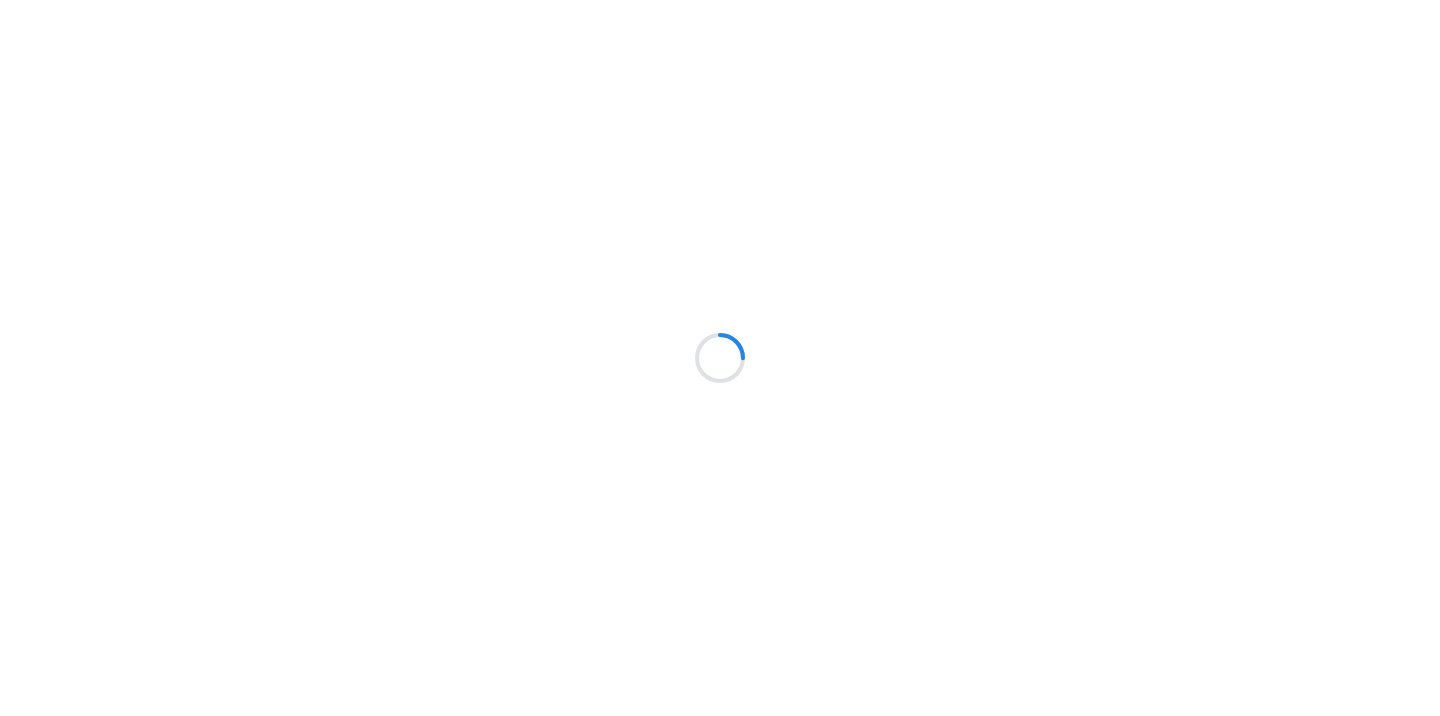 scroll, scrollTop: 0, scrollLeft: 0, axis: both 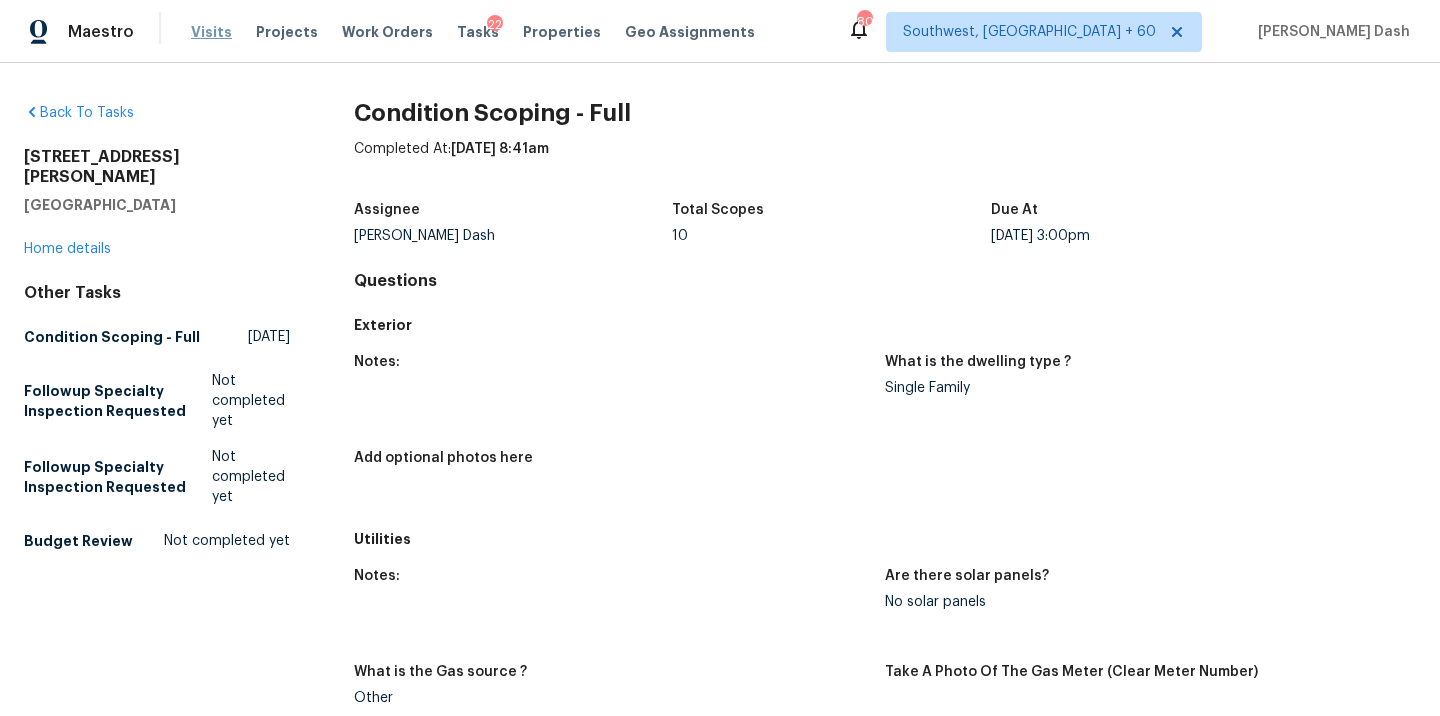 click on "Visits" at bounding box center (211, 32) 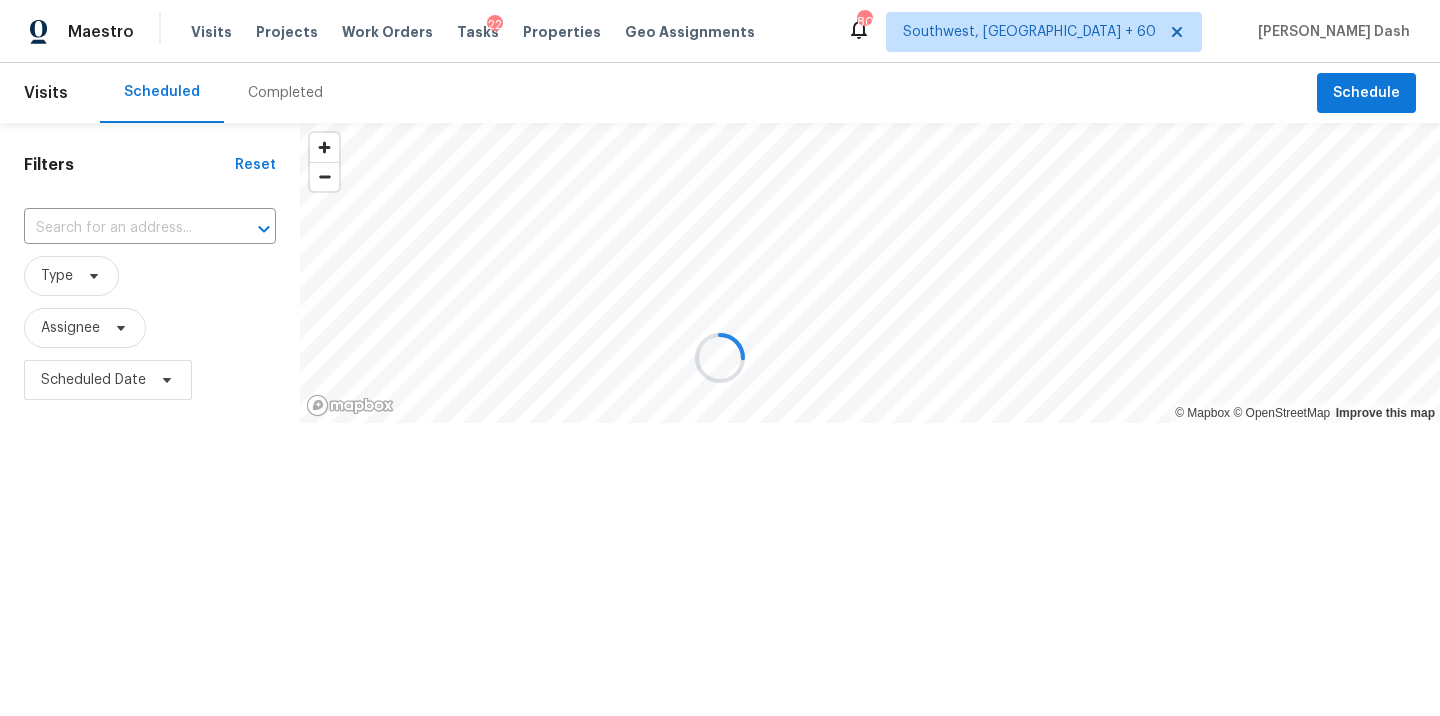 click at bounding box center [720, 358] 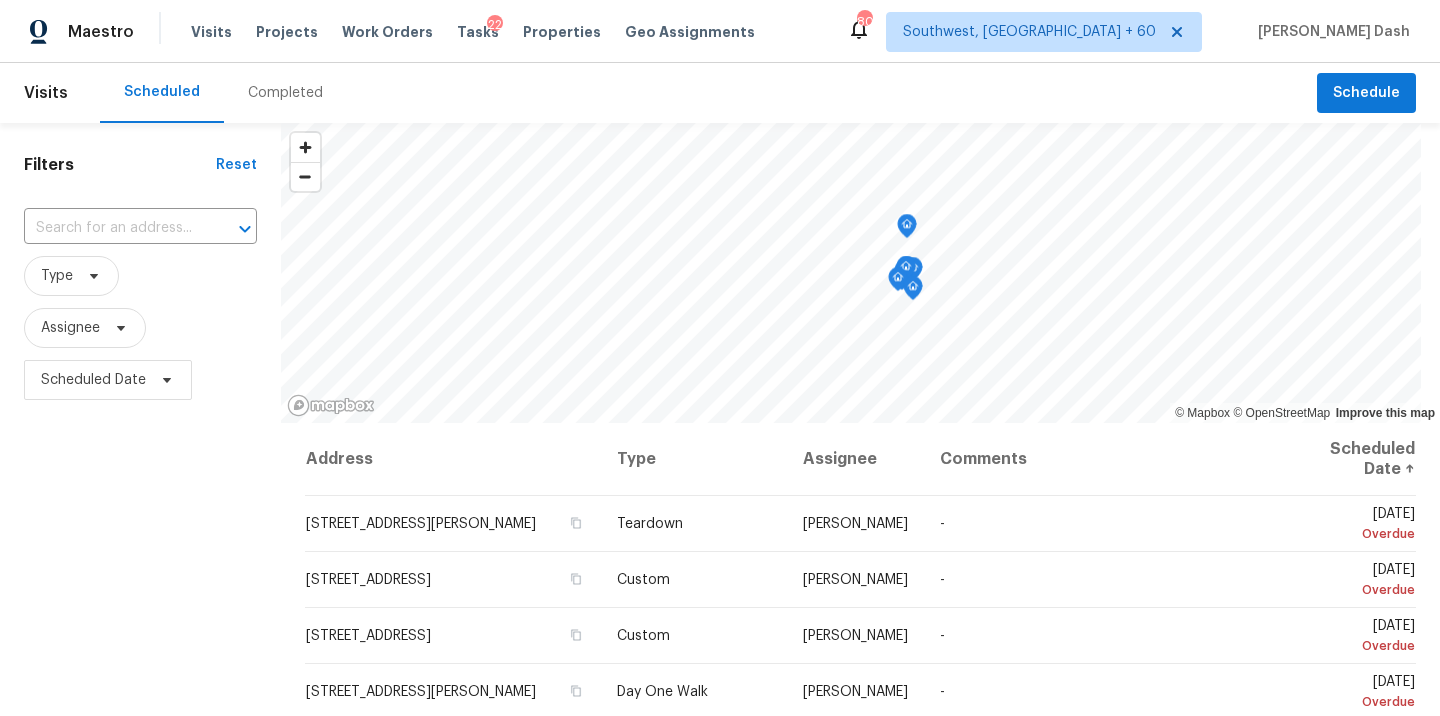 click on "Completed" at bounding box center [285, 93] 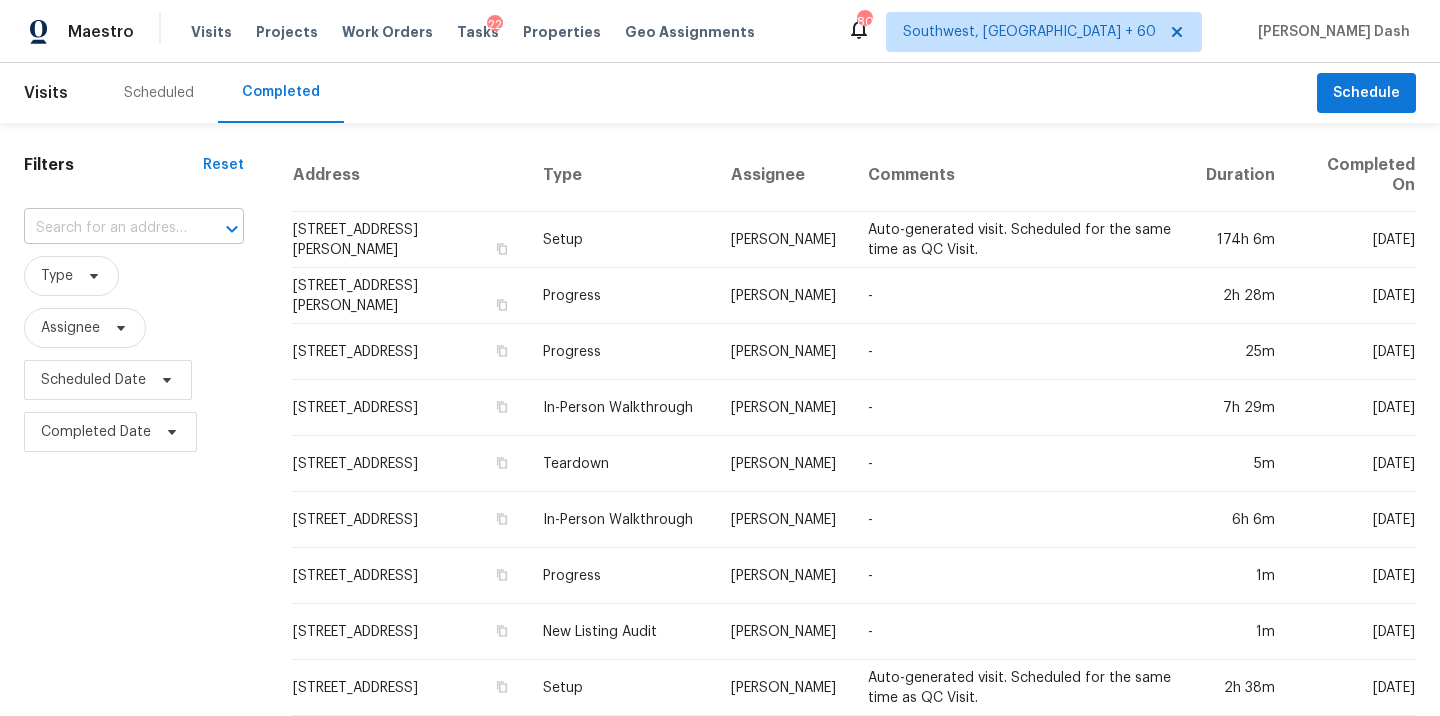 click at bounding box center (106, 228) 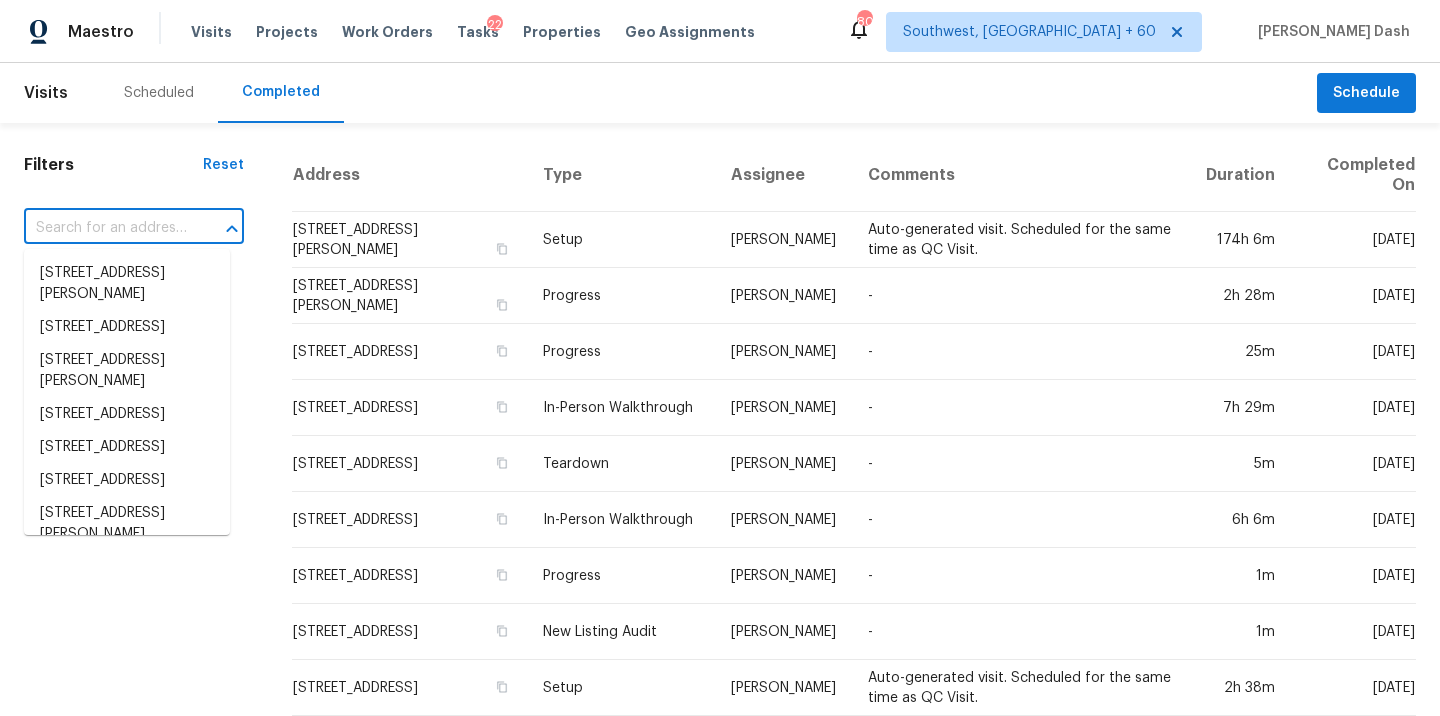 paste on "5648 Brookdale Dr N, Brooklyn Park, MN 55443" 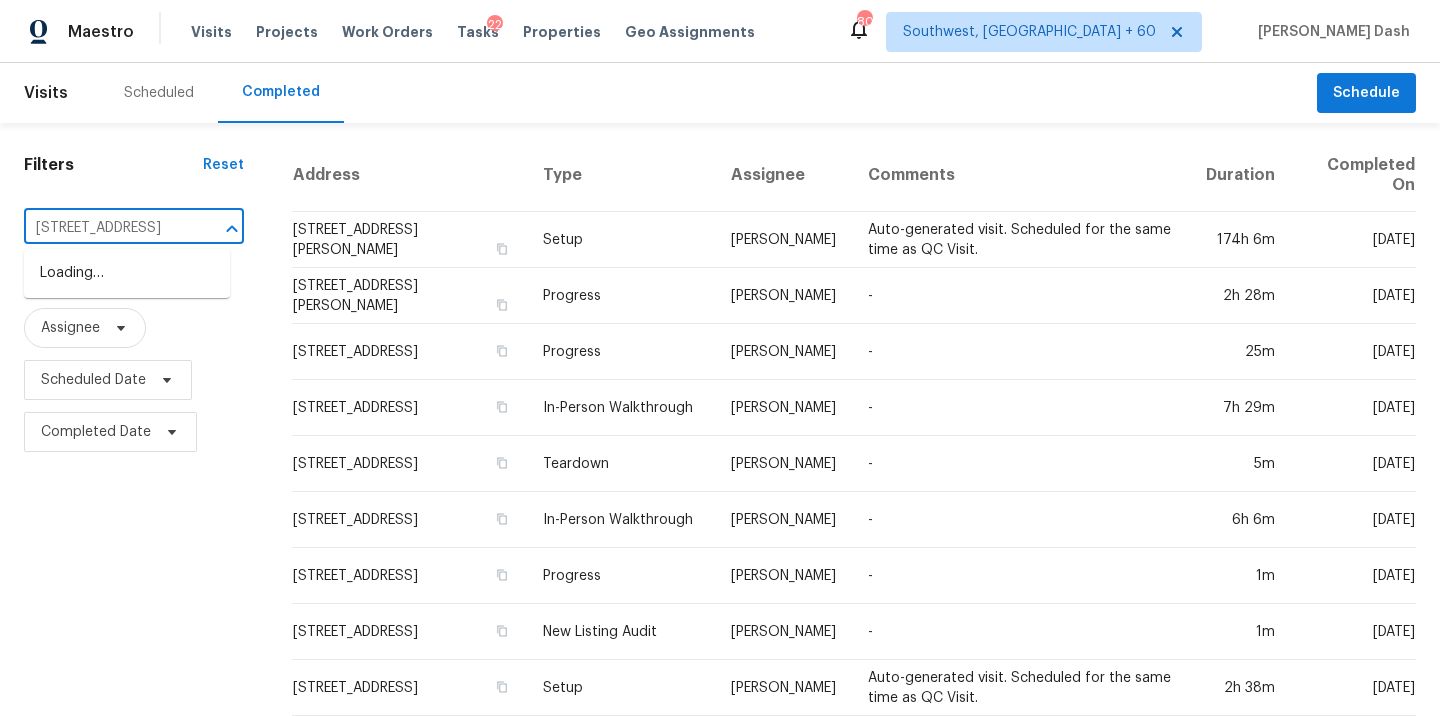 scroll, scrollTop: 0, scrollLeft: 169, axis: horizontal 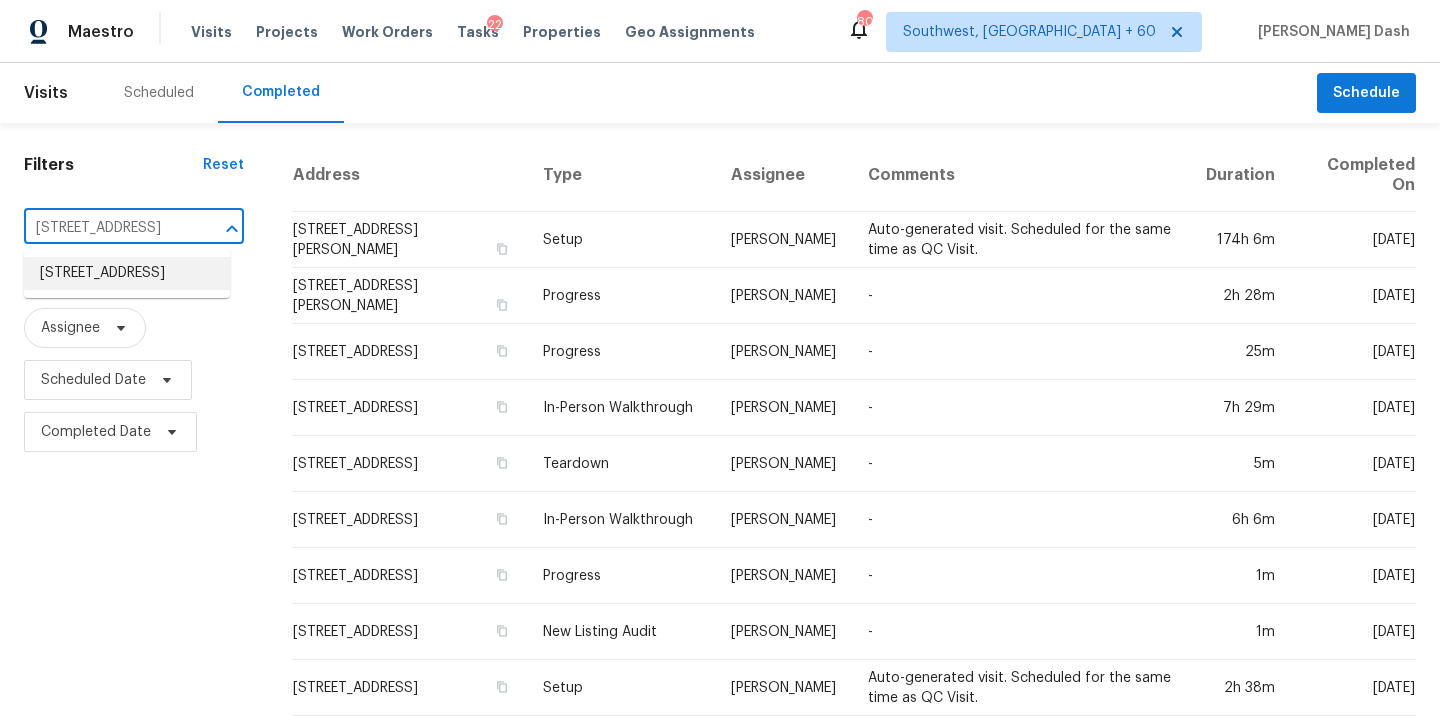 click on "5648 Brookdale Dr N, Brooklyn Park, MN 55443" at bounding box center [127, 273] 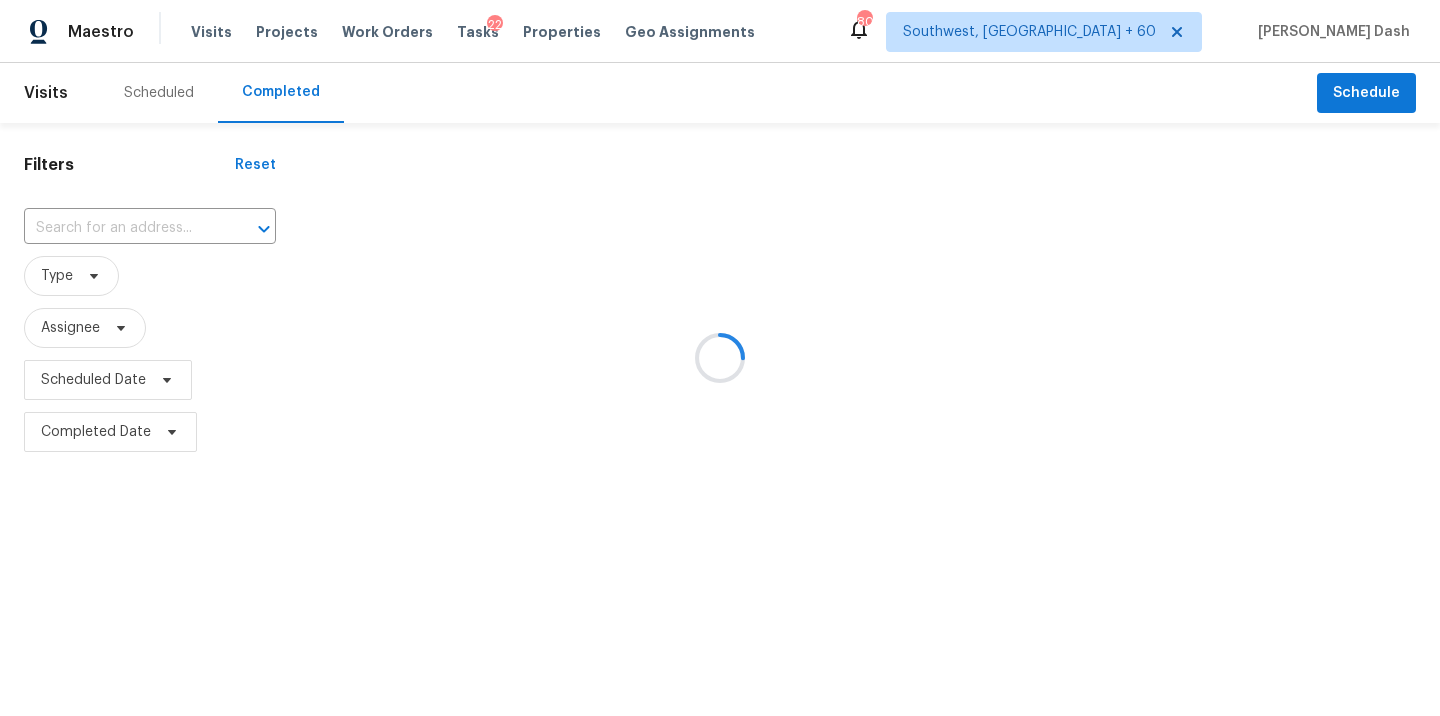 type on "5648 Brookdale Dr N, Brooklyn Park, MN 55443" 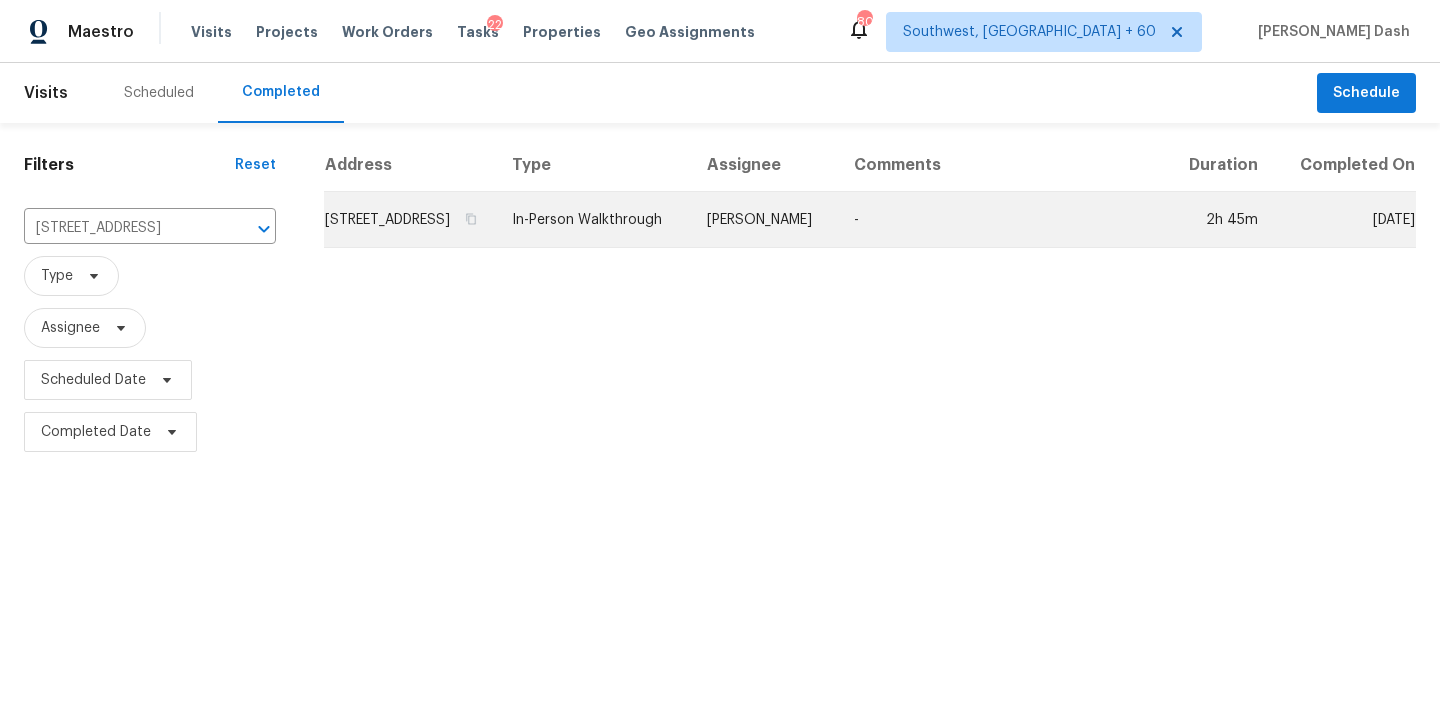 click on "In-Person Walkthrough" at bounding box center [593, 220] 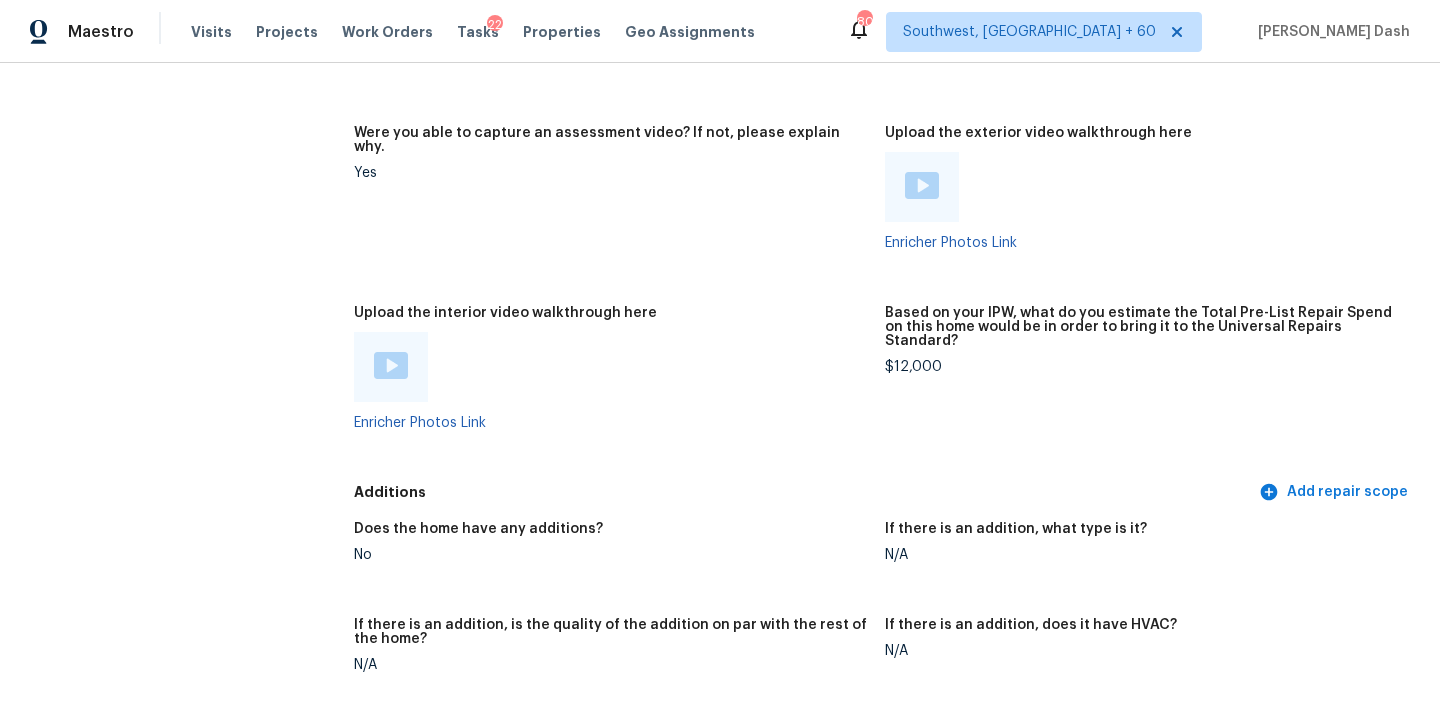 scroll, scrollTop: 3940, scrollLeft: 0, axis: vertical 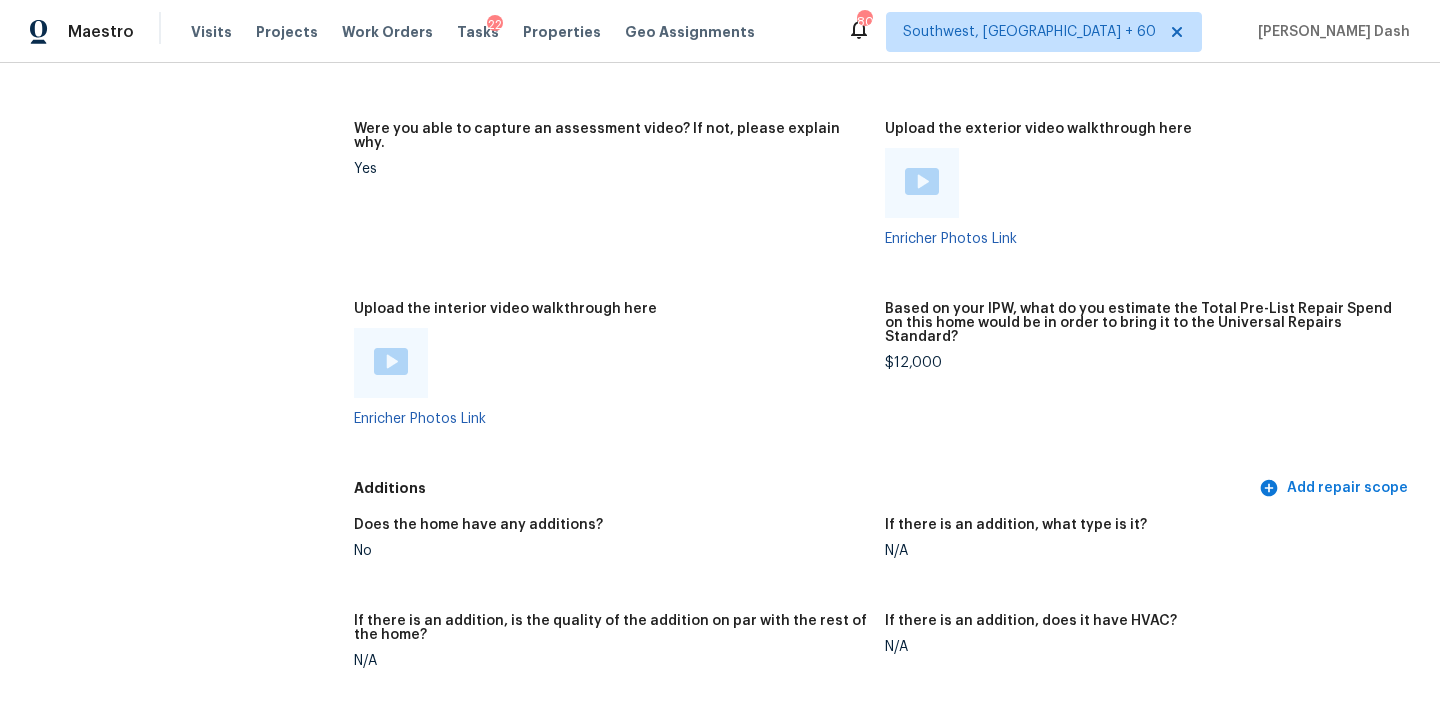 click at bounding box center [391, 361] 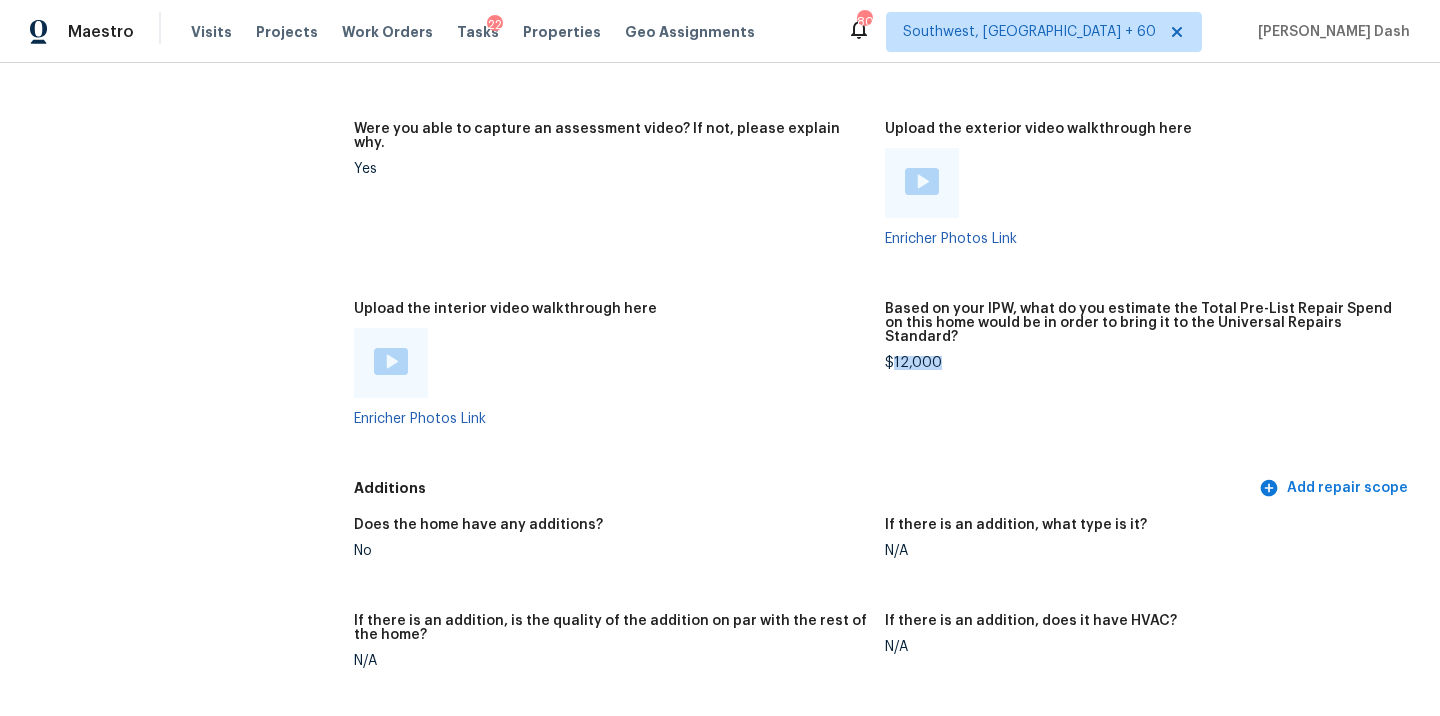 click on "$12,000" at bounding box center [1142, 363] 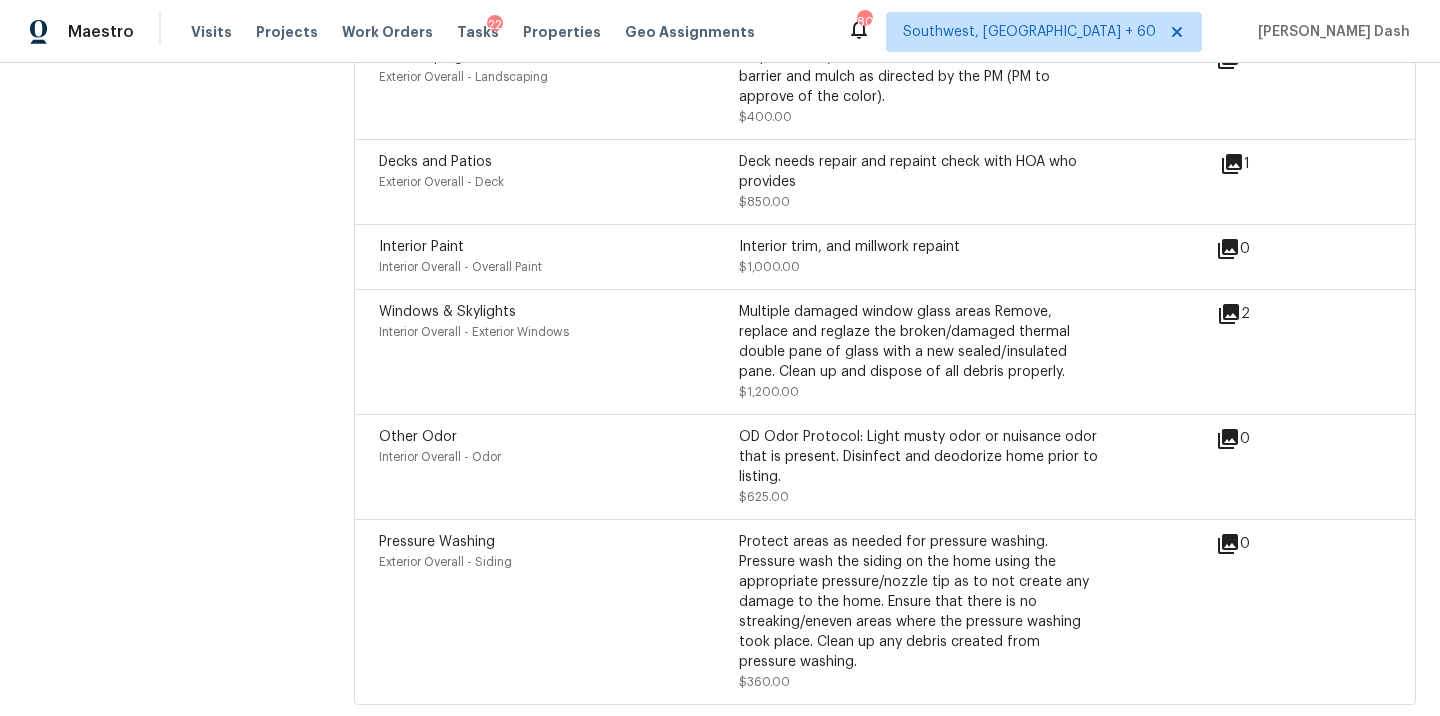 scroll, scrollTop: 5557, scrollLeft: 0, axis: vertical 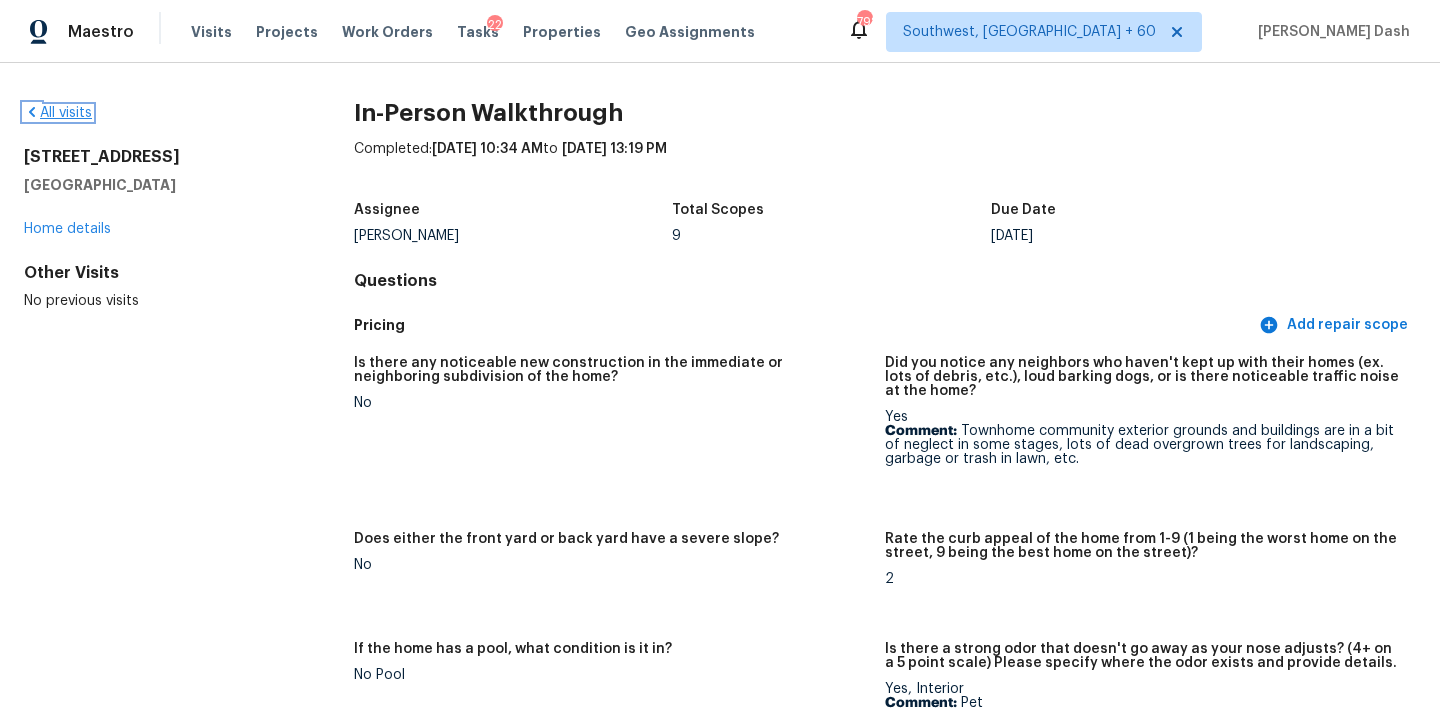 click on "All visits" at bounding box center (58, 113) 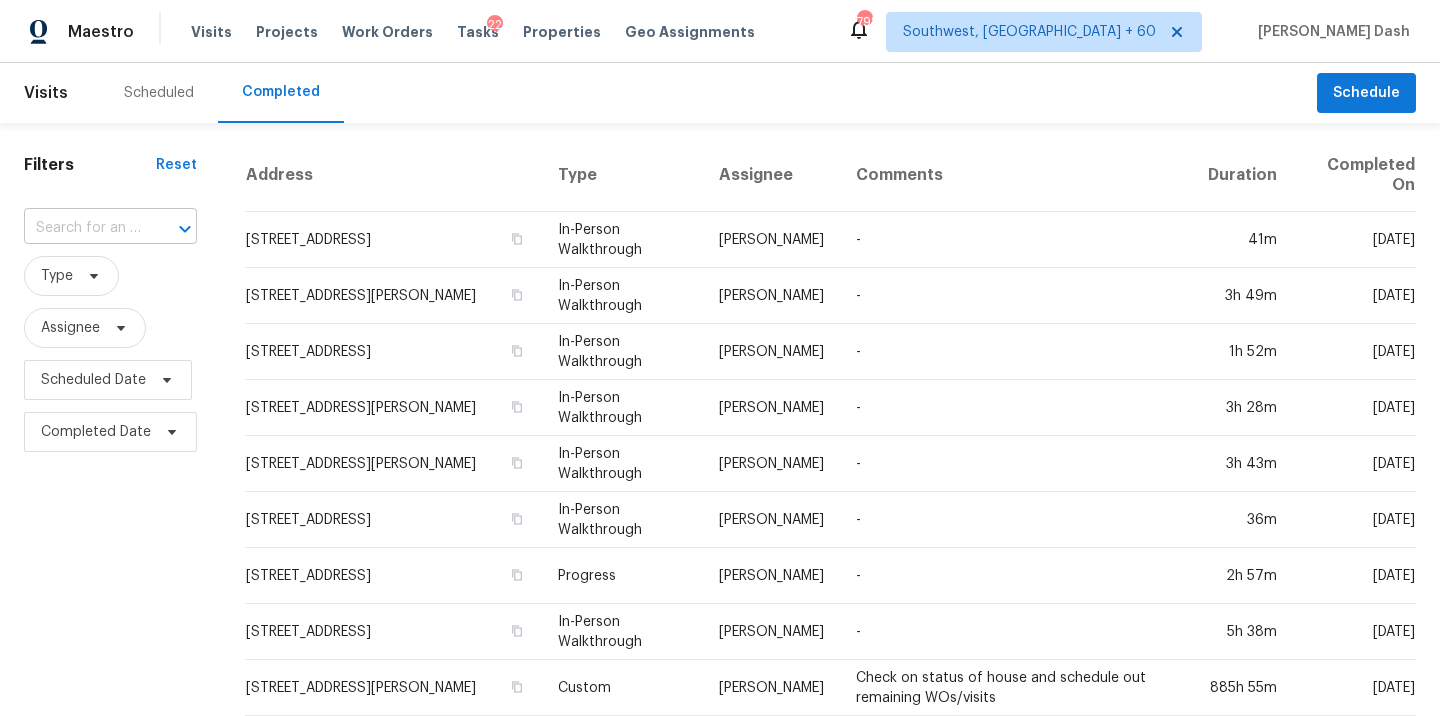 click at bounding box center (82, 228) 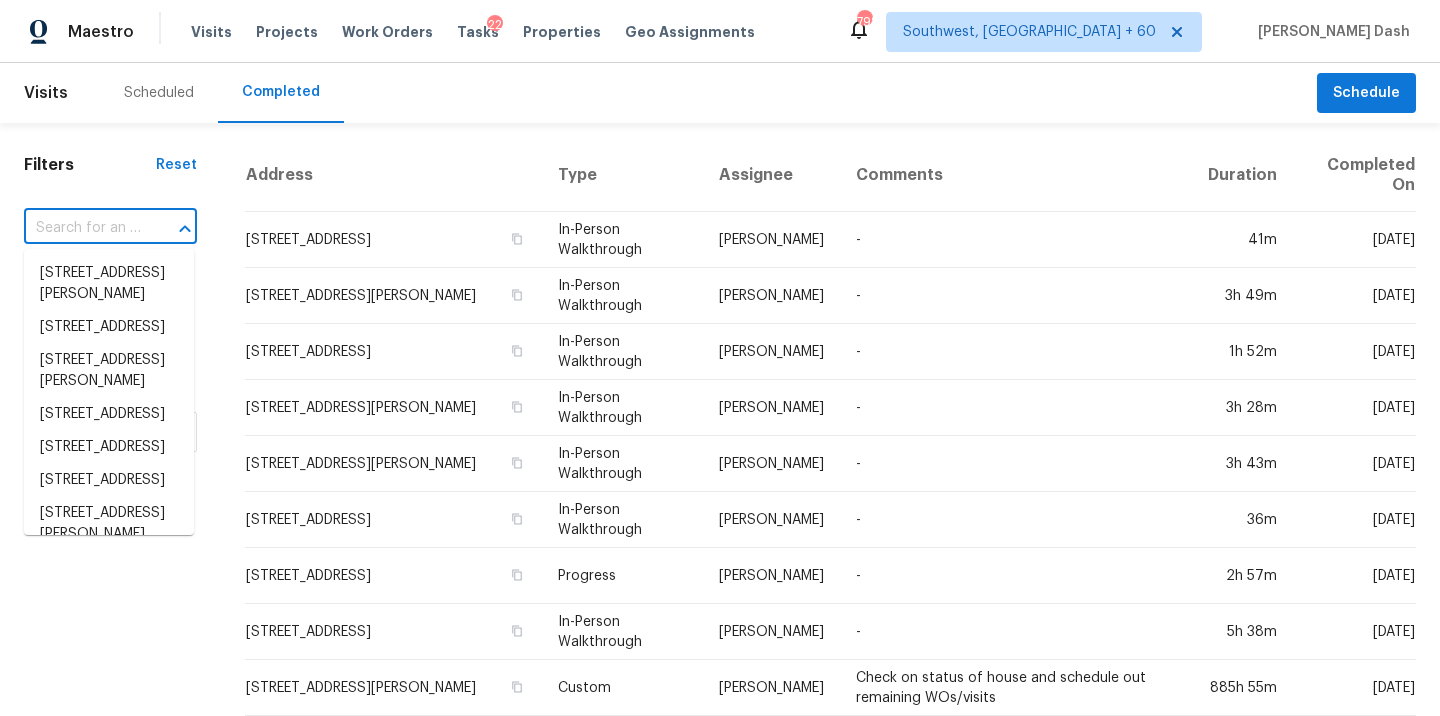 paste on "79 Topsail Ct, Greenville, SC 29611" 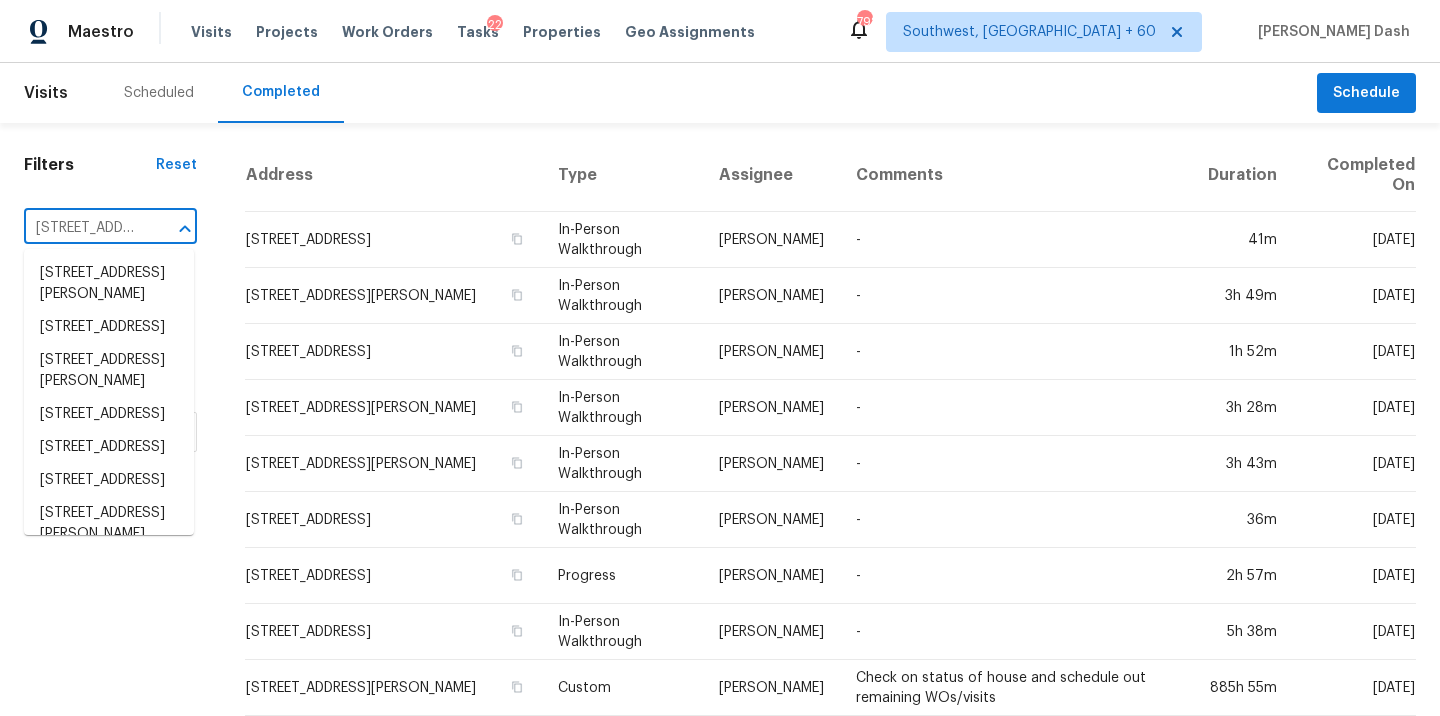 scroll, scrollTop: 0, scrollLeft: 121, axis: horizontal 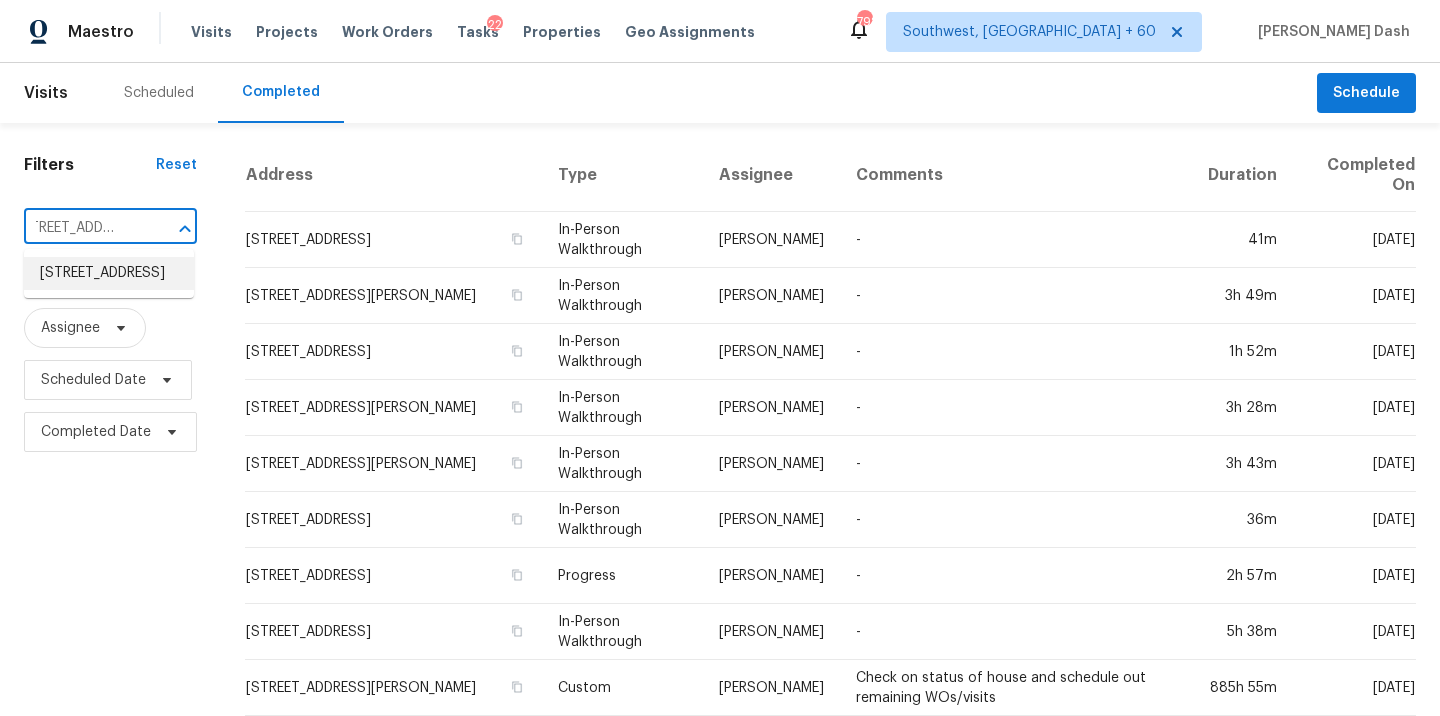 click on "79 Topsail Ct, Greenville, SC 29611" at bounding box center [109, 273] 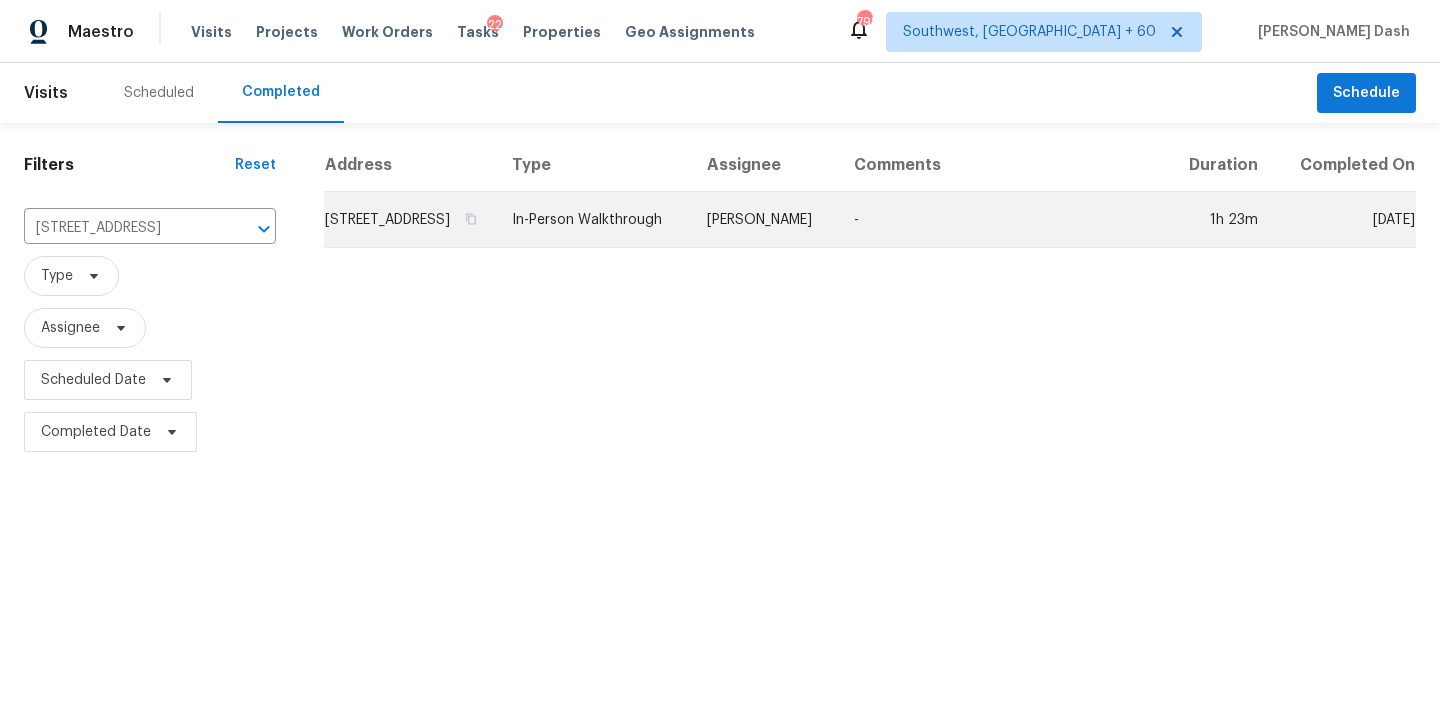 click on "In-Person Walkthrough" at bounding box center (593, 220) 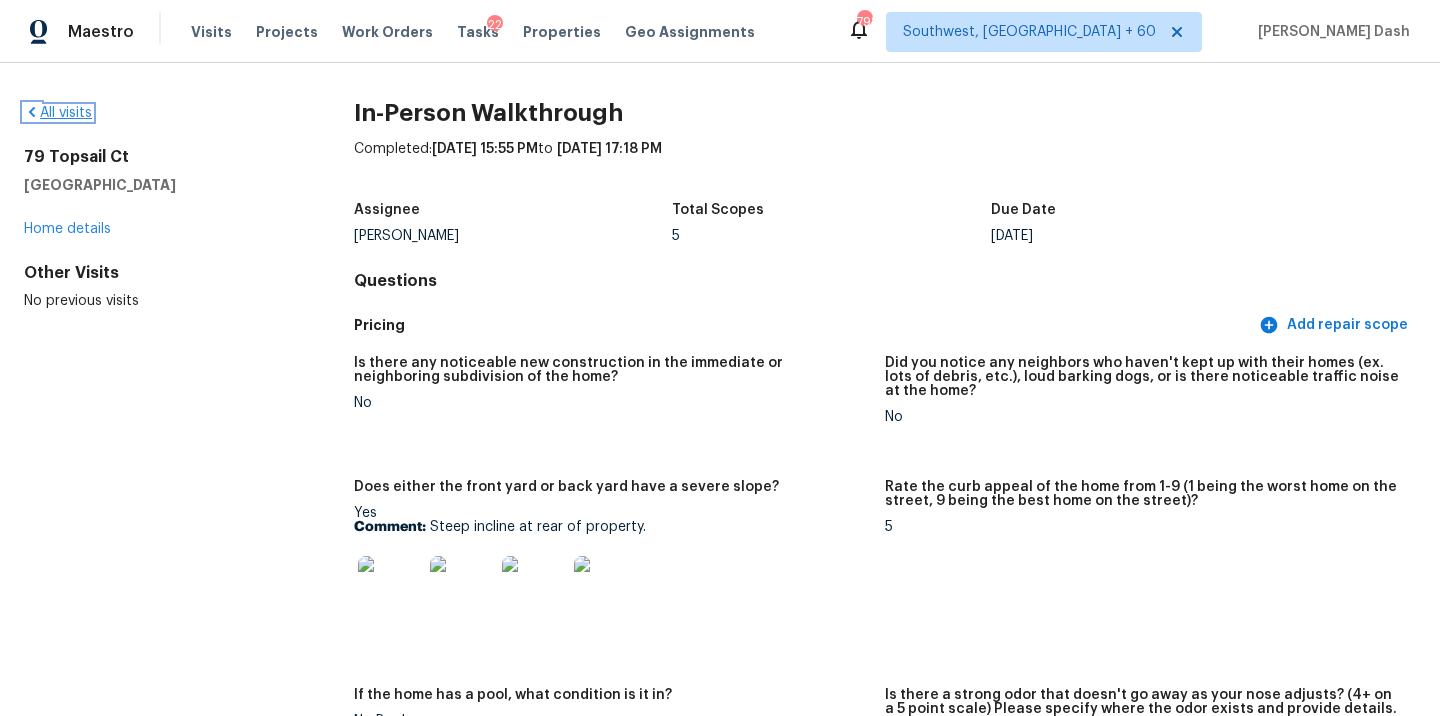 click on "All visits" at bounding box center [58, 113] 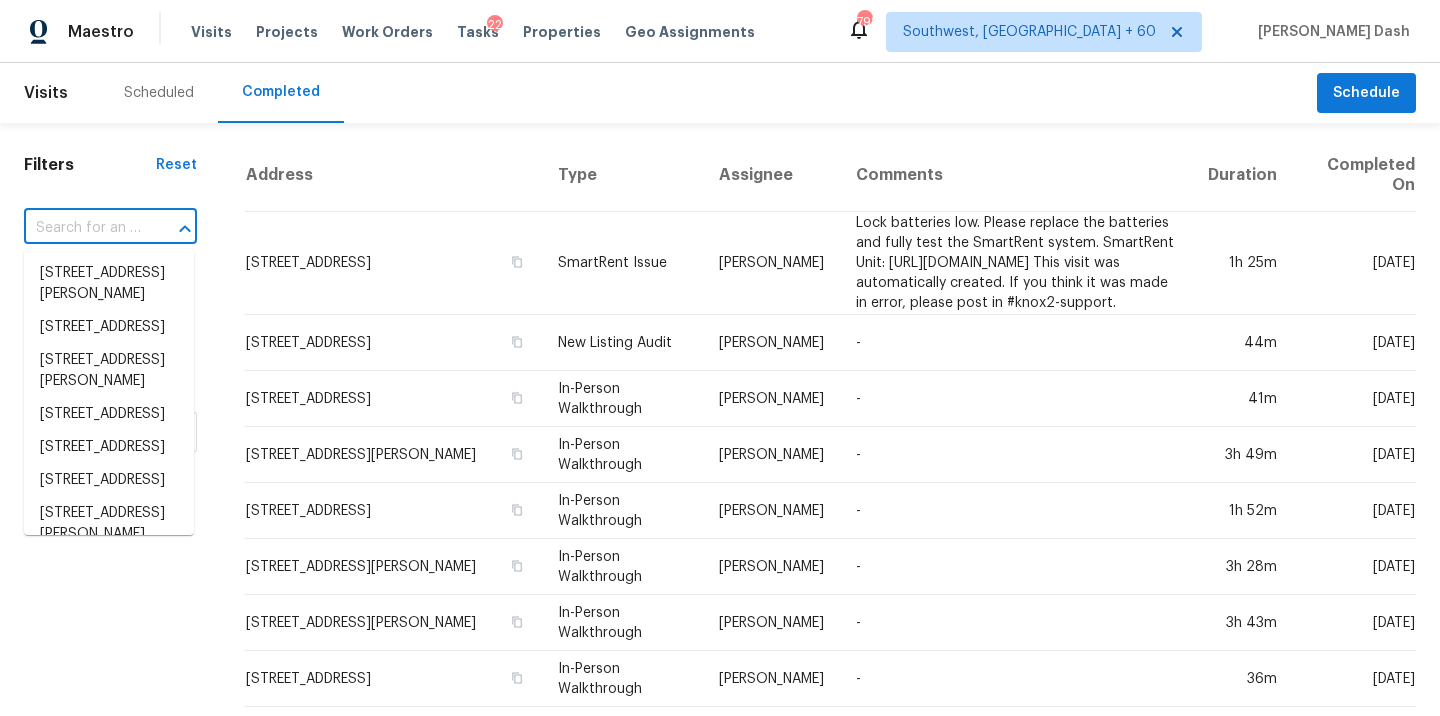click at bounding box center [82, 228] 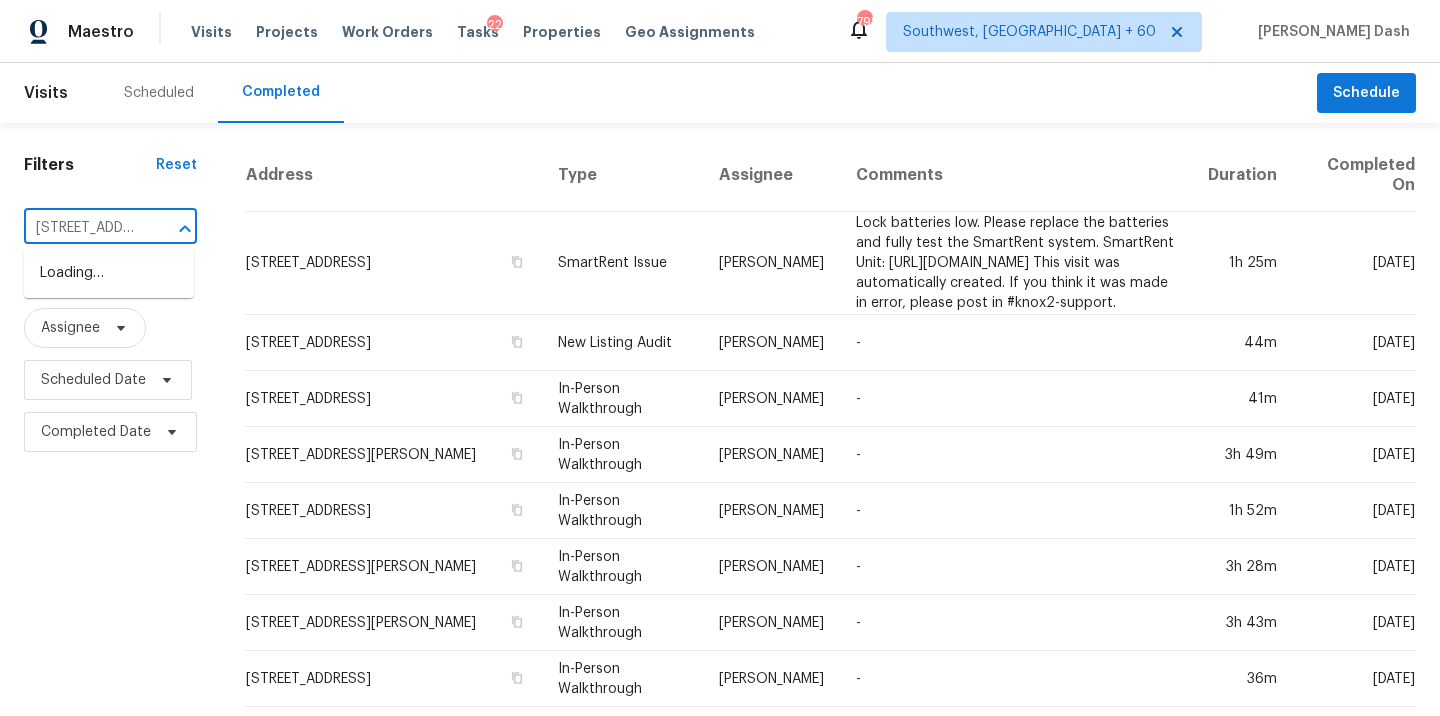 scroll, scrollTop: 0, scrollLeft: 133, axis: horizontal 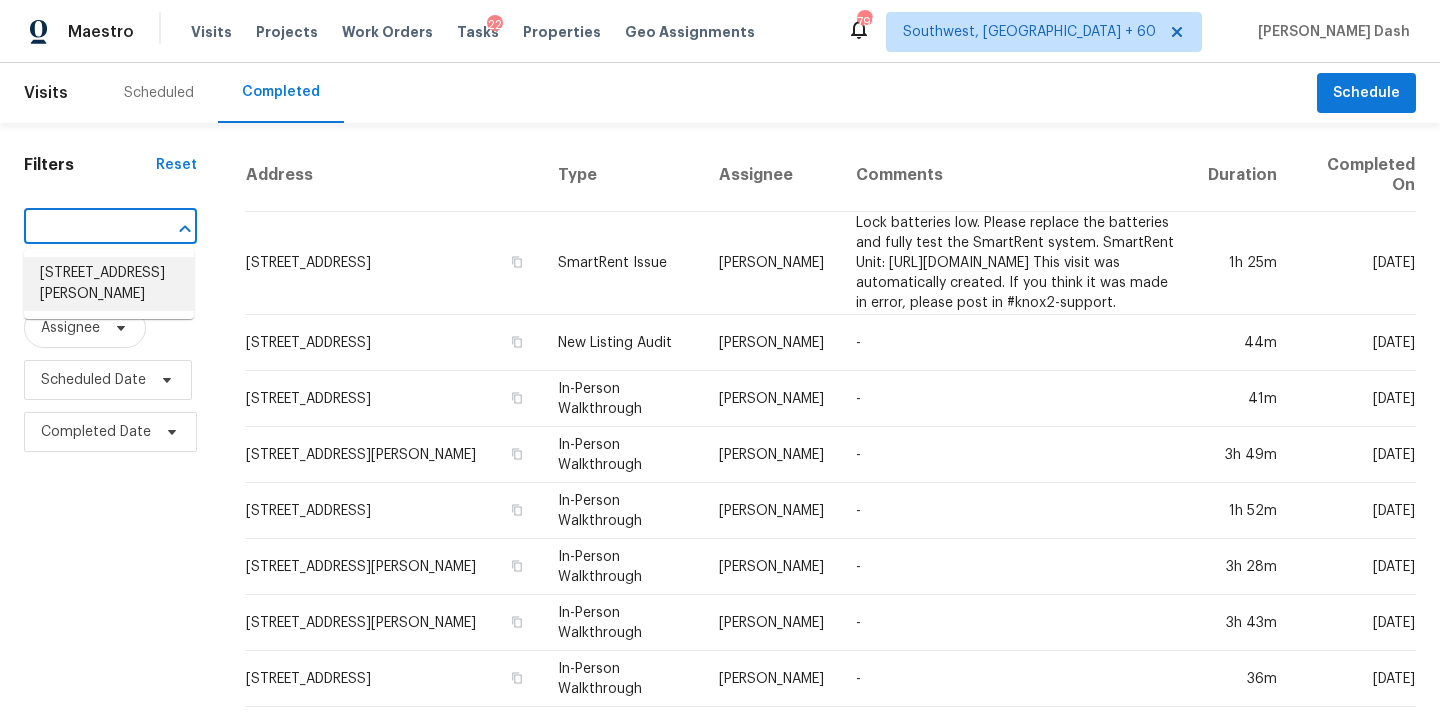 click on "304 Moonstone Dr, Jarrell, TX 76537" at bounding box center (109, 284) 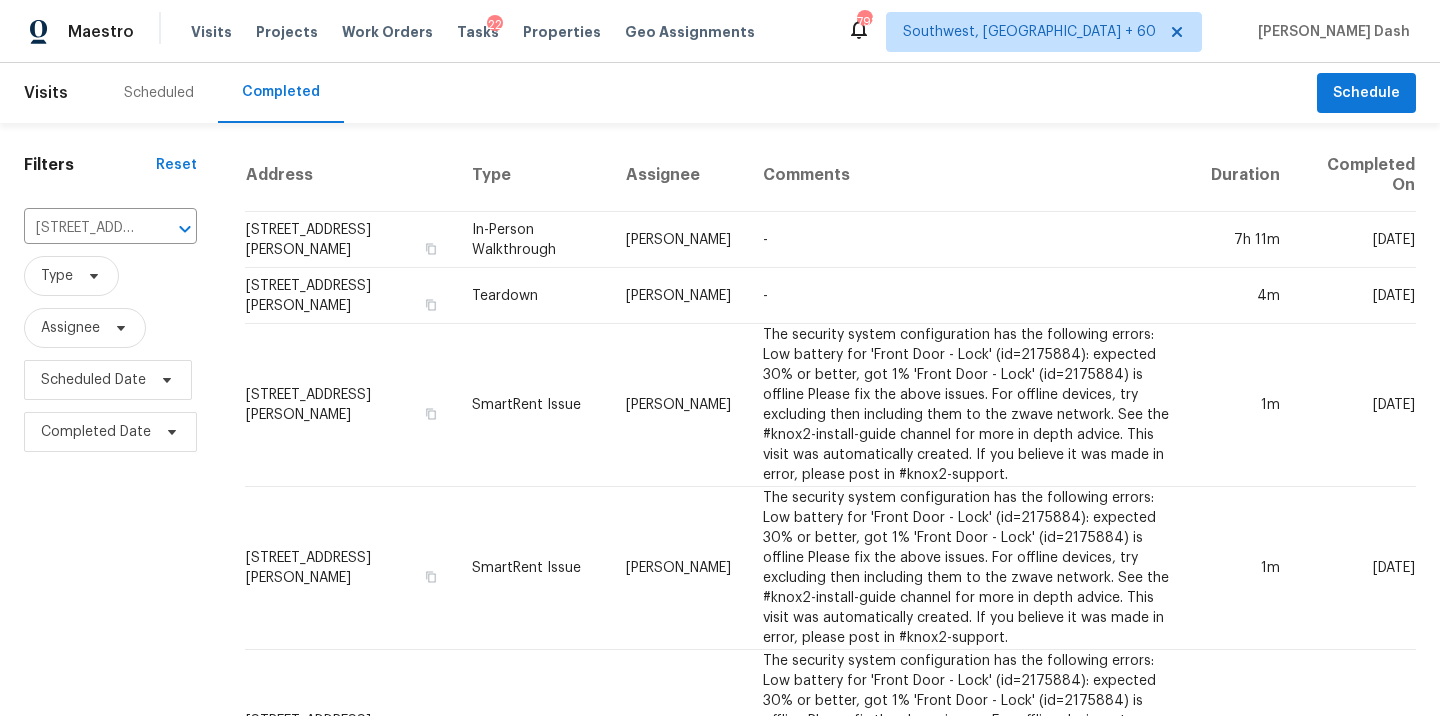 click on "-" at bounding box center (971, 240) 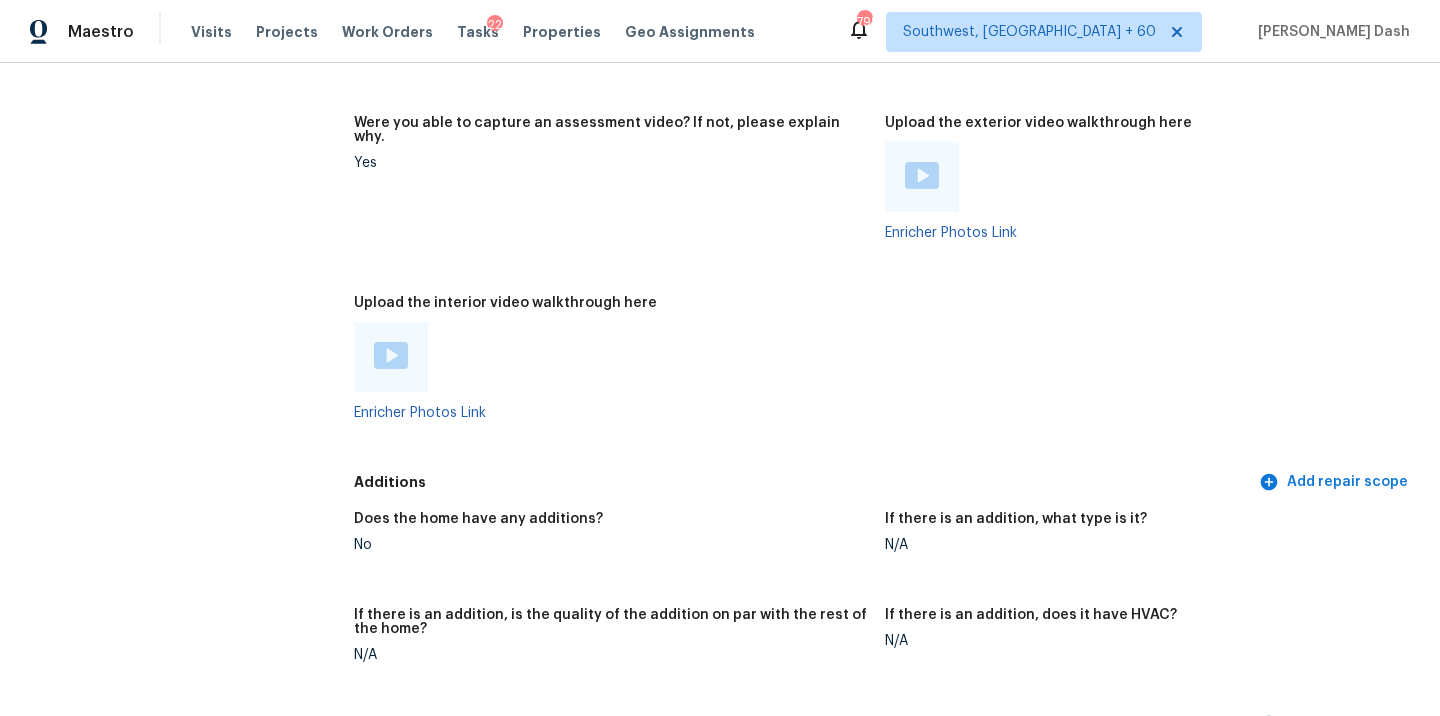 scroll, scrollTop: 3738, scrollLeft: 0, axis: vertical 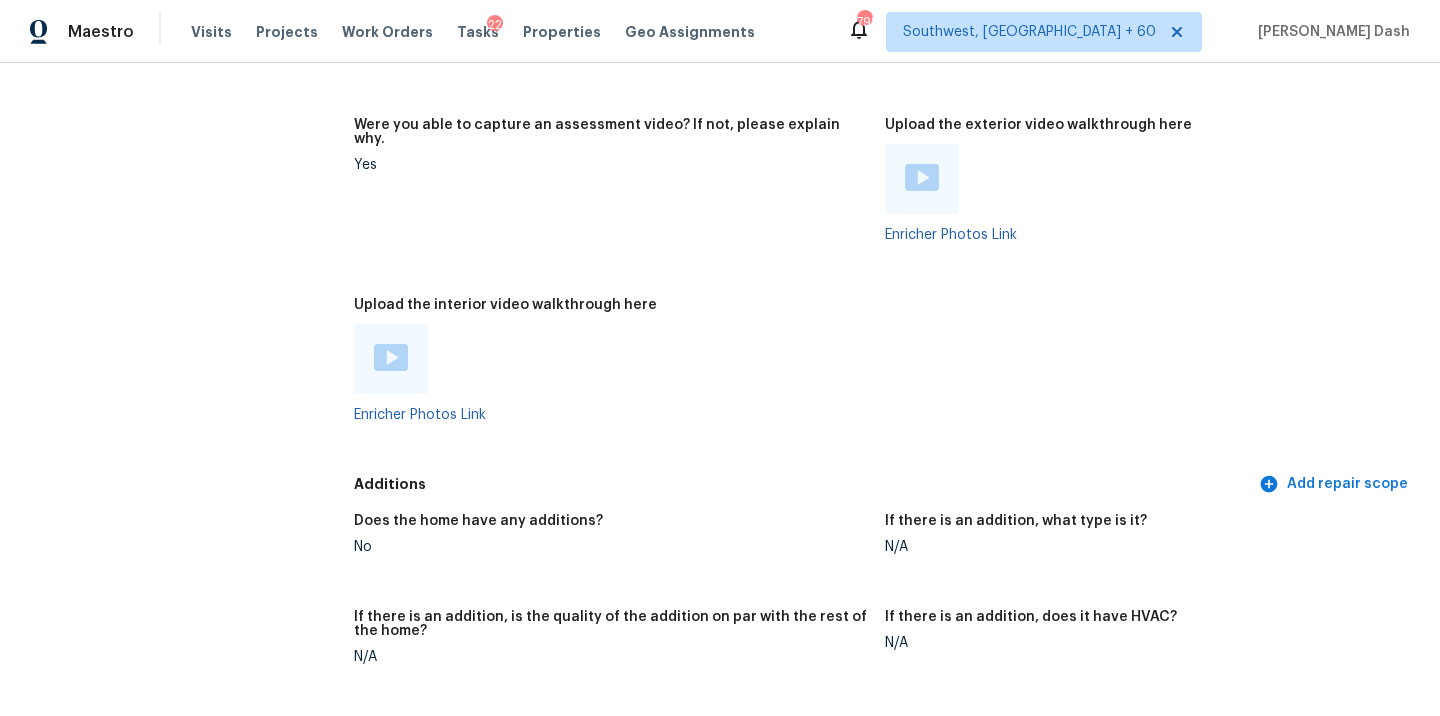 click at bounding box center [391, 357] 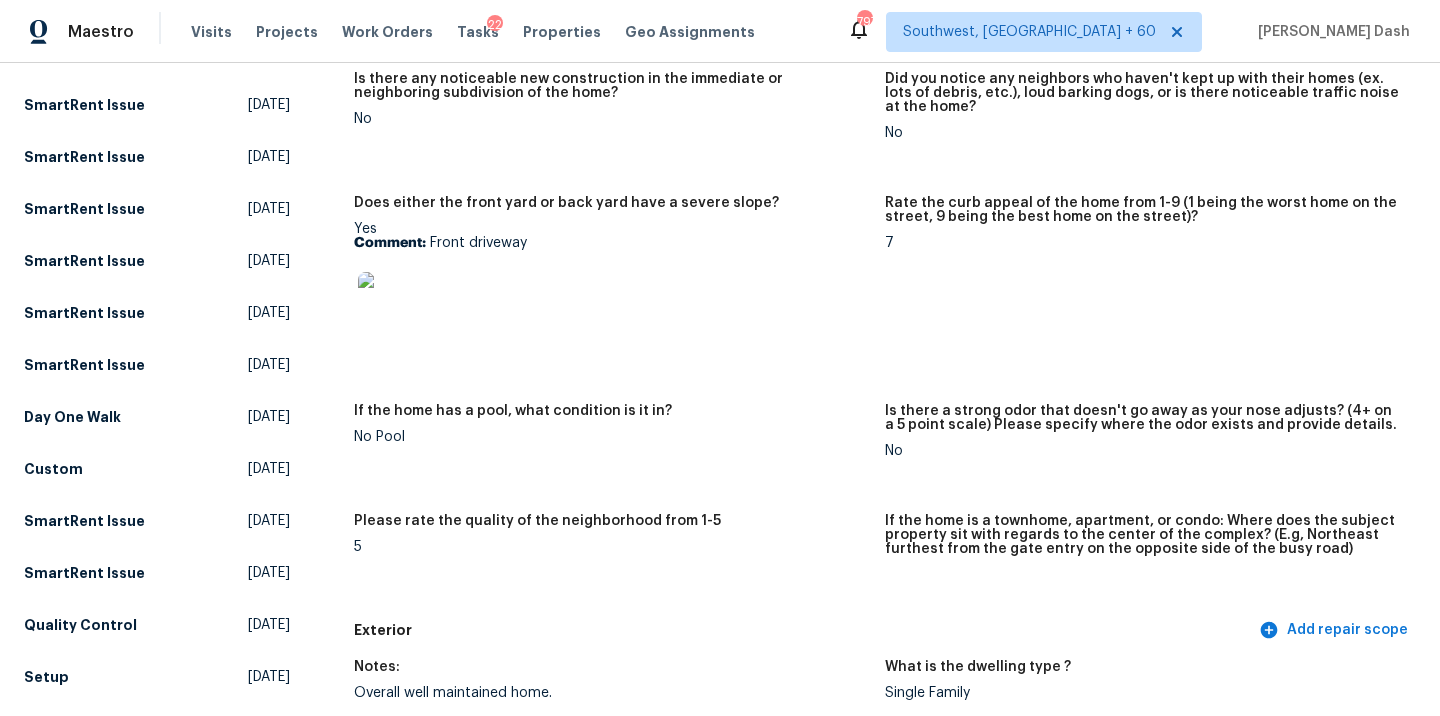 scroll, scrollTop: 285, scrollLeft: 0, axis: vertical 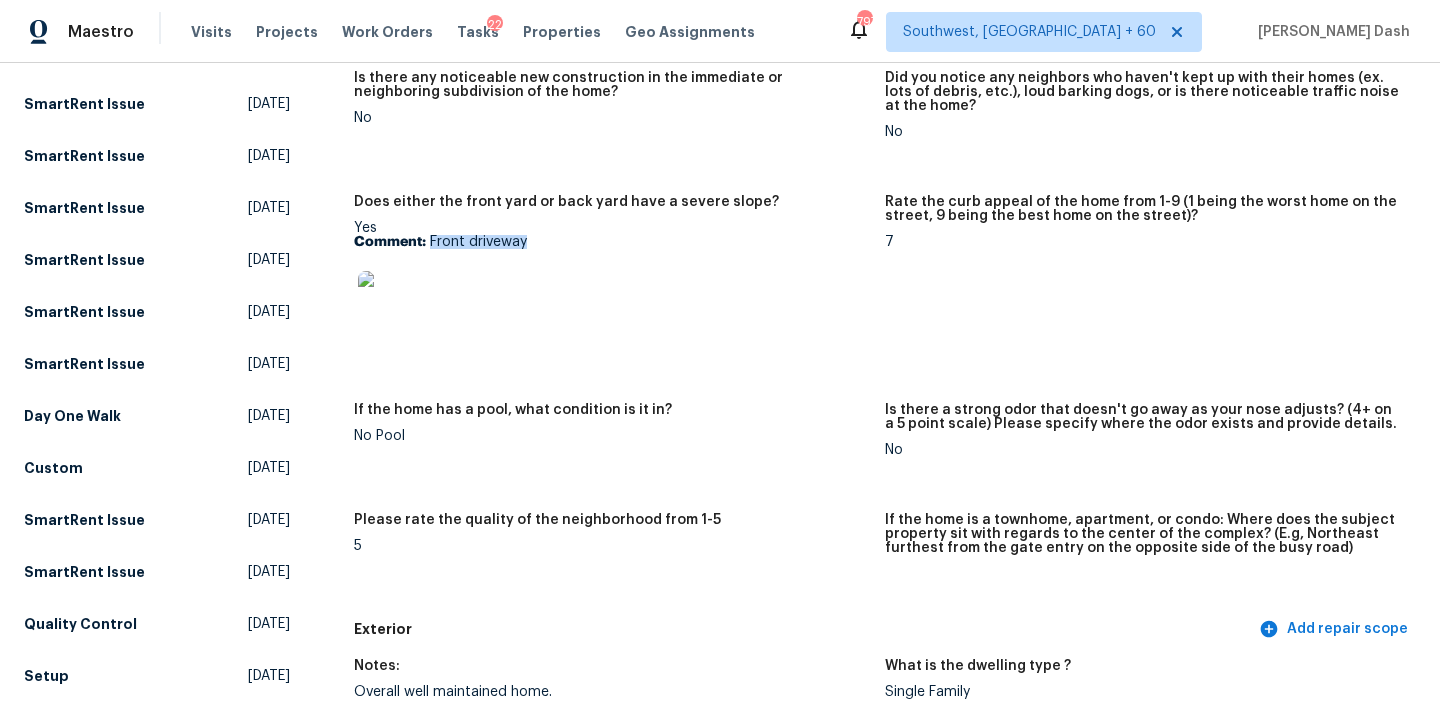 drag, startPoint x: 429, startPoint y: 243, endPoint x: 545, endPoint y: 243, distance: 116 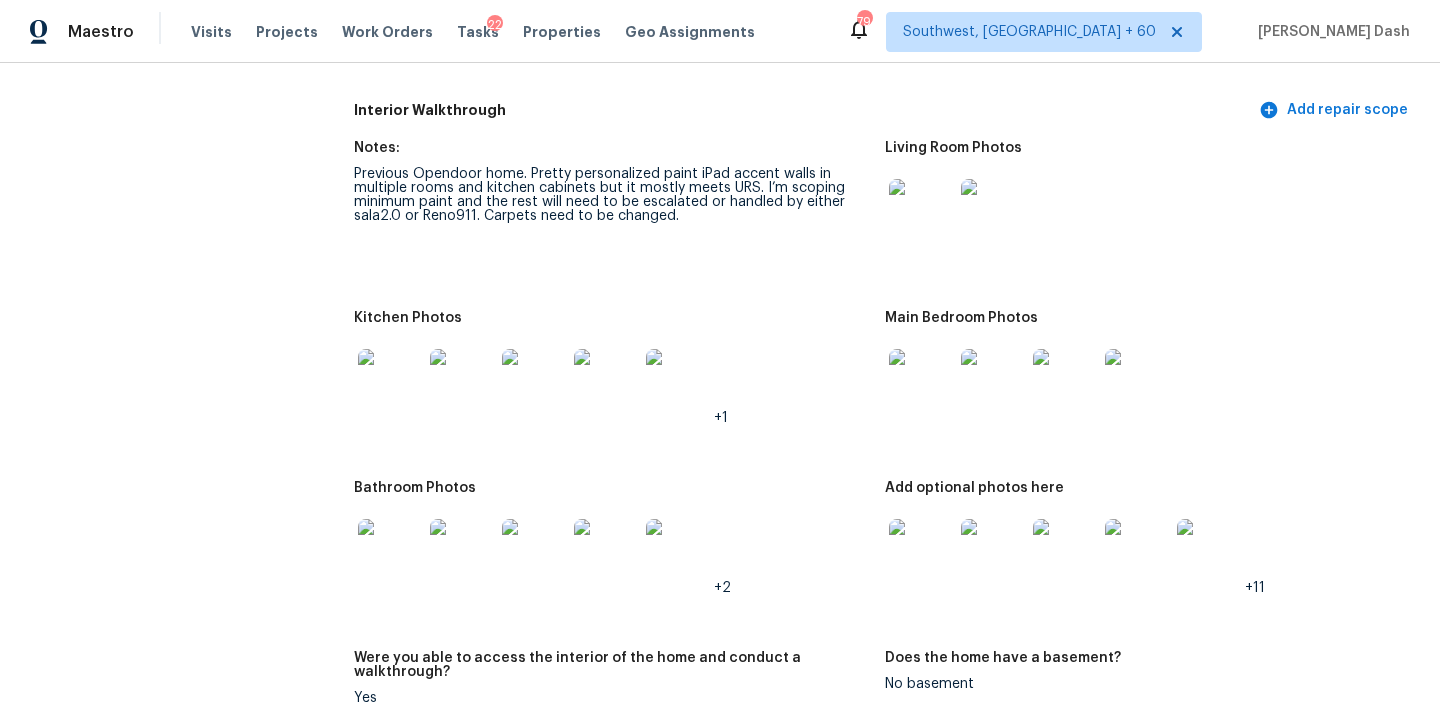 scroll, scrollTop: 2139, scrollLeft: 0, axis: vertical 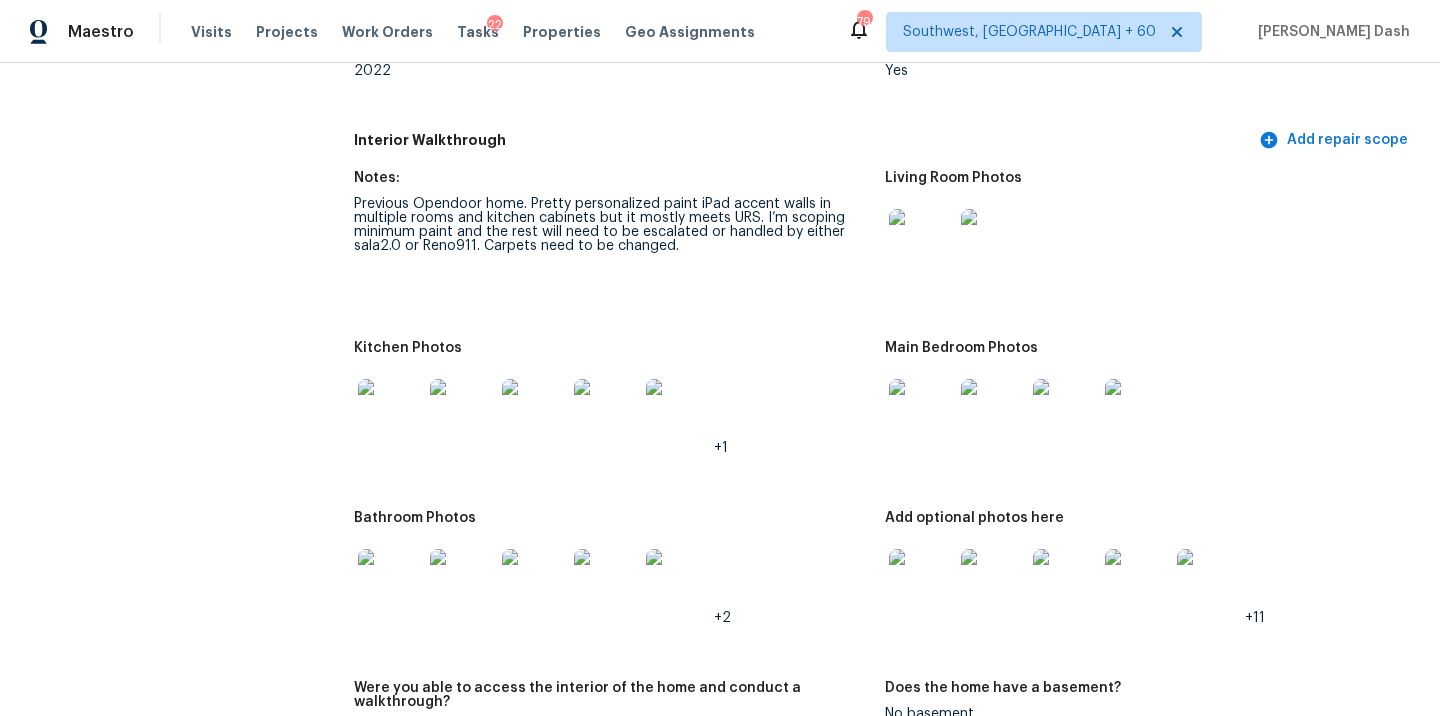 click at bounding box center [921, 411] 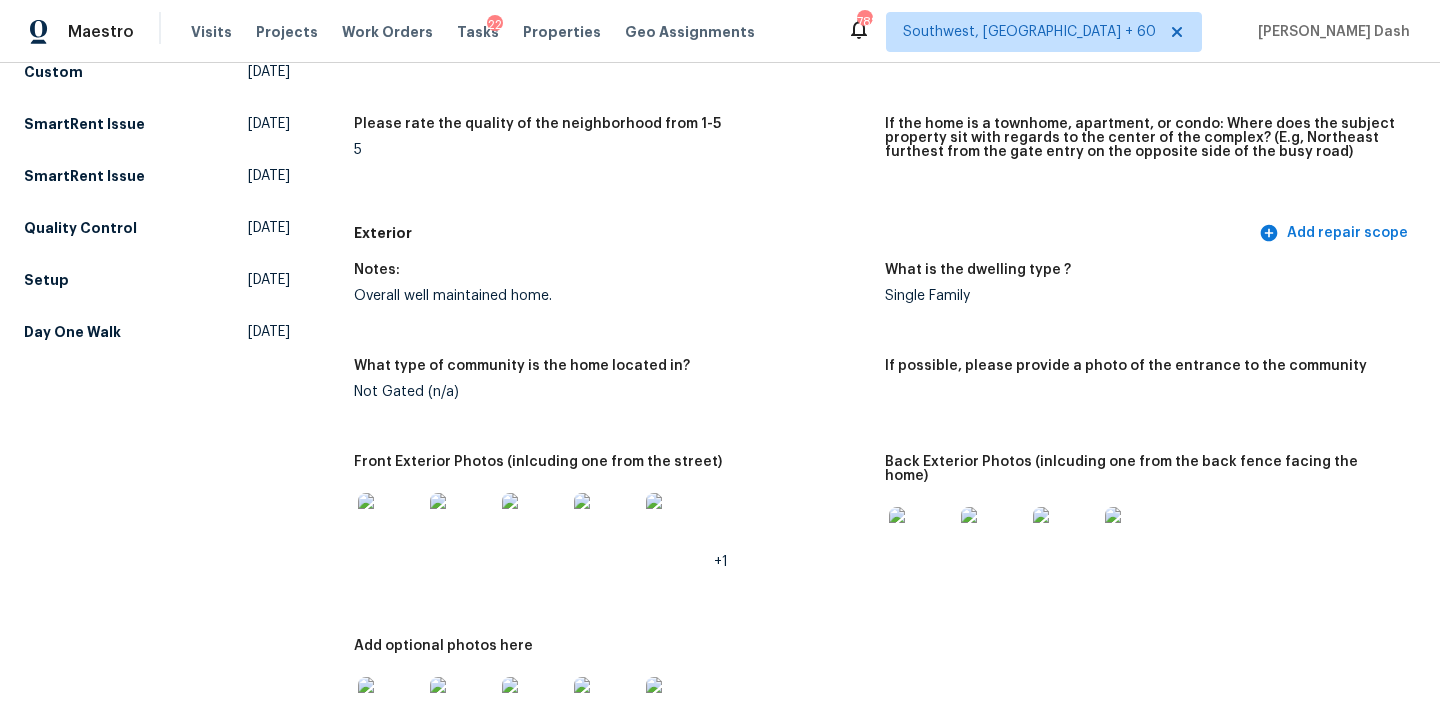 scroll, scrollTop: 0, scrollLeft: 0, axis: both 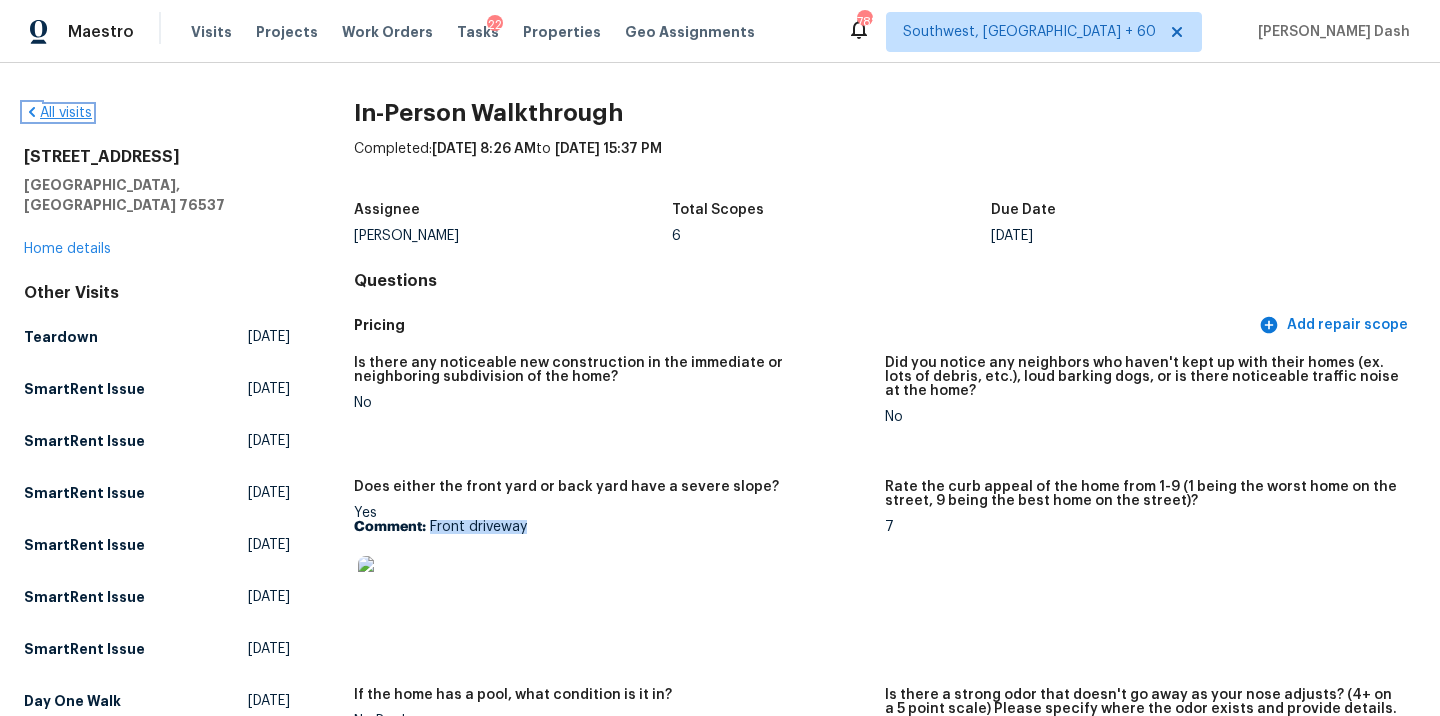 click on "All visits" at bounding box center [58, 113] 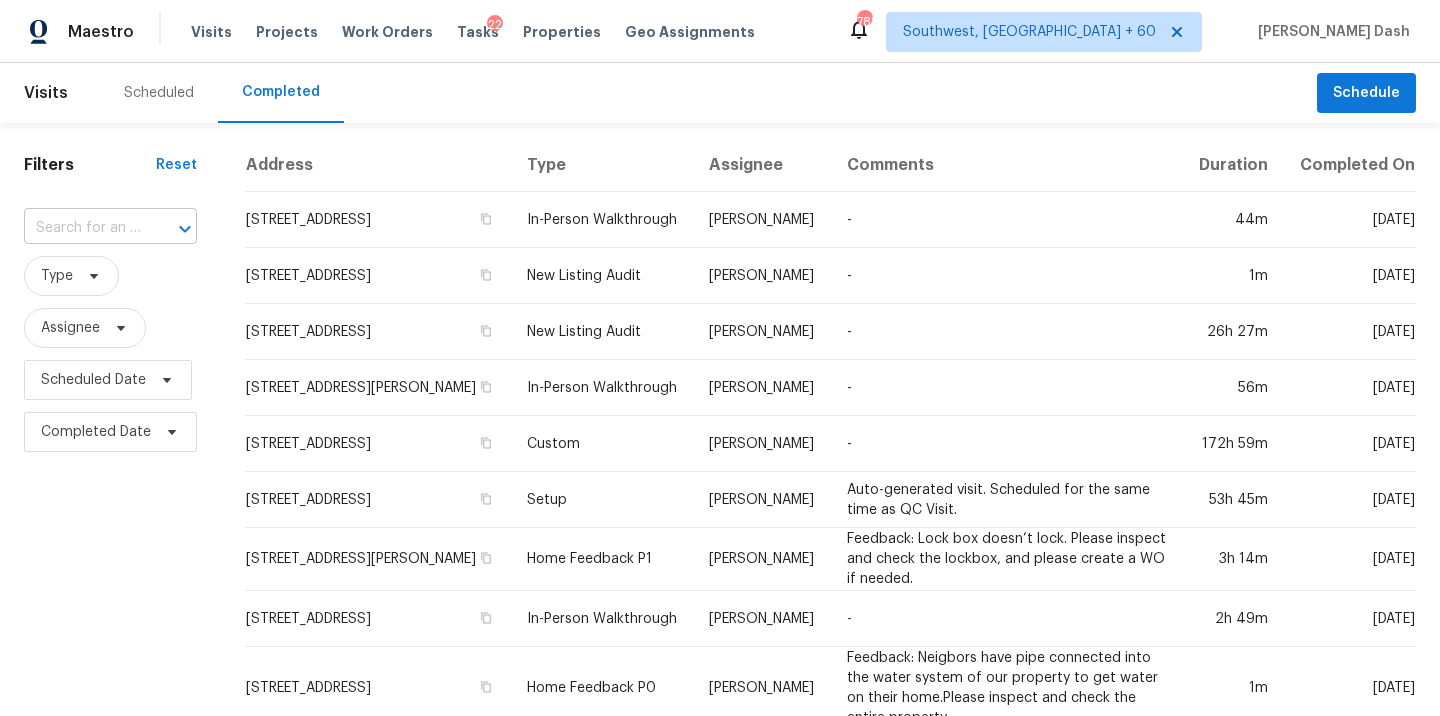 click at bounding box center [82, 228] 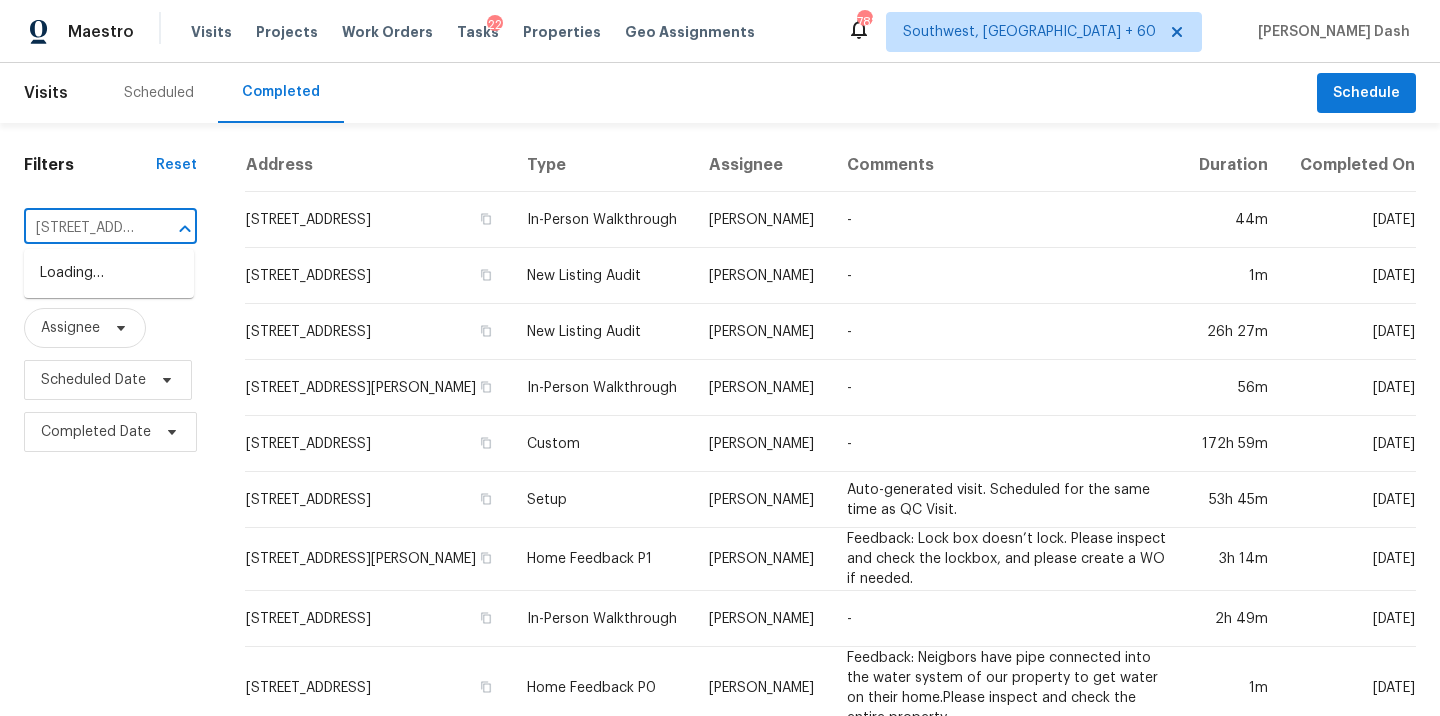 scroll, scrollTop: 0, scrollLeft: 165, axis: horizontal 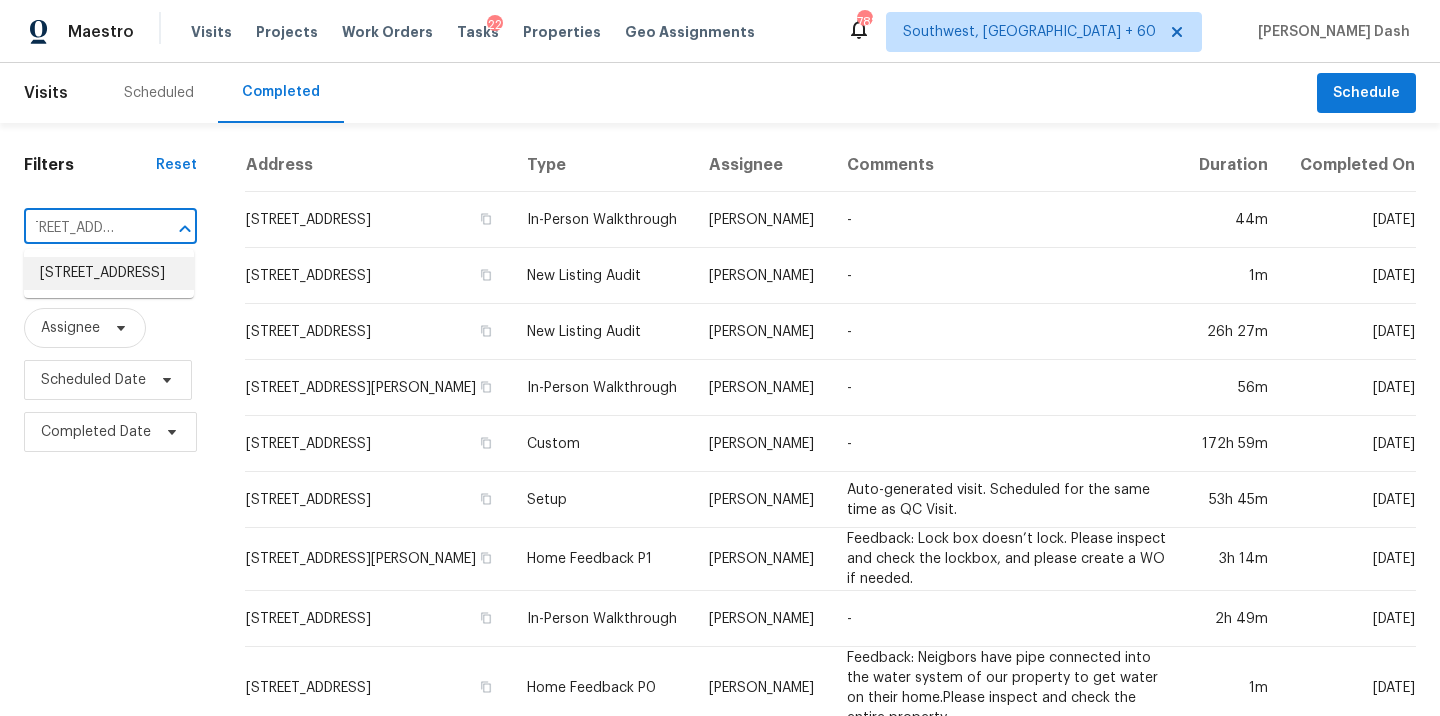 click on "7817 Birch Creek Dr, Blacklick, OH 43004" at bounding box center [109, 273] 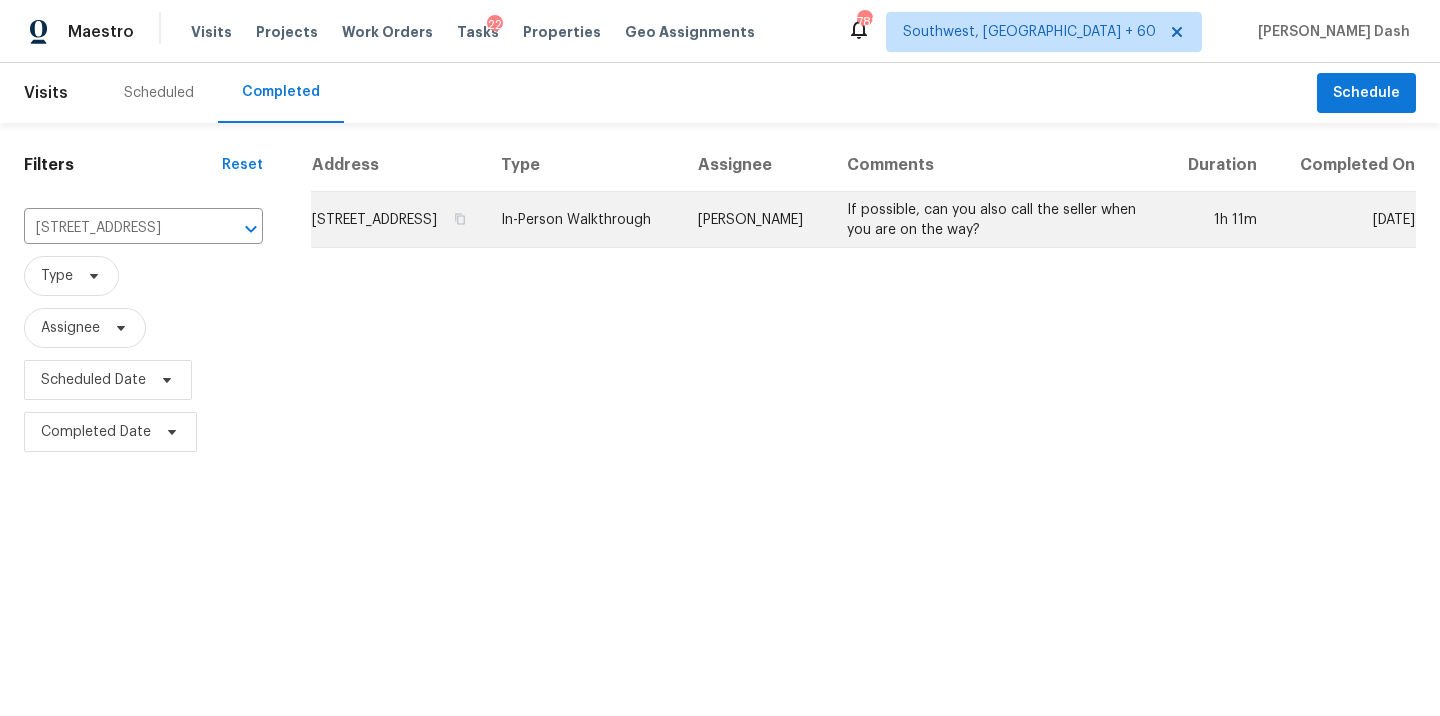 click on "In-Person Walkthrough" at bounding box center [584, 220] 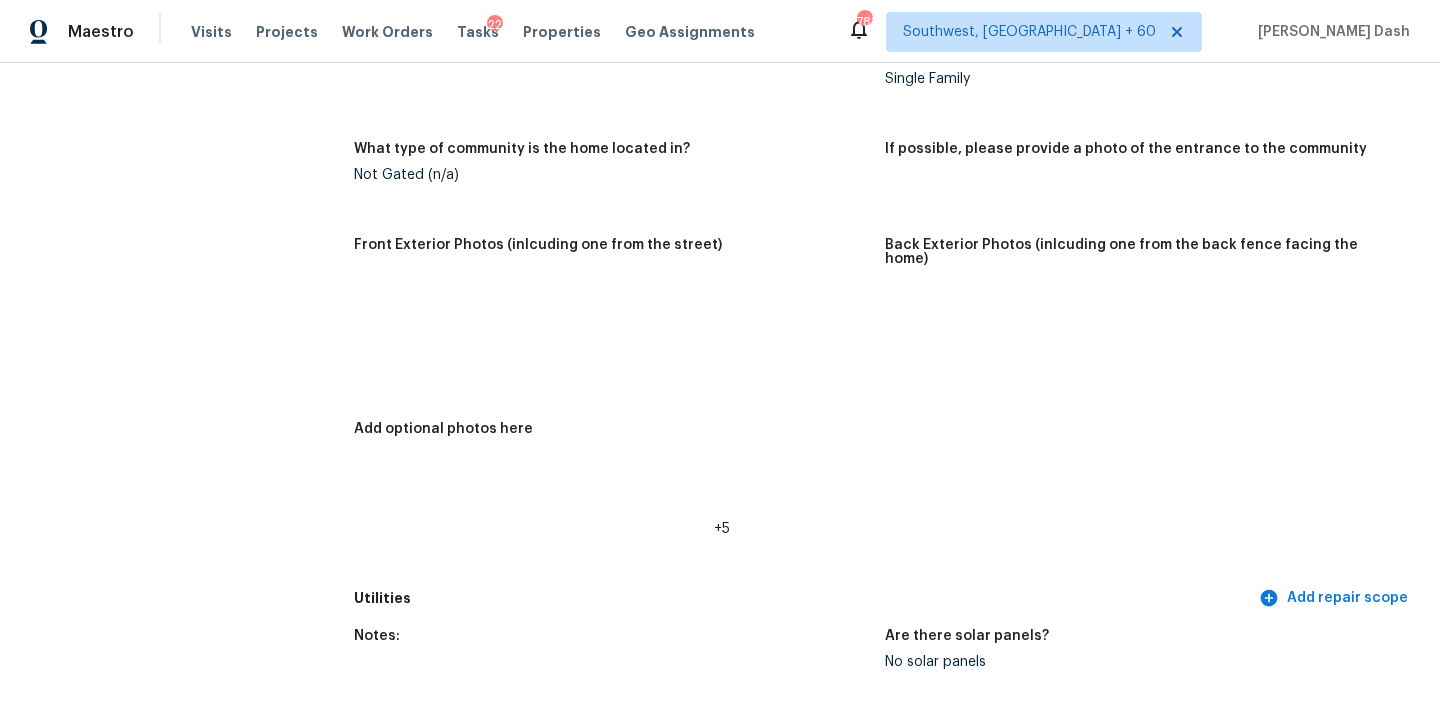 scroll, scrollTop: 0, scrollLeft: 0, axis: both 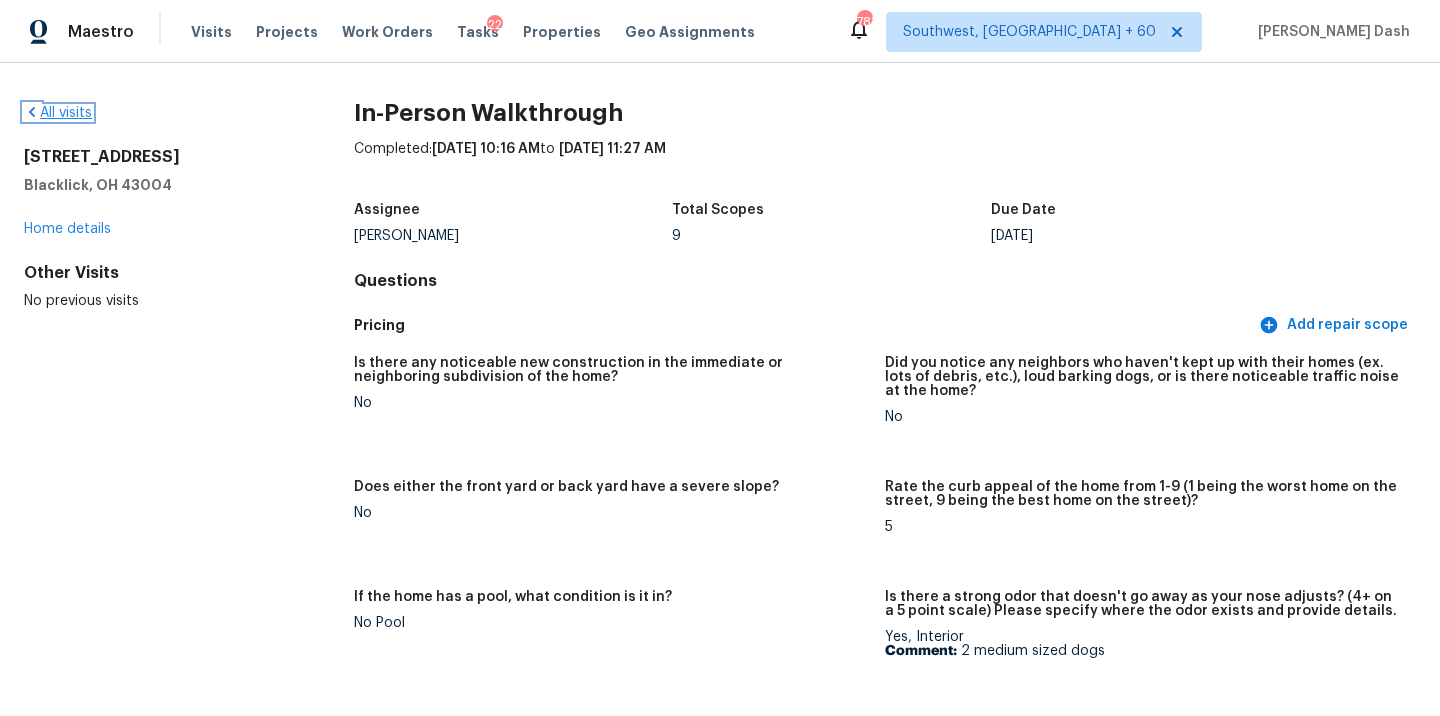 click on "All visits" at bounding box center [58, 113] 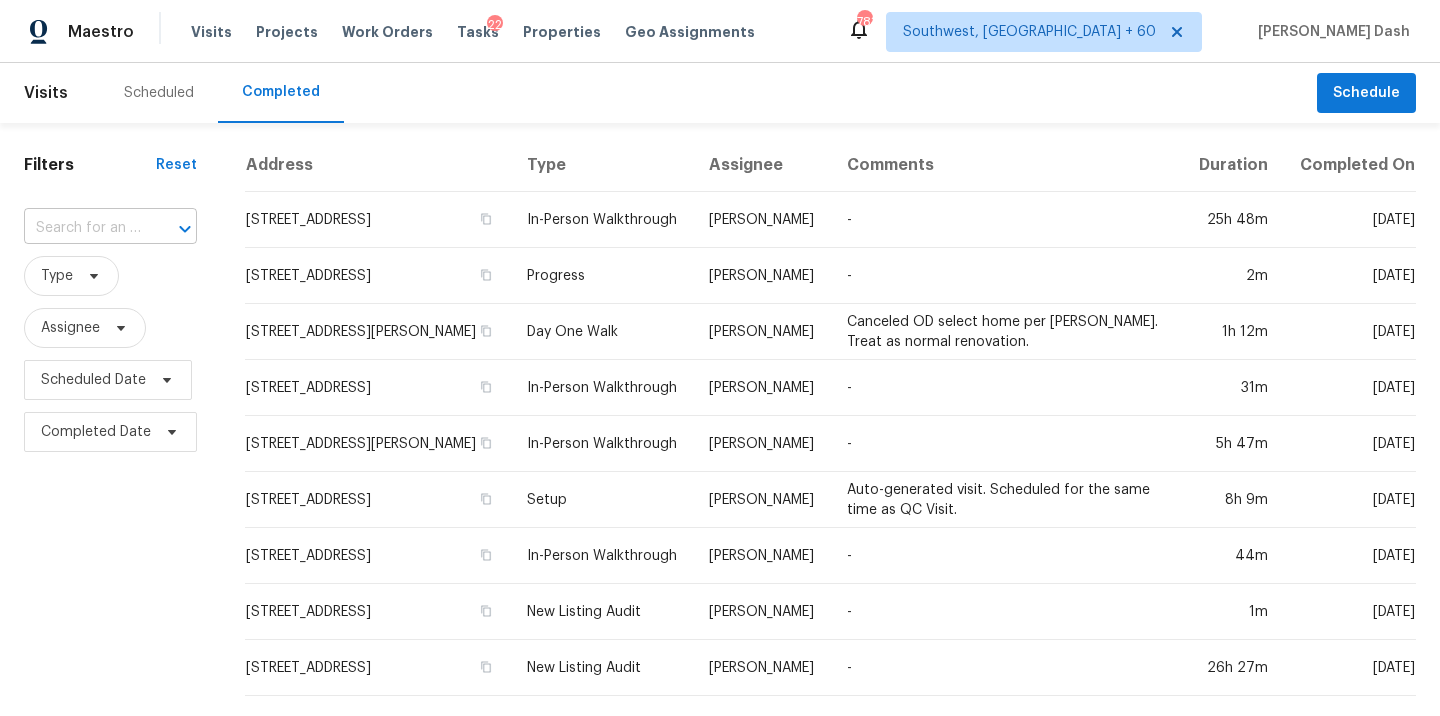 click at bounding box center [82, 228] 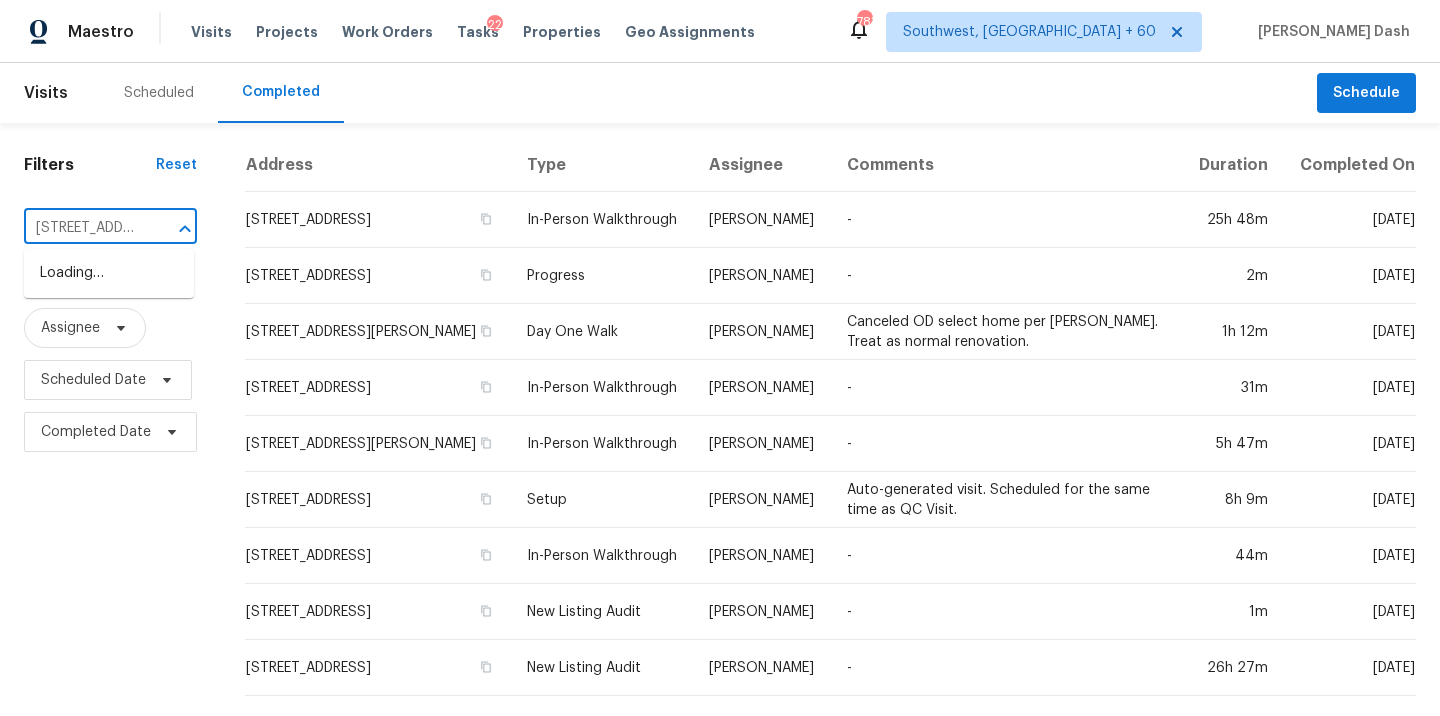 scroll, scrollTop: 0, scrollLeft: 175, axis: horizontal 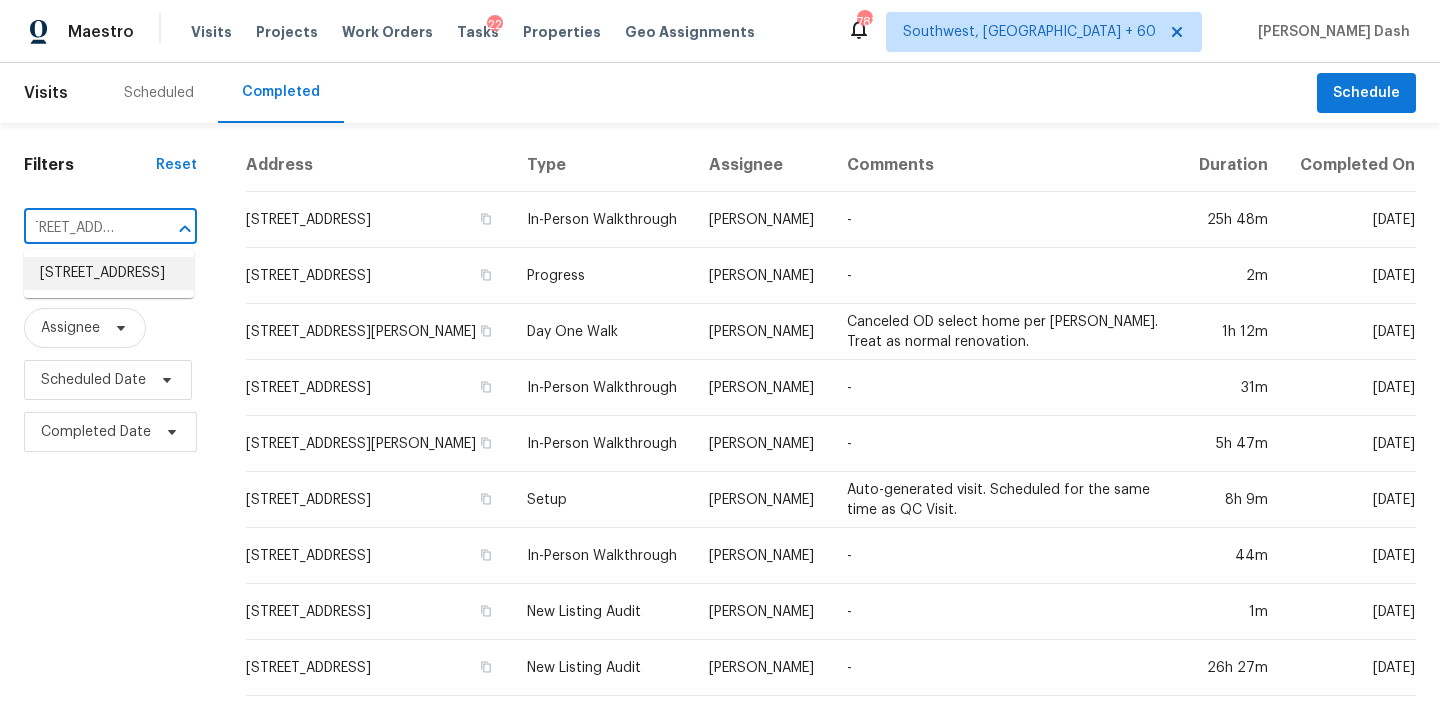 click on "70 Mountainside Ln, Covington, GA 30016" at bounding box center (109, 273) 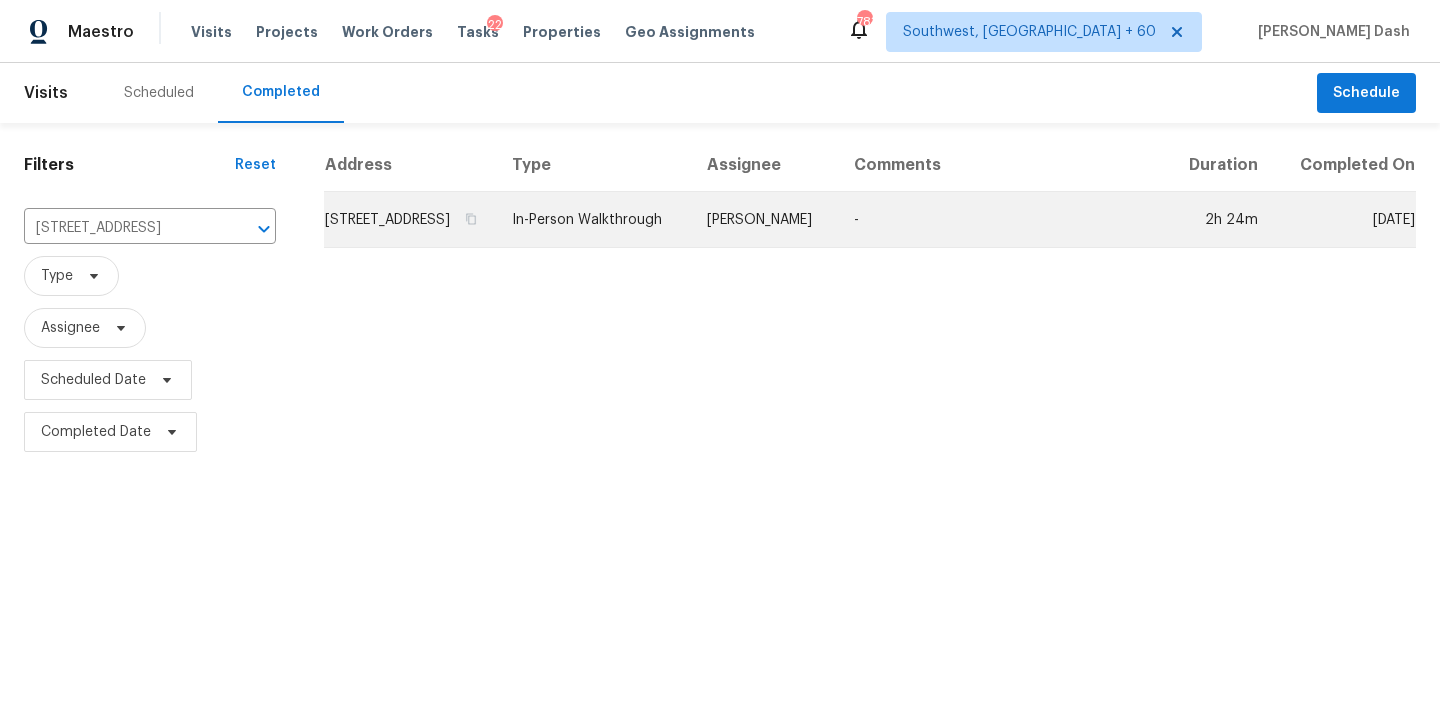 click on "Wesley Brooks" at bounding box center (764, 220) 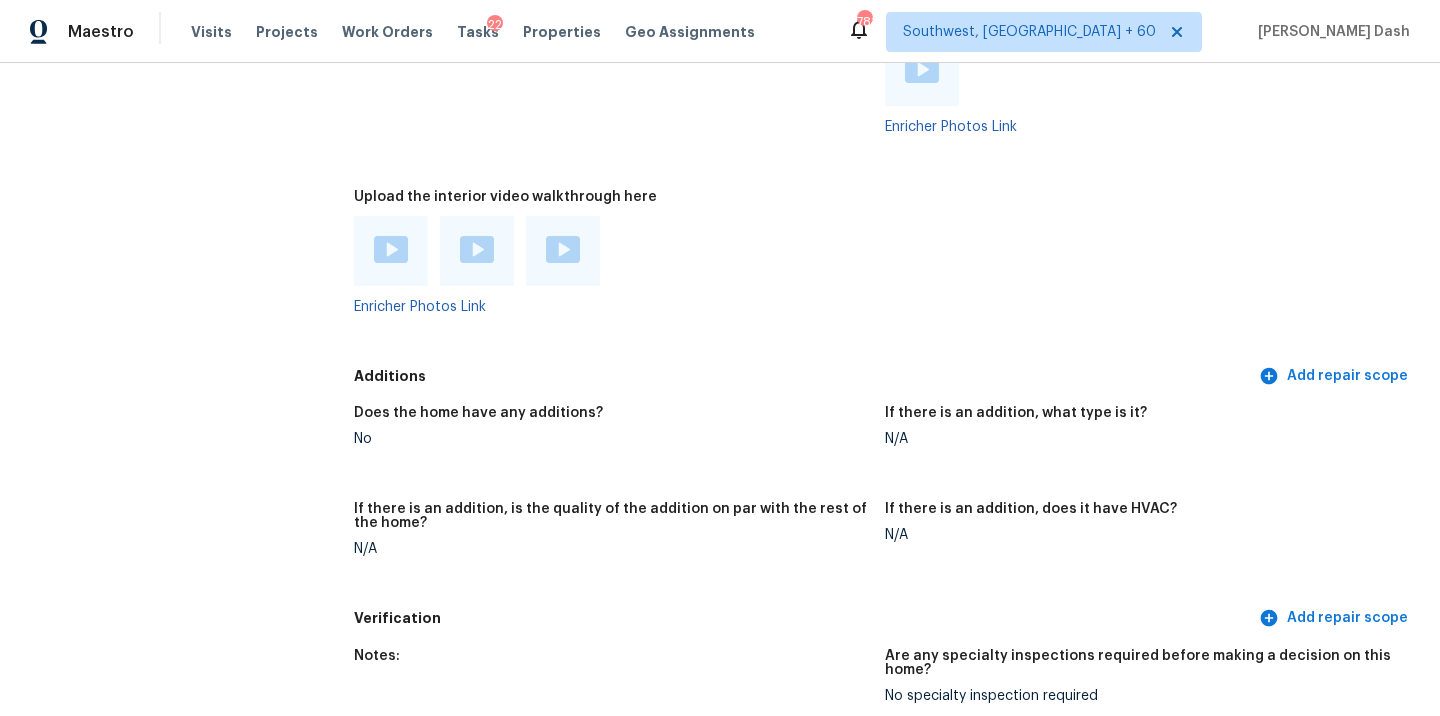 scroll, scrollTop: 3555, scrollLeft: 0, axis: vertical 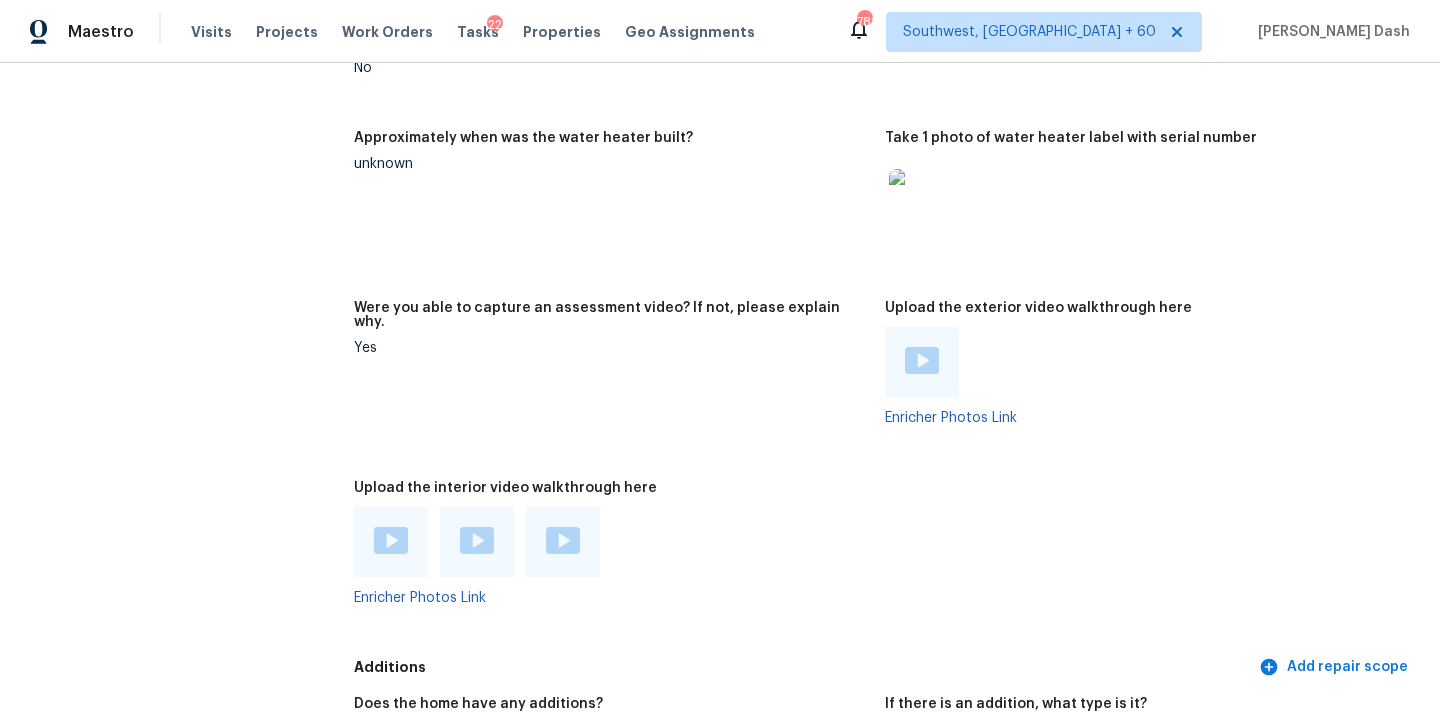 click at bounding box center [391, 540] 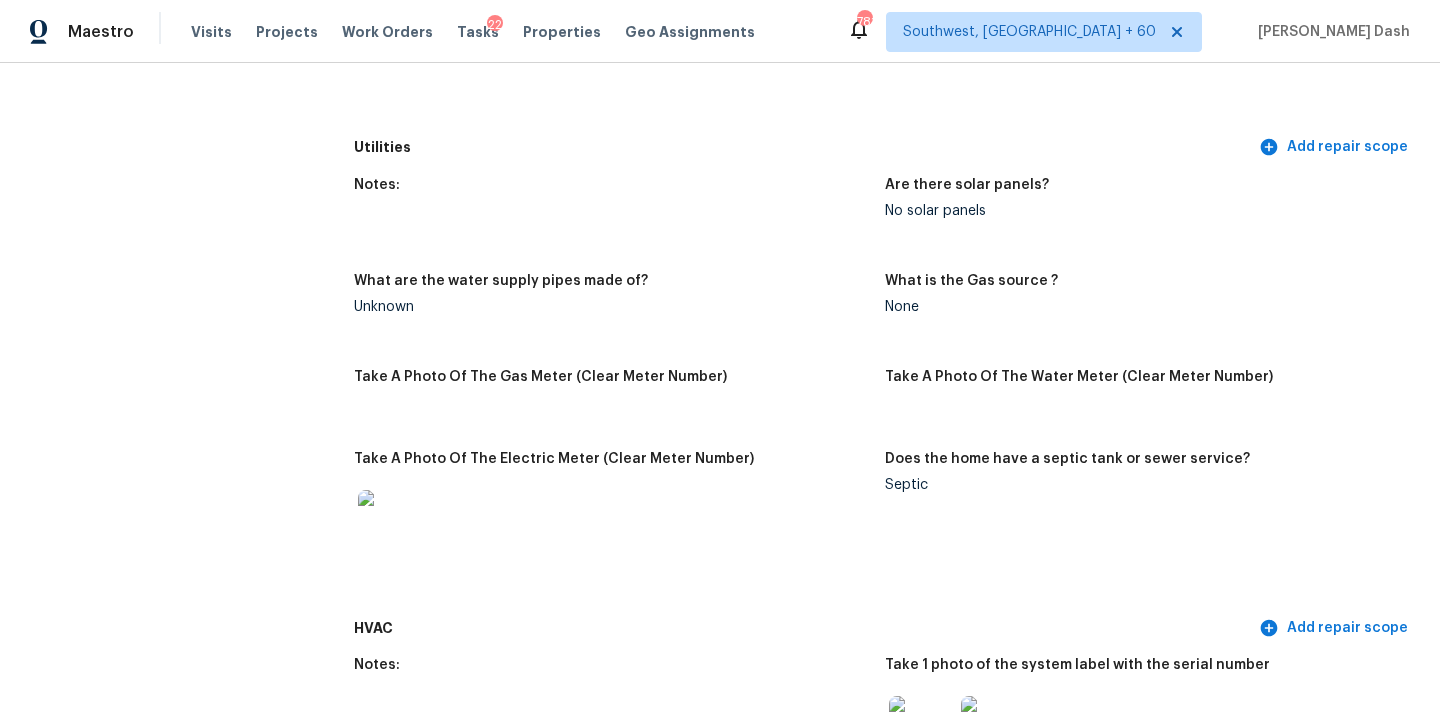 scroll, scrollTop: 1291, scrollLeft: 0, axis: vertical 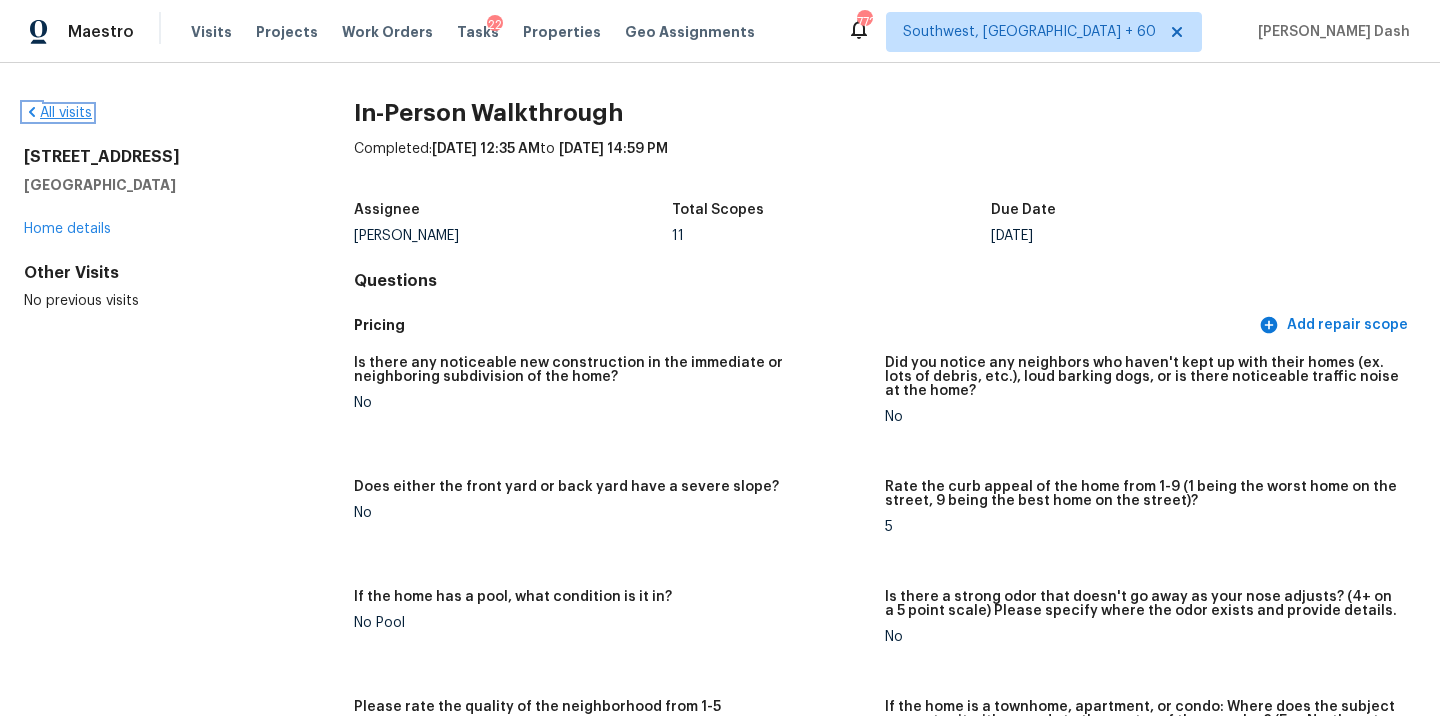 click on "All visits" at bounding box center (58, 113) 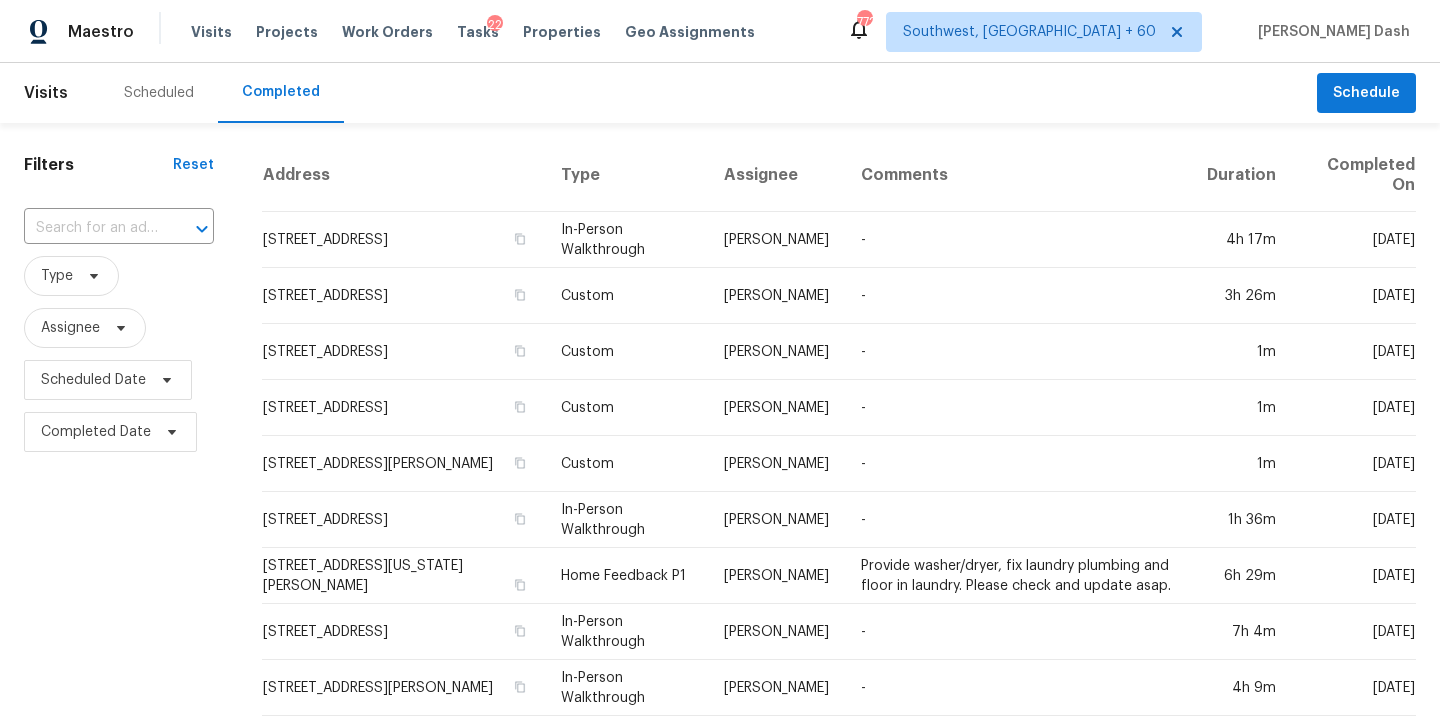 click on "Type" at bounding box center (119, 276) 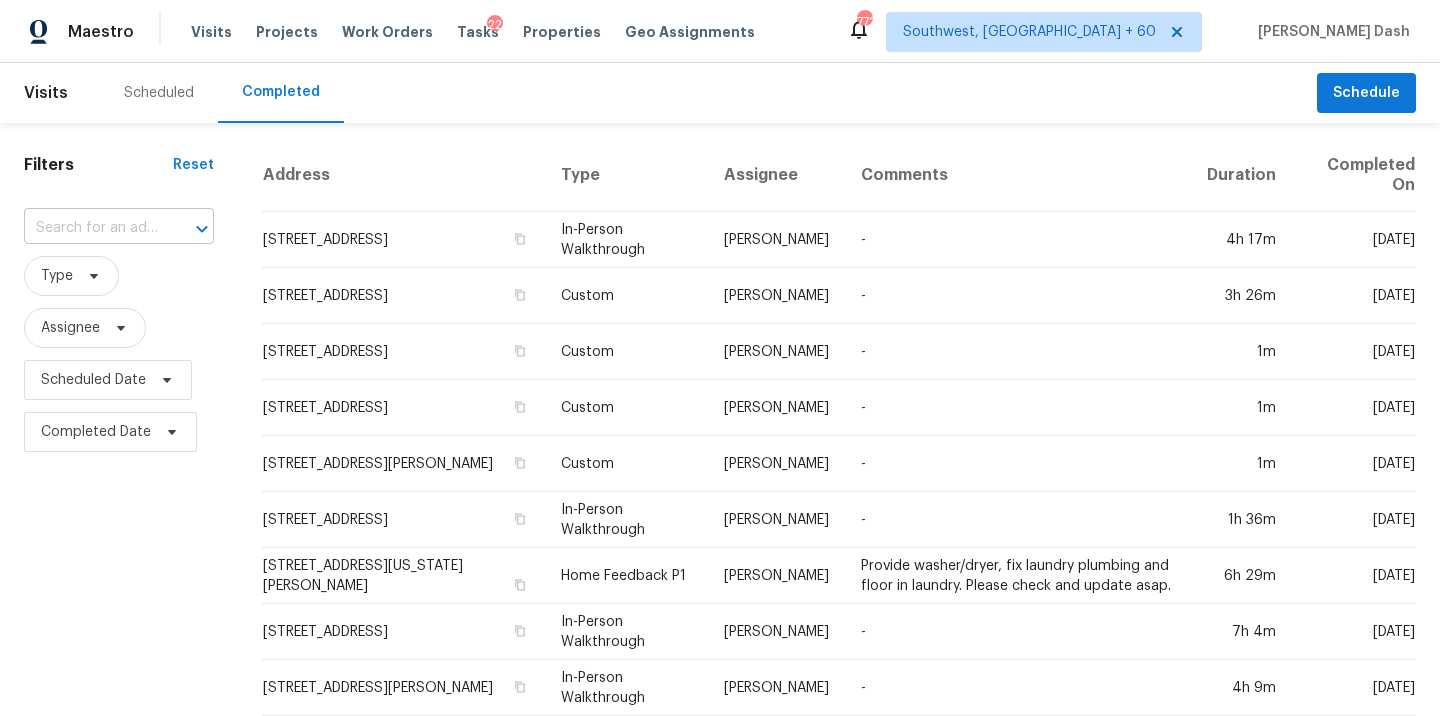 click at bounding box center [91, 228] 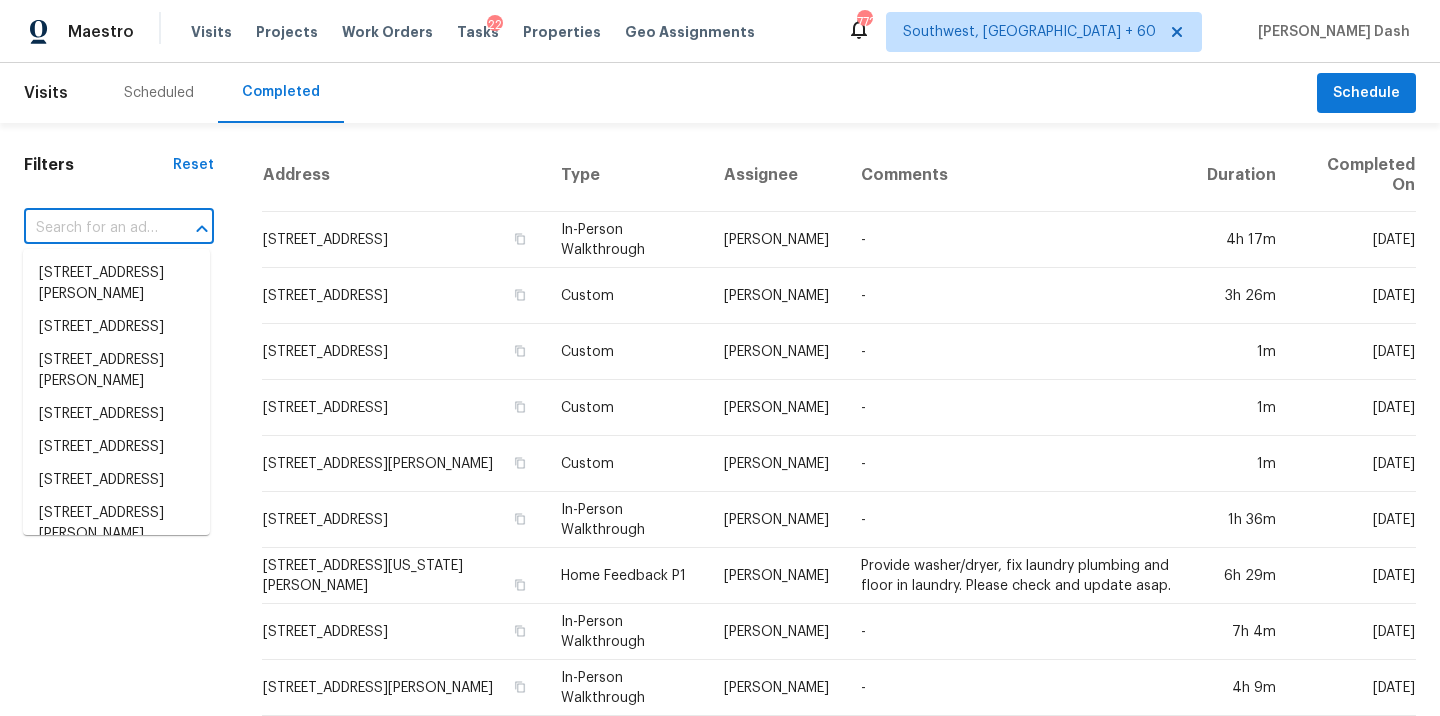 paste on "4152 S Creekside Dr, New Palestine, IN 46163" 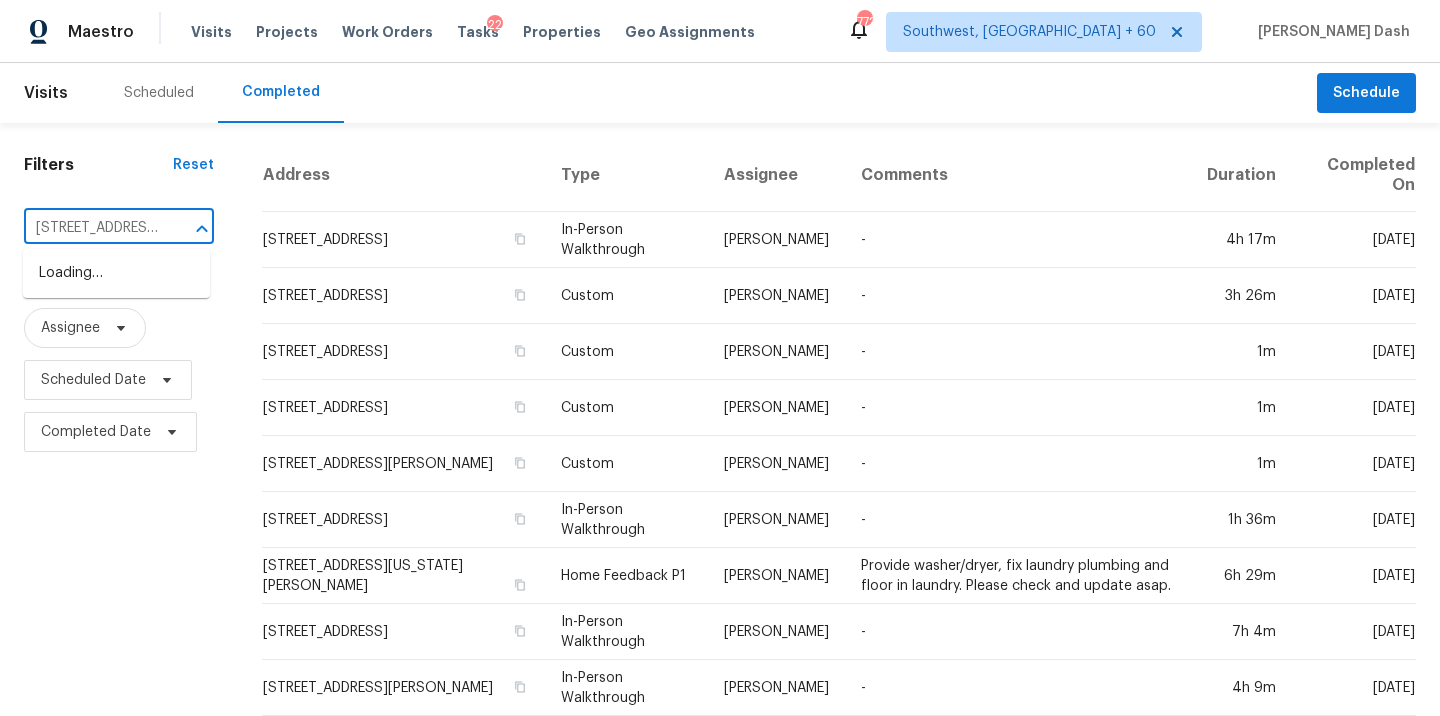 scroll, scrollTop: 0, scrollLeft: 175, axis: horizontal 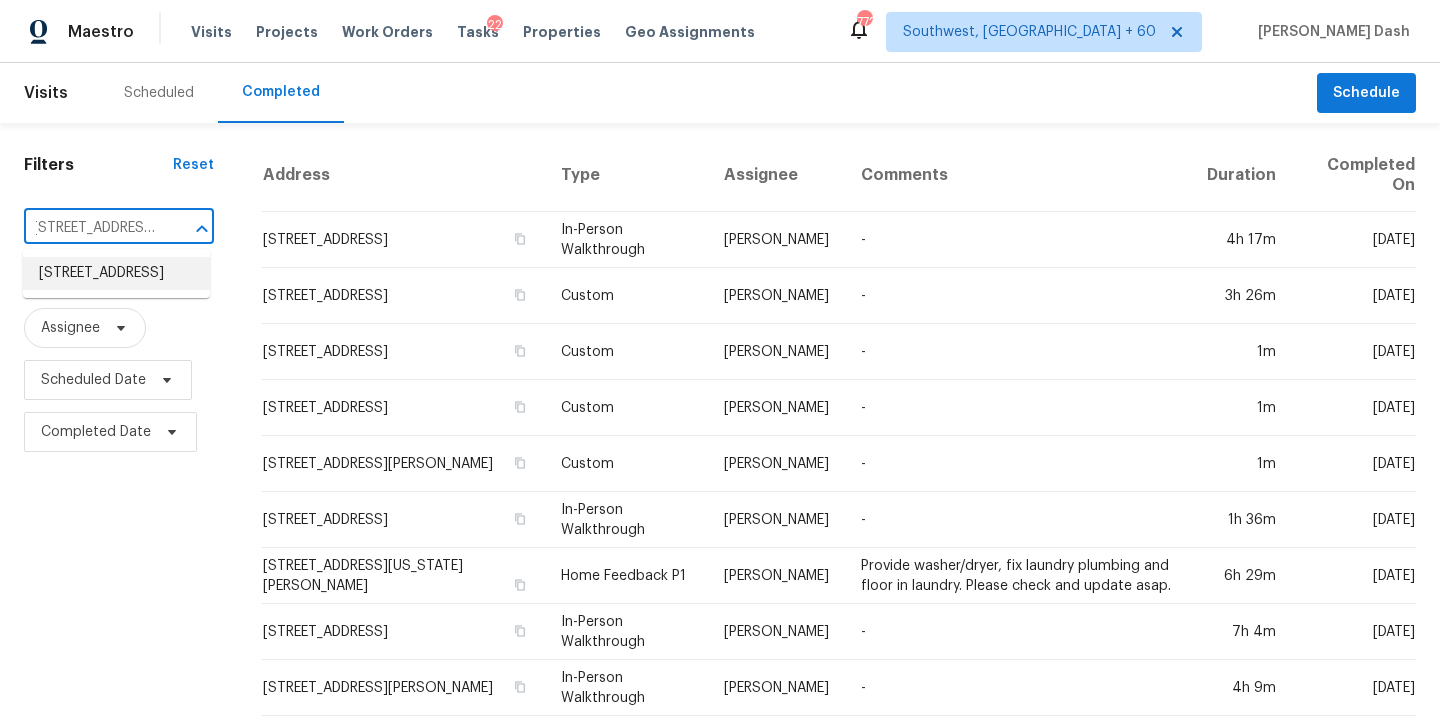 click on "4152 S Creekside Dr, New Palestine, IN 46163" at bounding box center (116, 273) 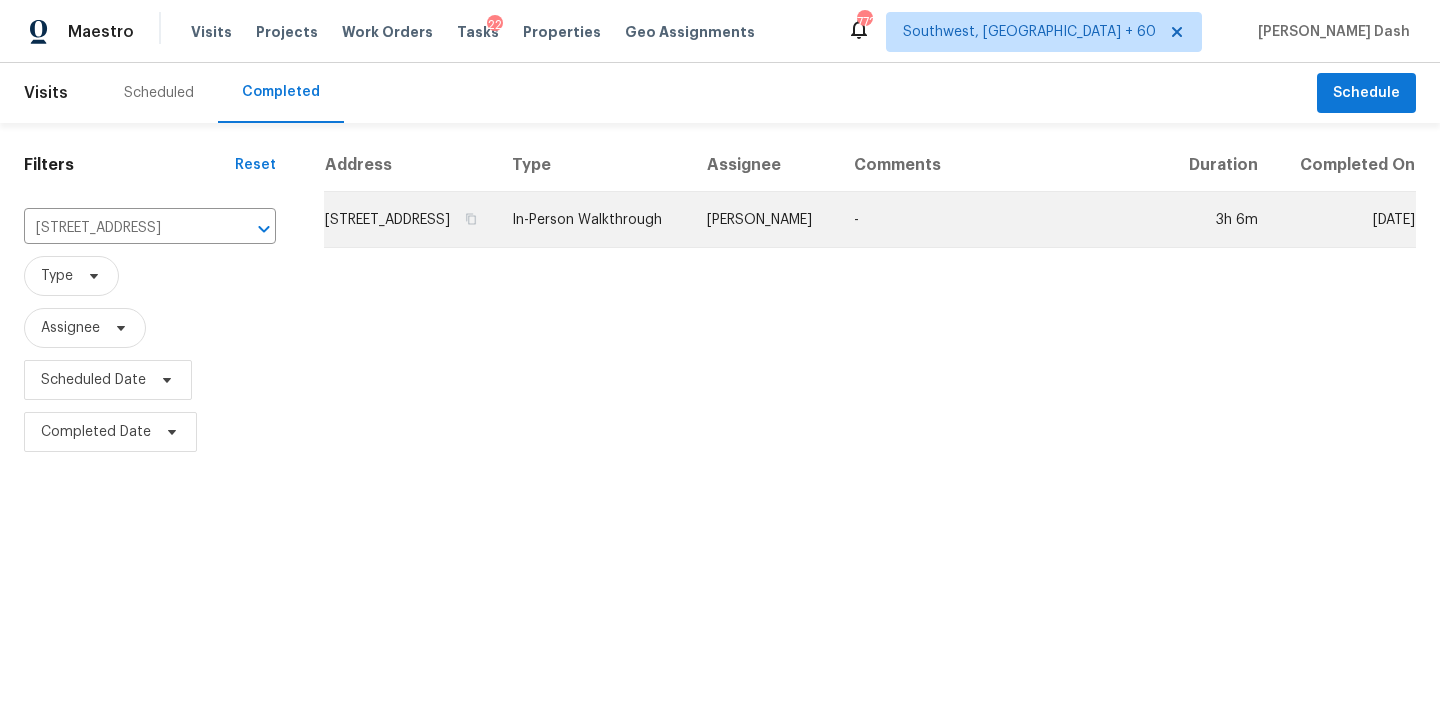 click on "In-Person Walkthrough" at bounding box center (593, 220) 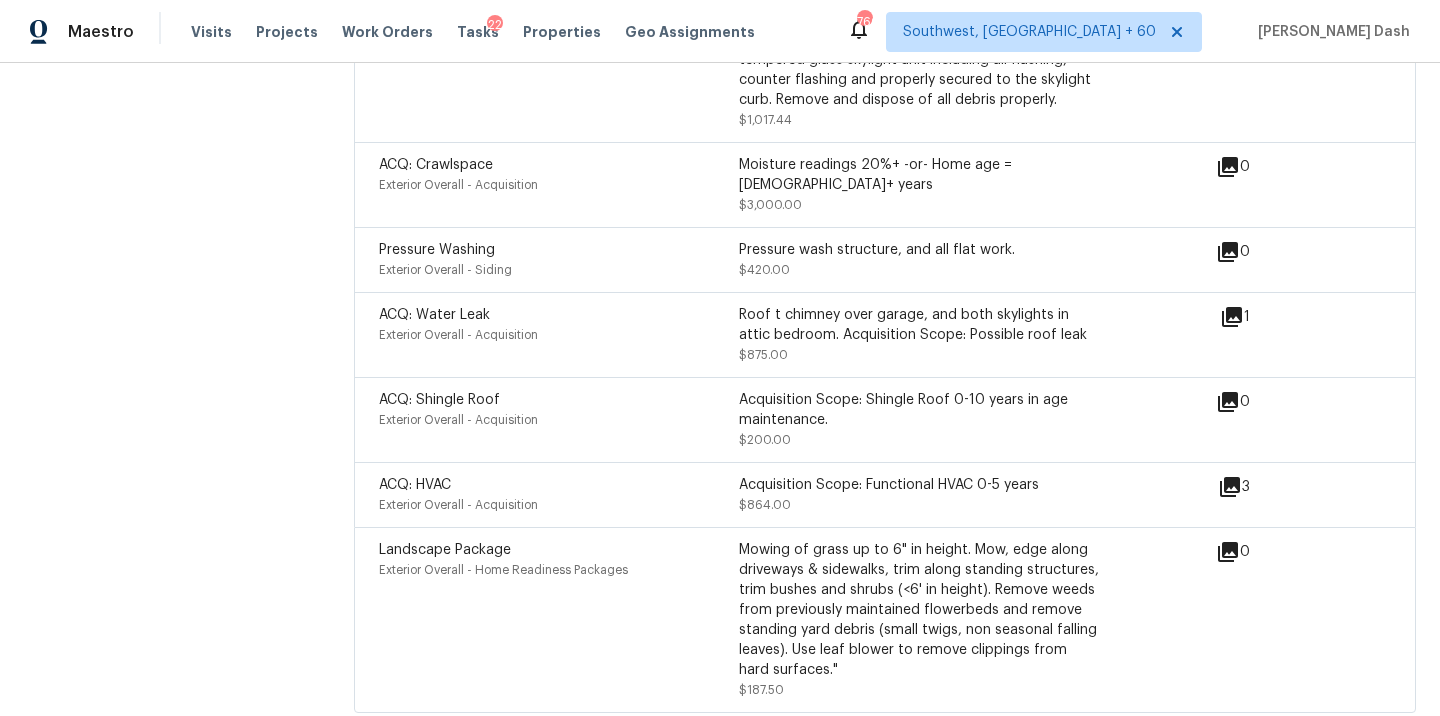 scroll, scrollTop: 5493, scrollLeft: 0, axis: vertical 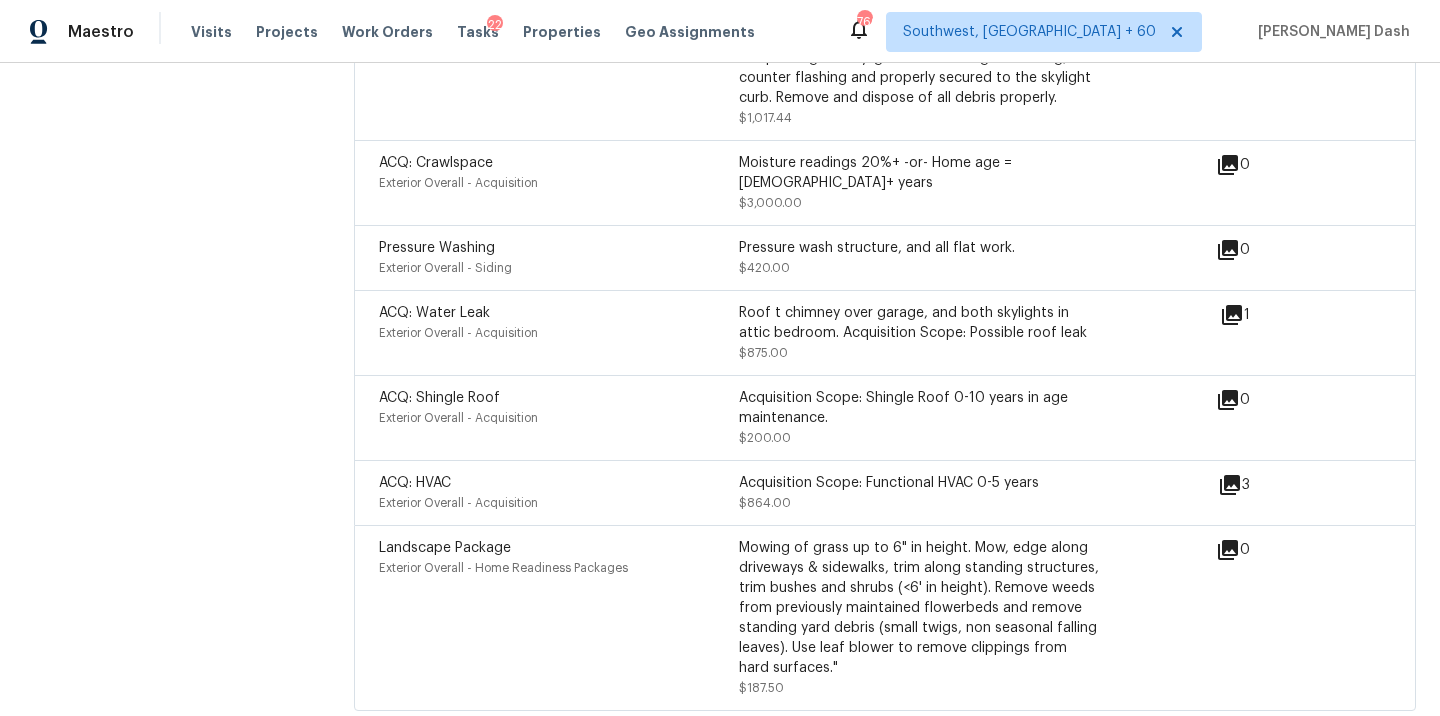 click on "ACQ: Water Leak Exterior Overall - Acquisition Roof t chimney over garage, and both skylights in attic bedroom.
Acquisition Scope: Possible roof leak $875.00" at bounding box center (799, 333) 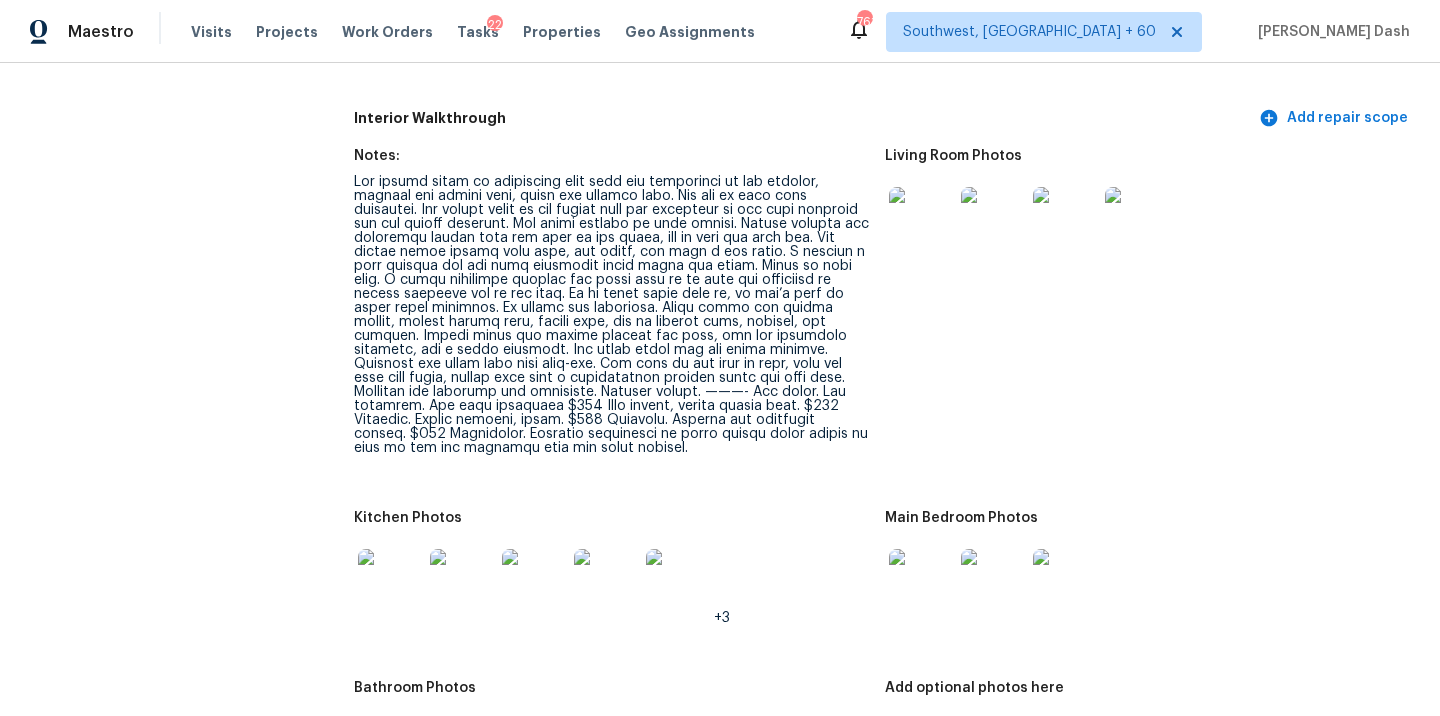 scroll, scrollTop: 2312, scrollLeft: 0, axis: vertical 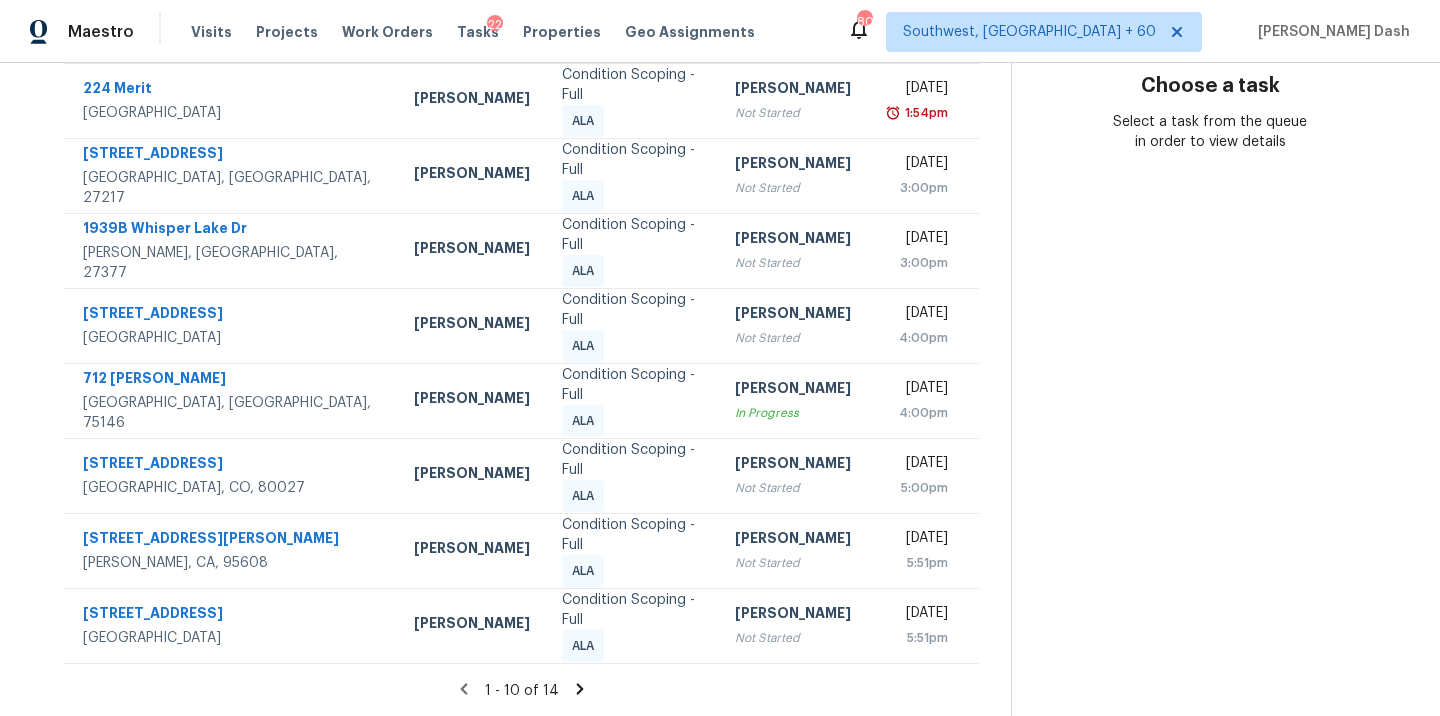 click 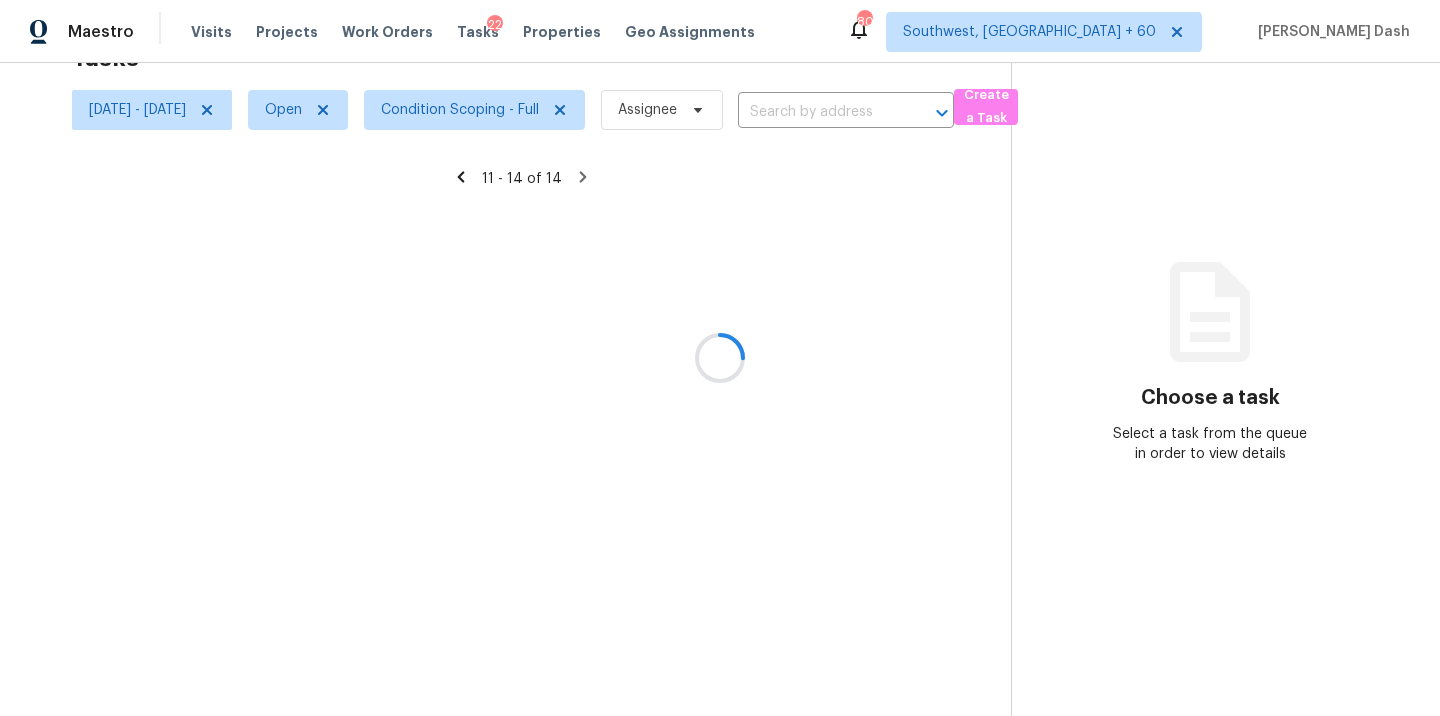 scroll, scrollTop: 63, scrollLeft: 0, axis: vertical 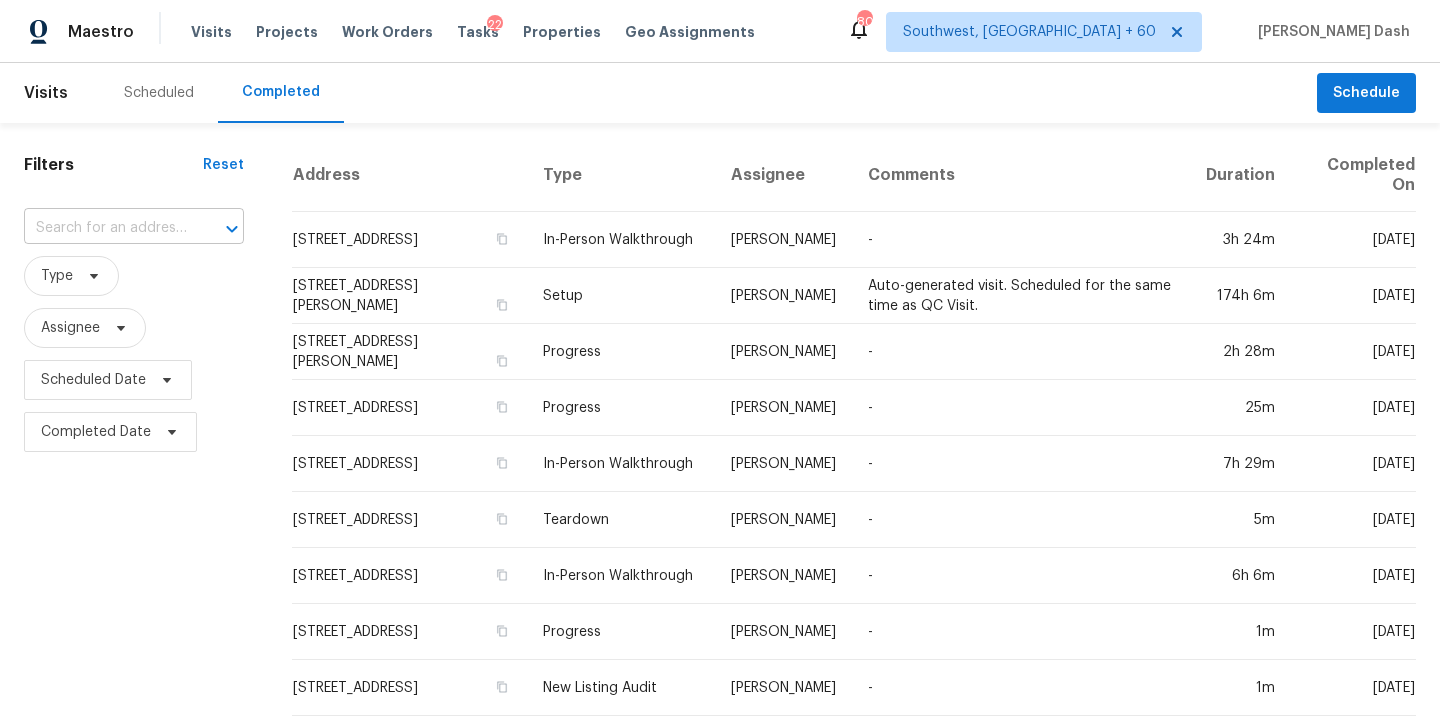 click at bounding box center (106, 228) 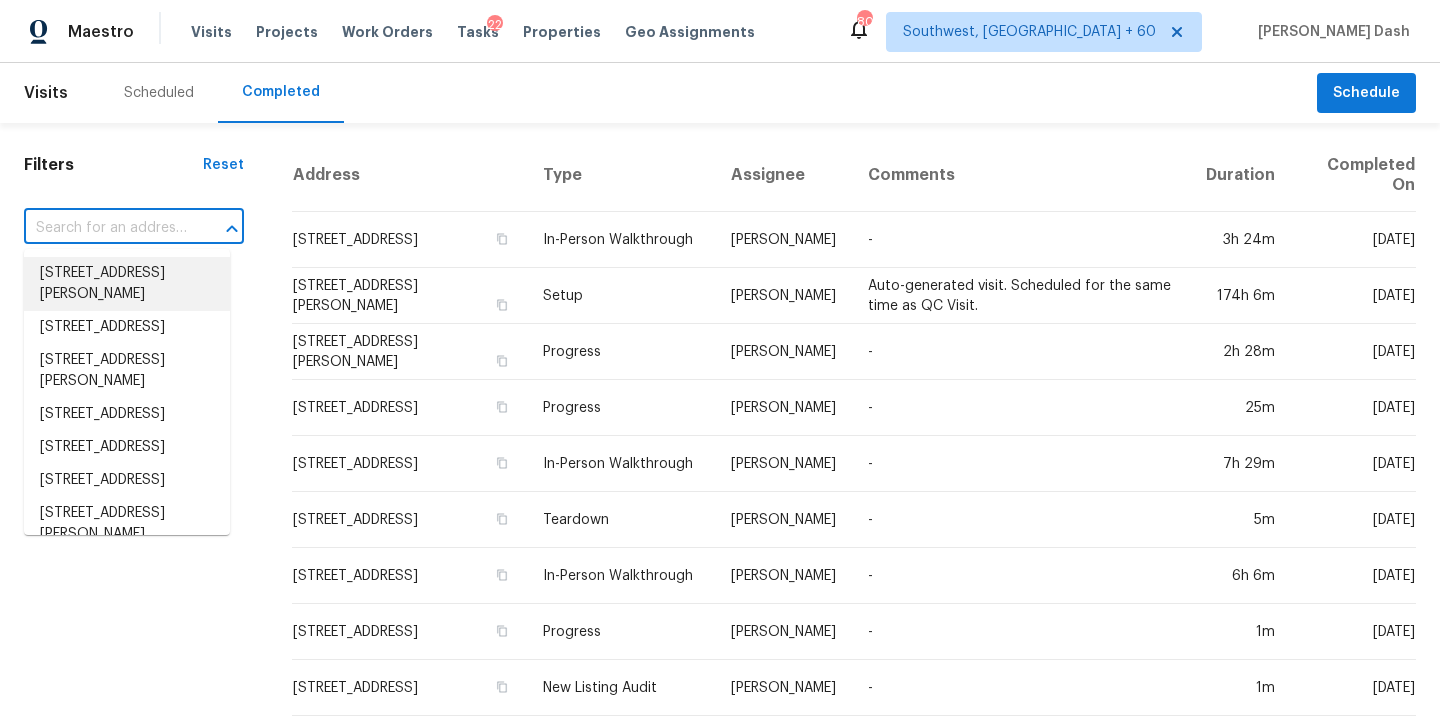 paste on "[STREET_ADDRESS]" 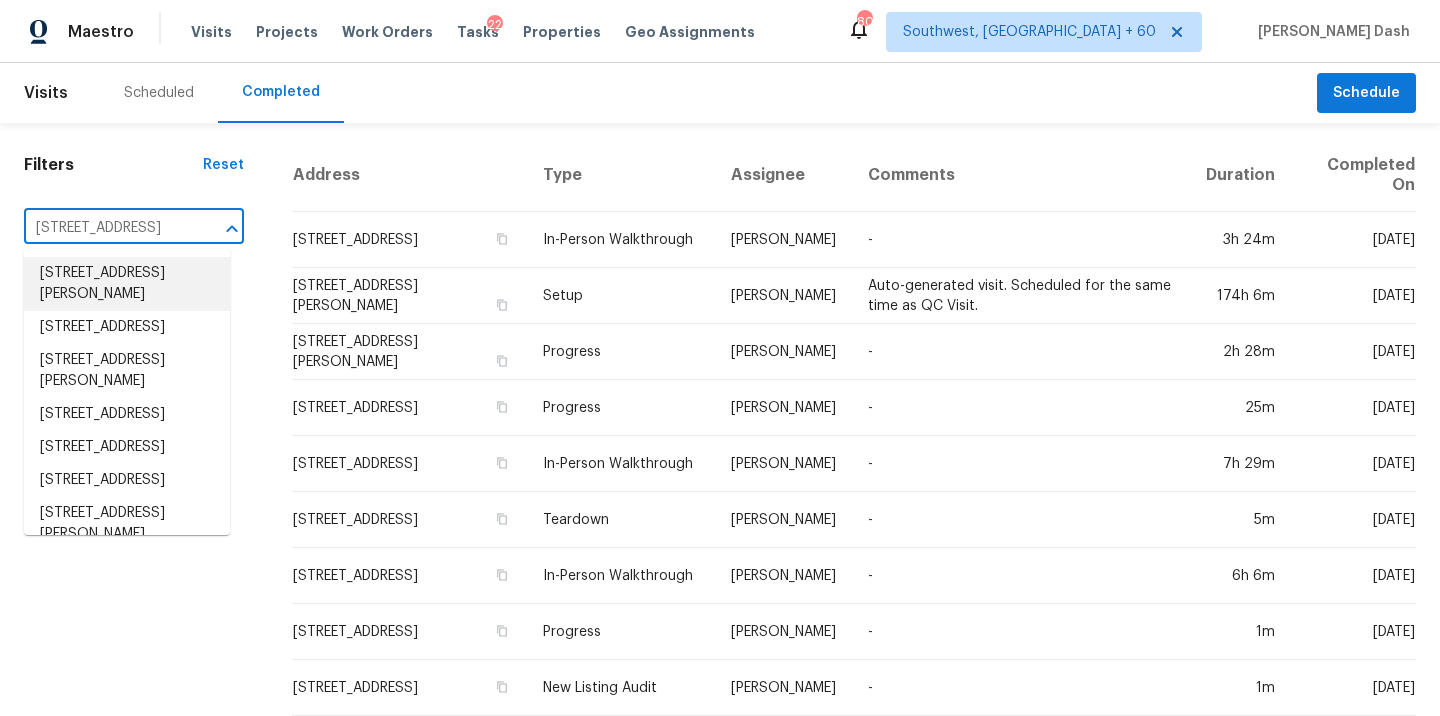scroll, scrollTop: 0, scrollLeft: 86, axis: horizontal 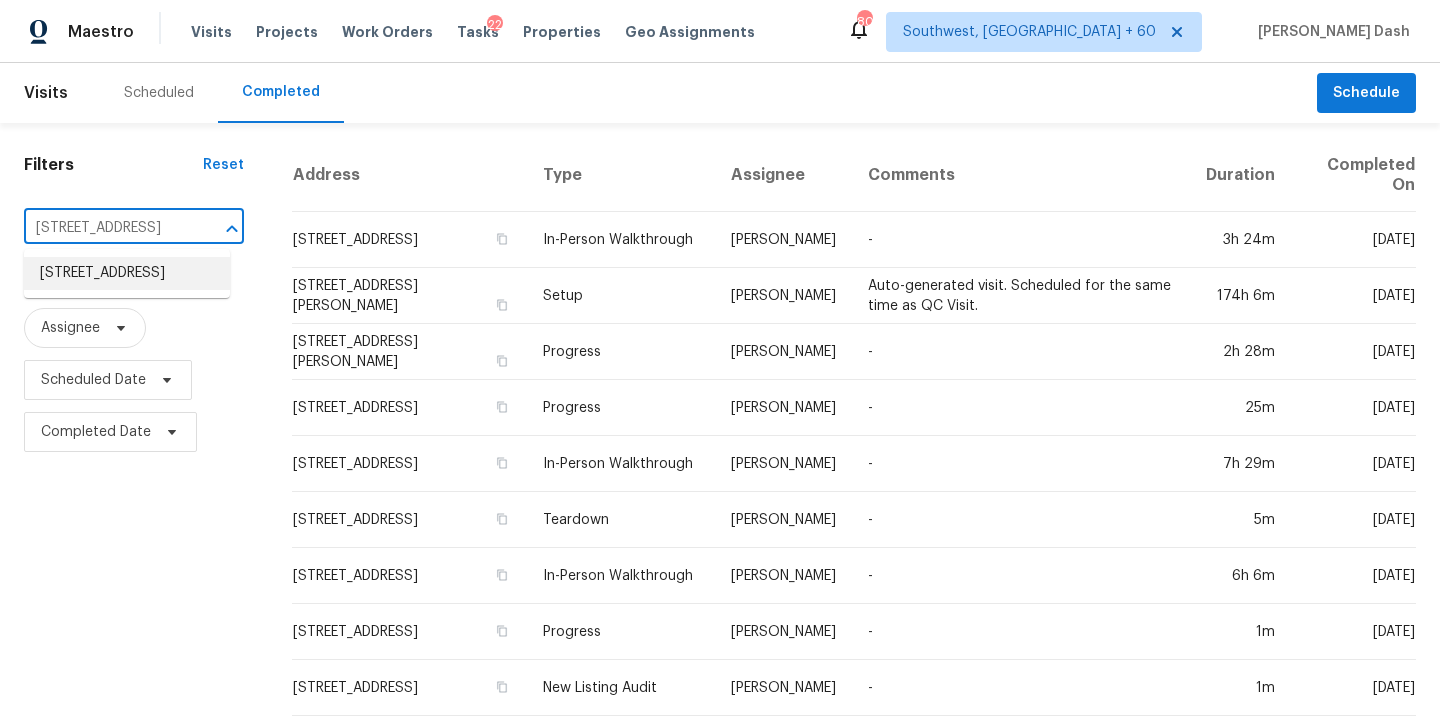 click on "79 Topsail Ct, Greenville, SC 29611" at bounding box center [127, 273] 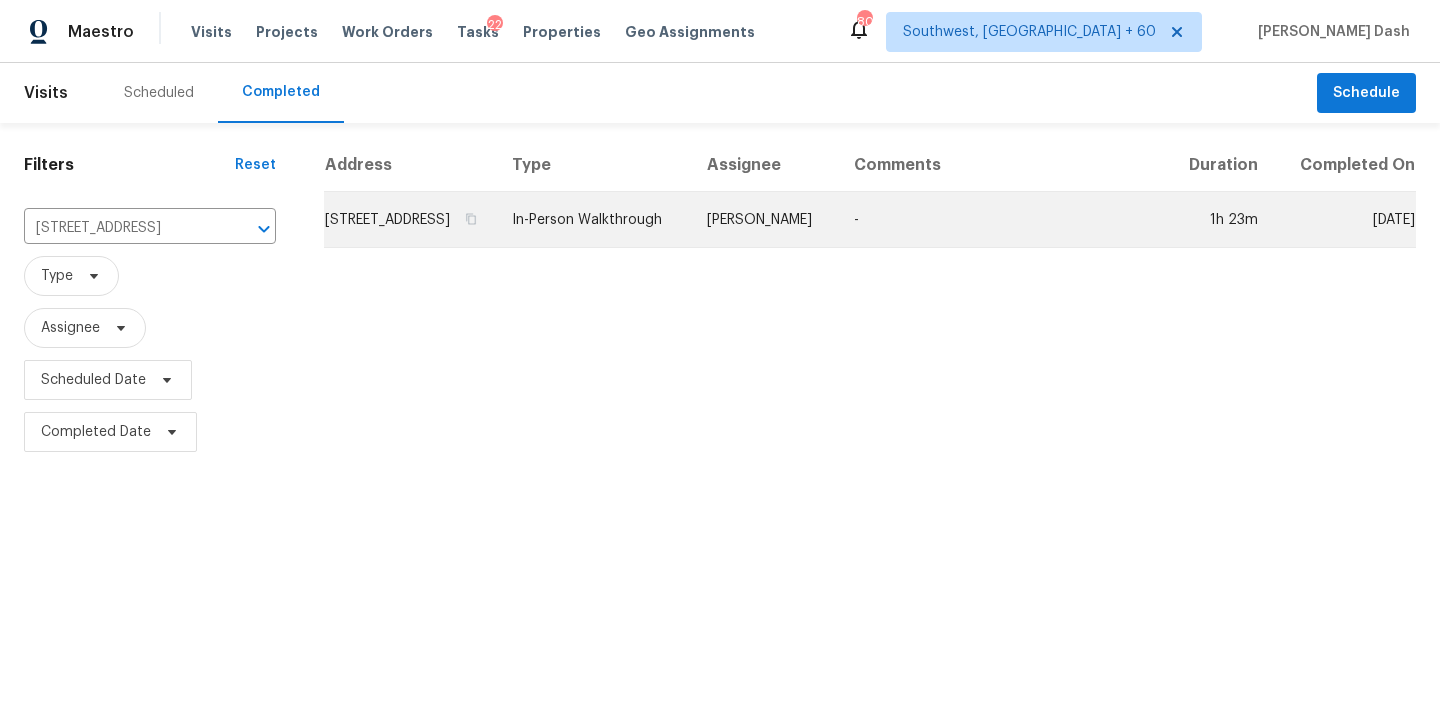 click on "In-Person Walkthrough" at bounding box center [593, 220] 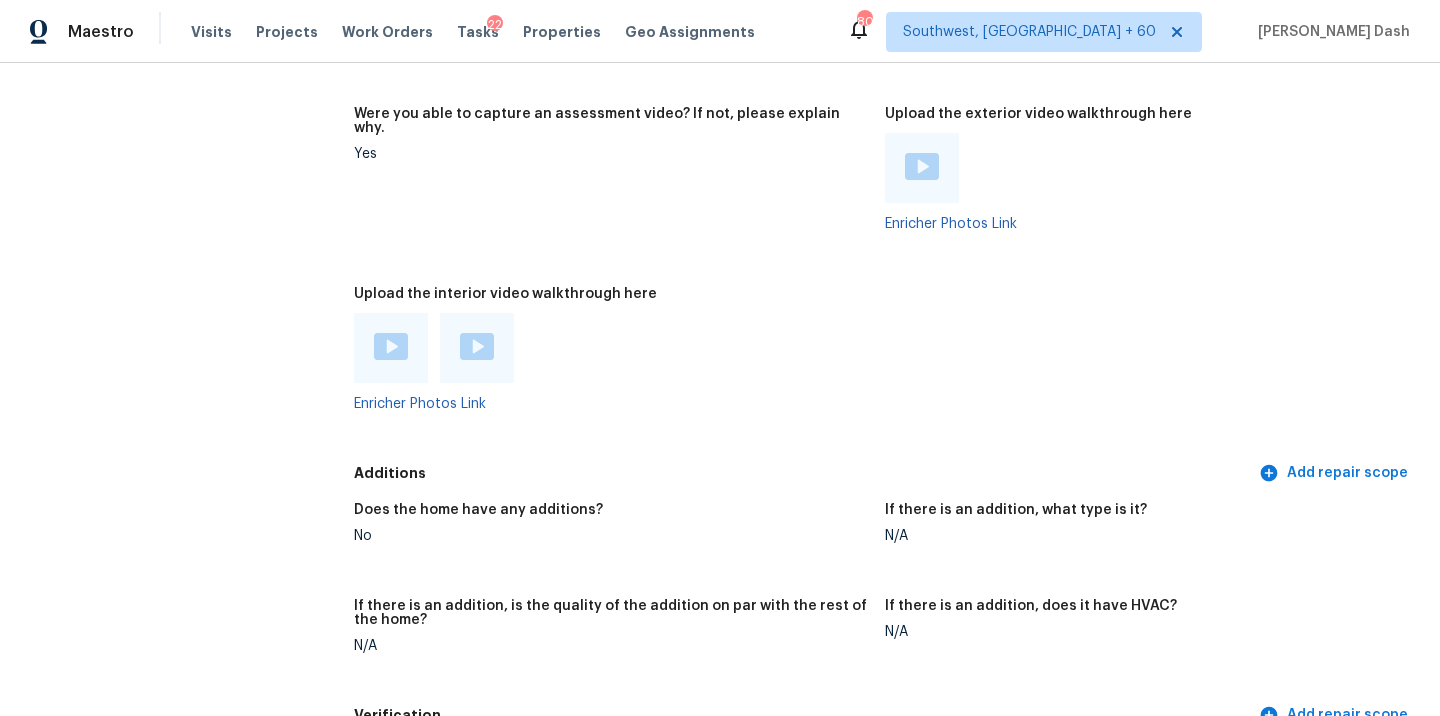 scroll, scrollTop: 3880, scrollLeft: 0, axis: vertical 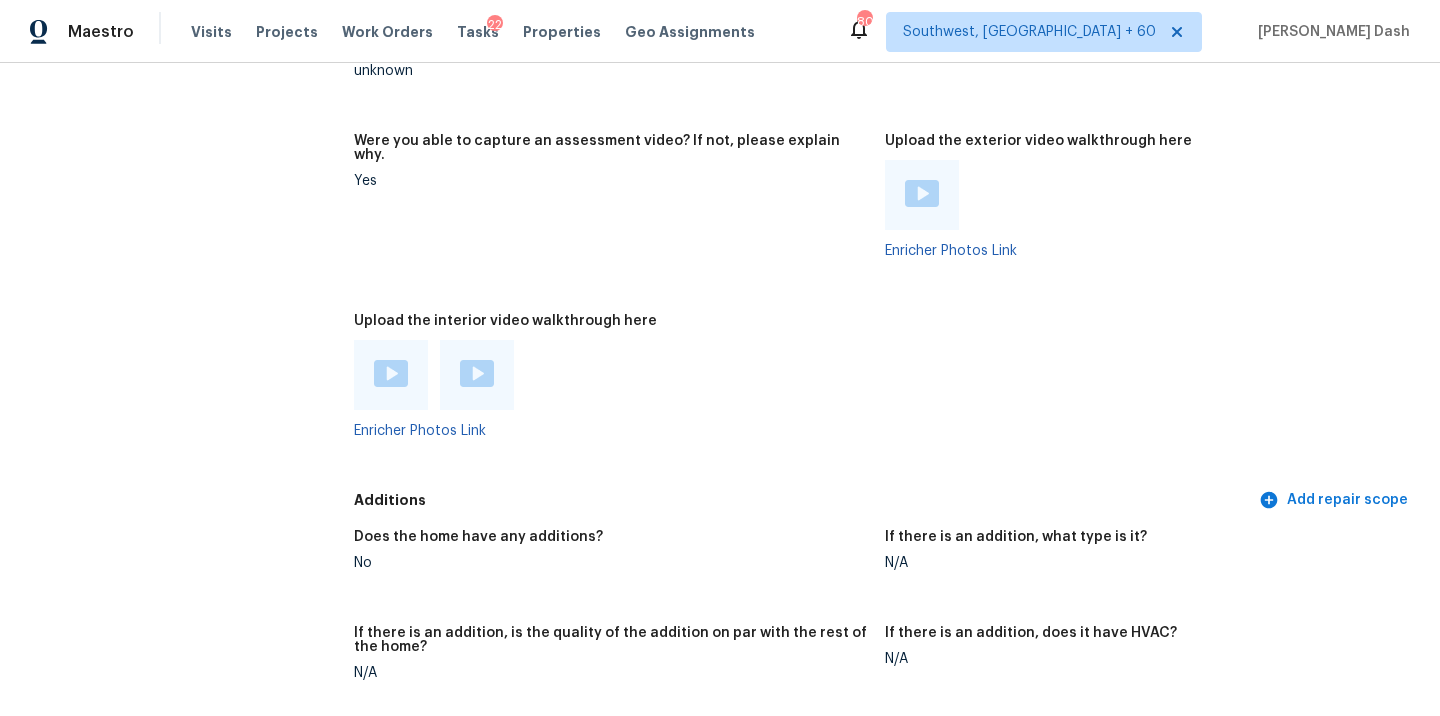 click at bounding box center (391, 373) 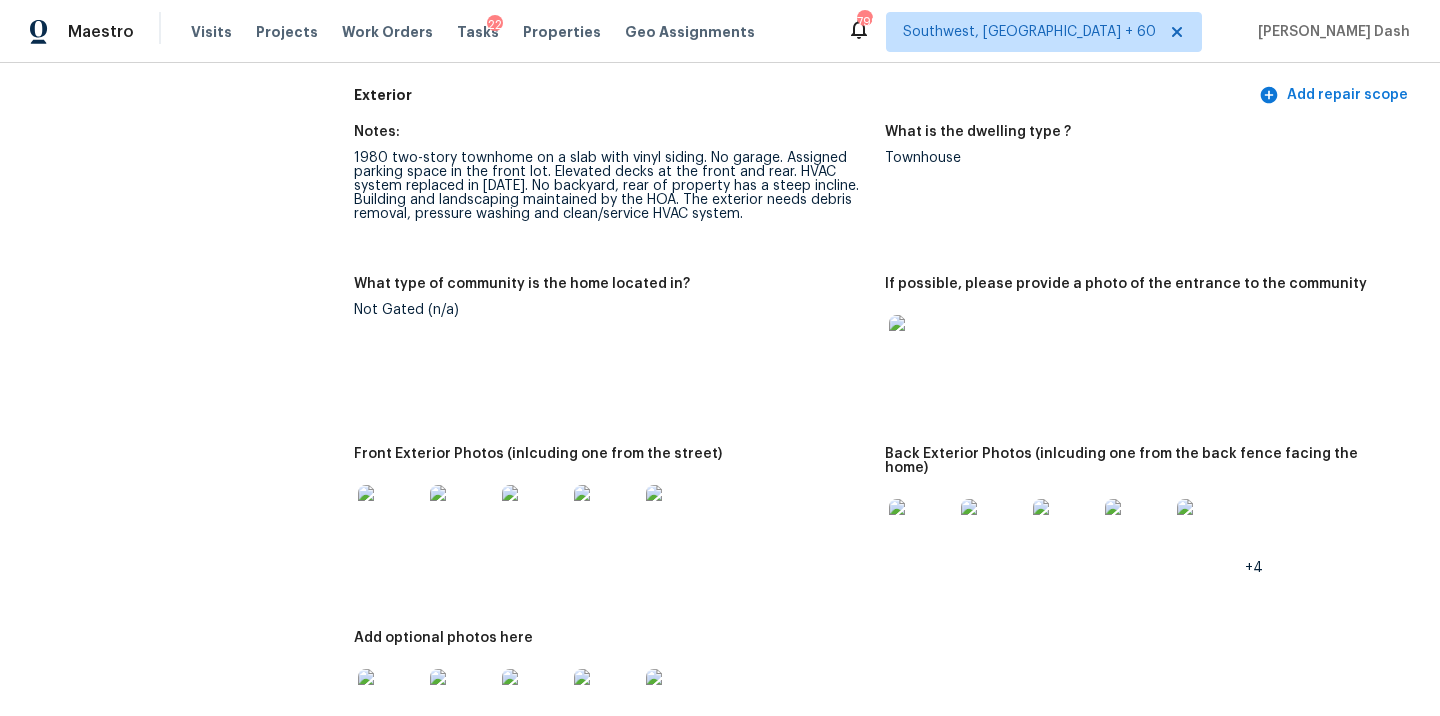 scroll, scrollTop: 0, scrollLeft: 0, axis: both 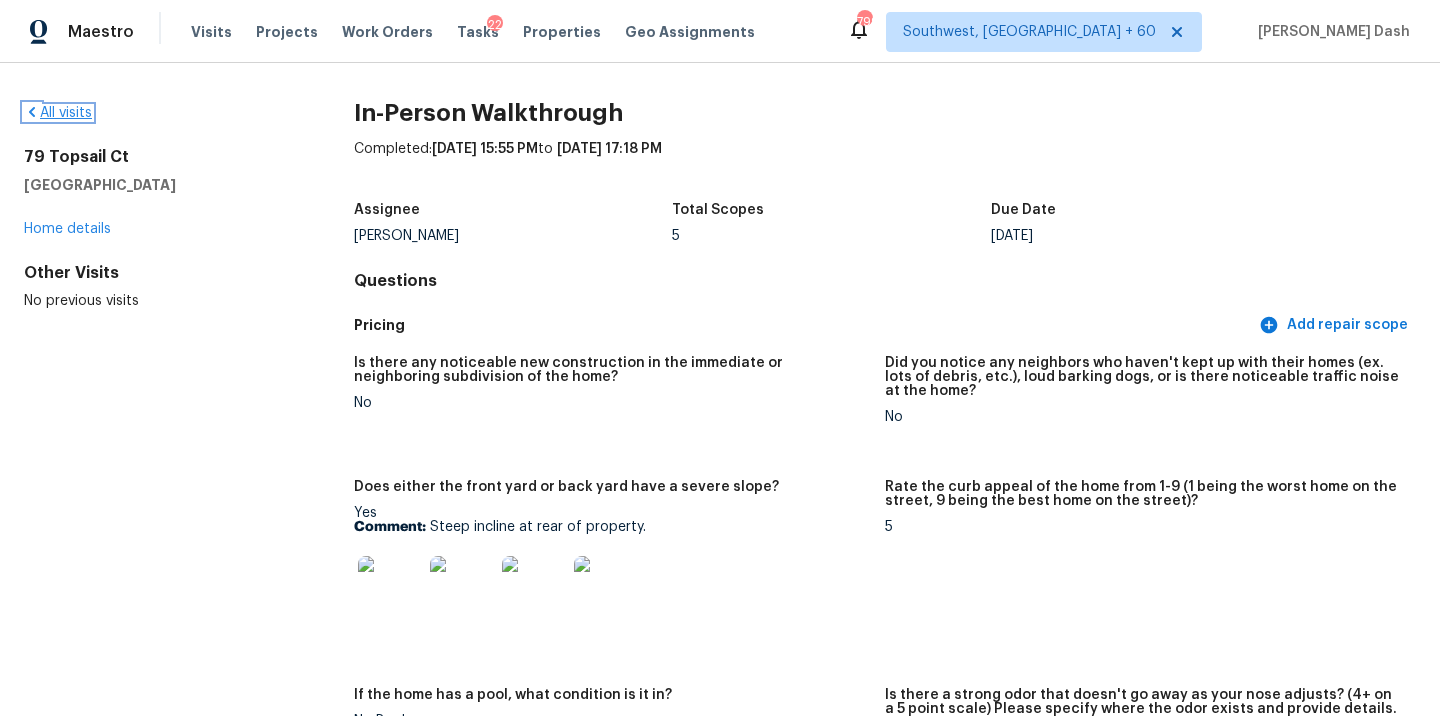 click on "All visits" at bounding box center (58, 113) 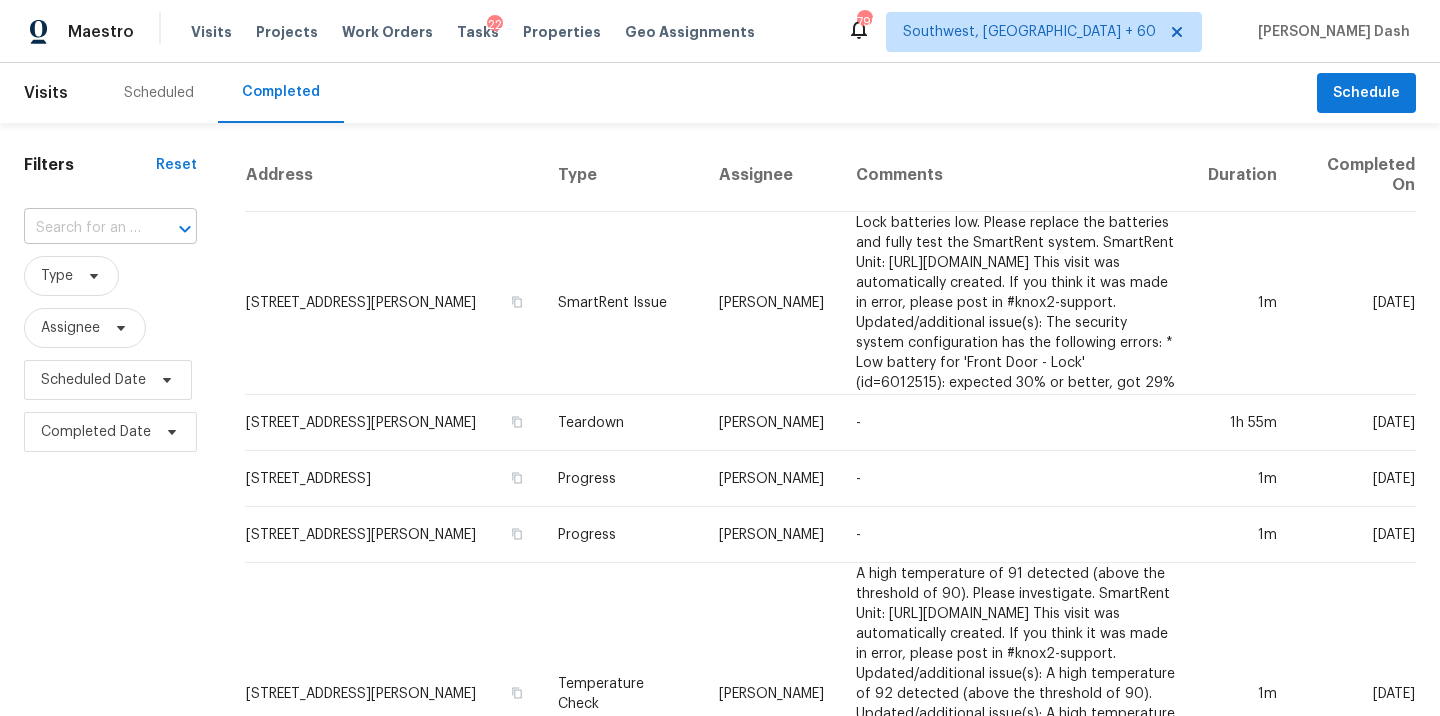 click at bounding box center (82, 228) 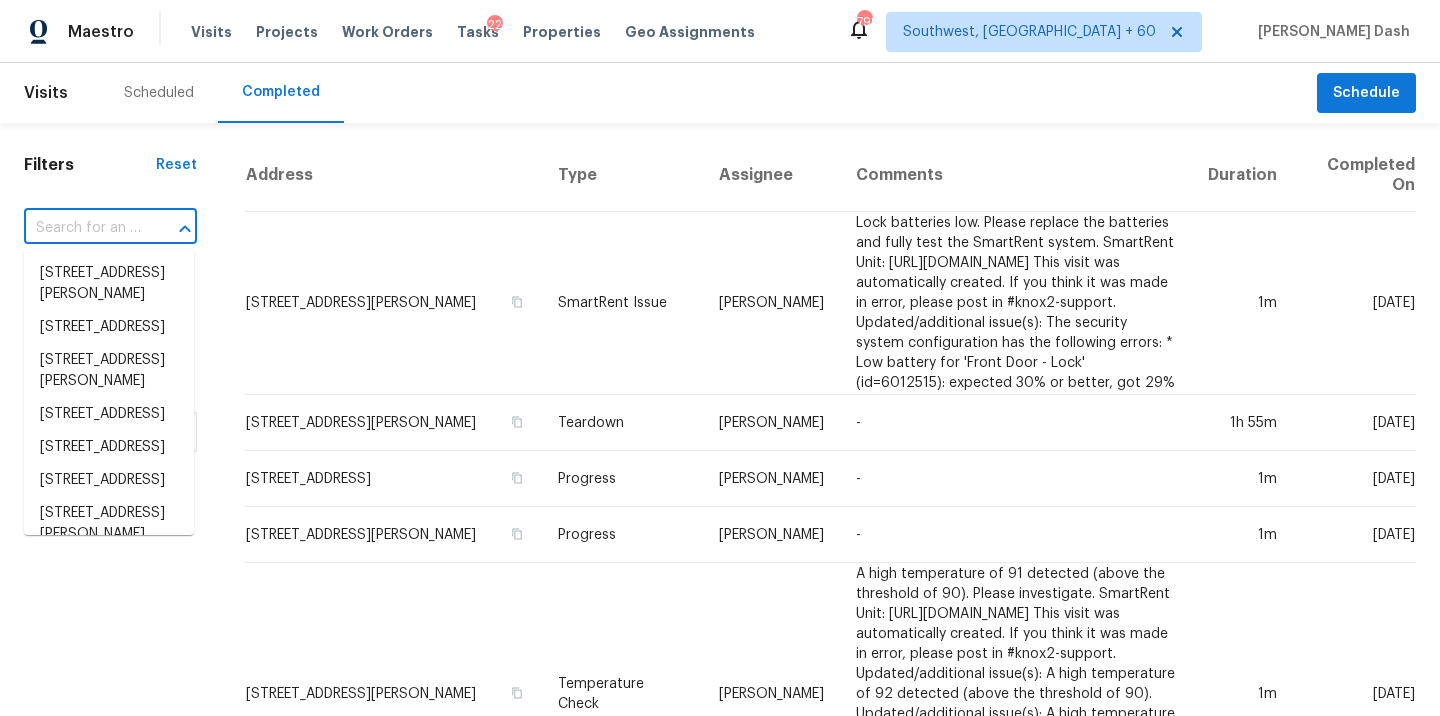 paste on "7817 Birch Creek Dr, Blacklick, OH 43004" 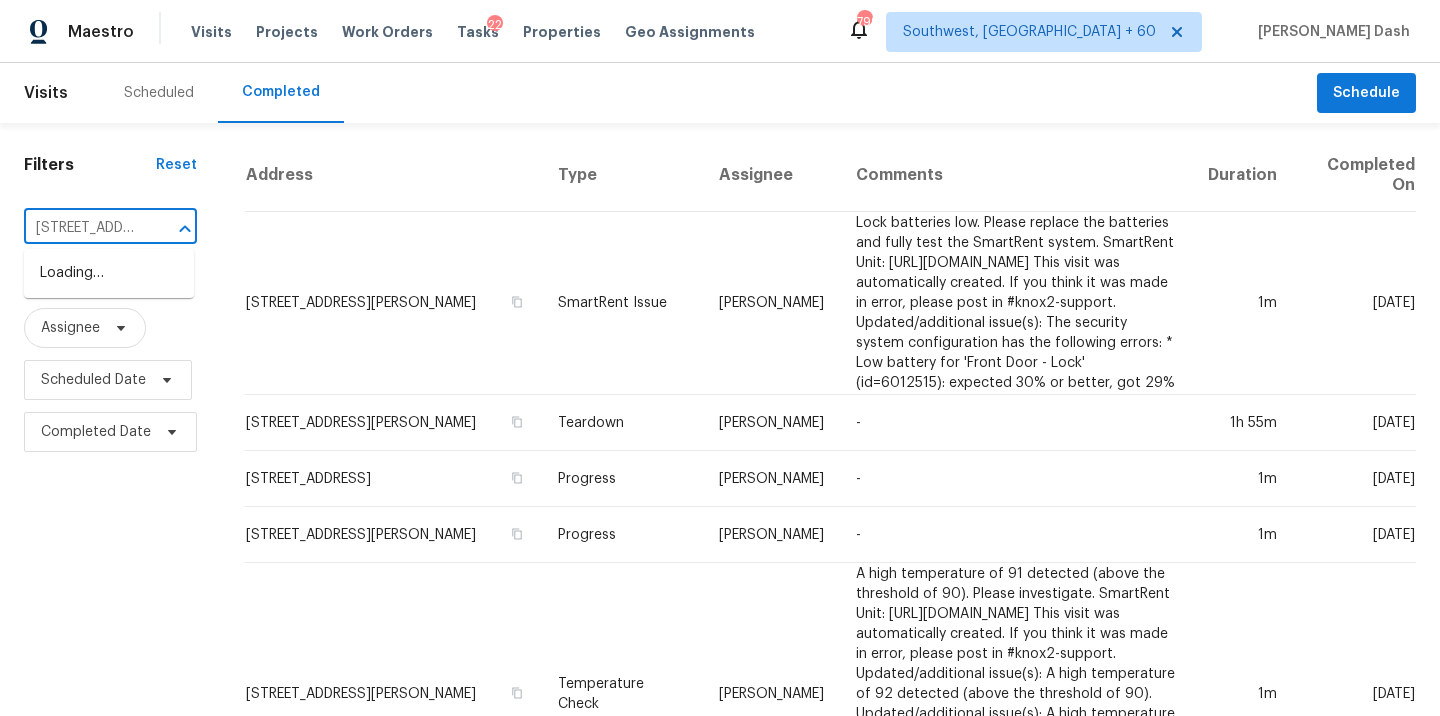 scroll, scrollTop: 0, scrollLeft: 165, axis: horizontal 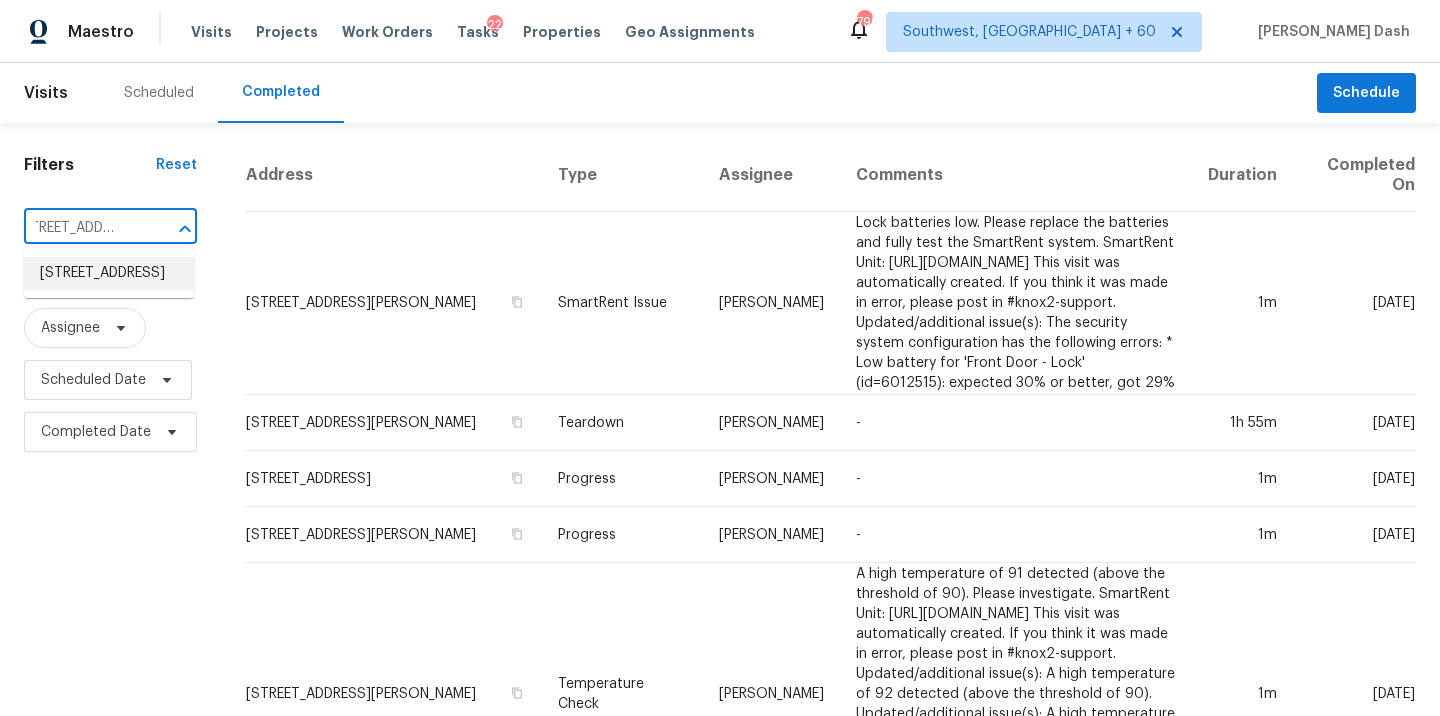 click on "7817 Birch Creek Dr, Blacklick, OH 43004" at bounding box center (109, 273) 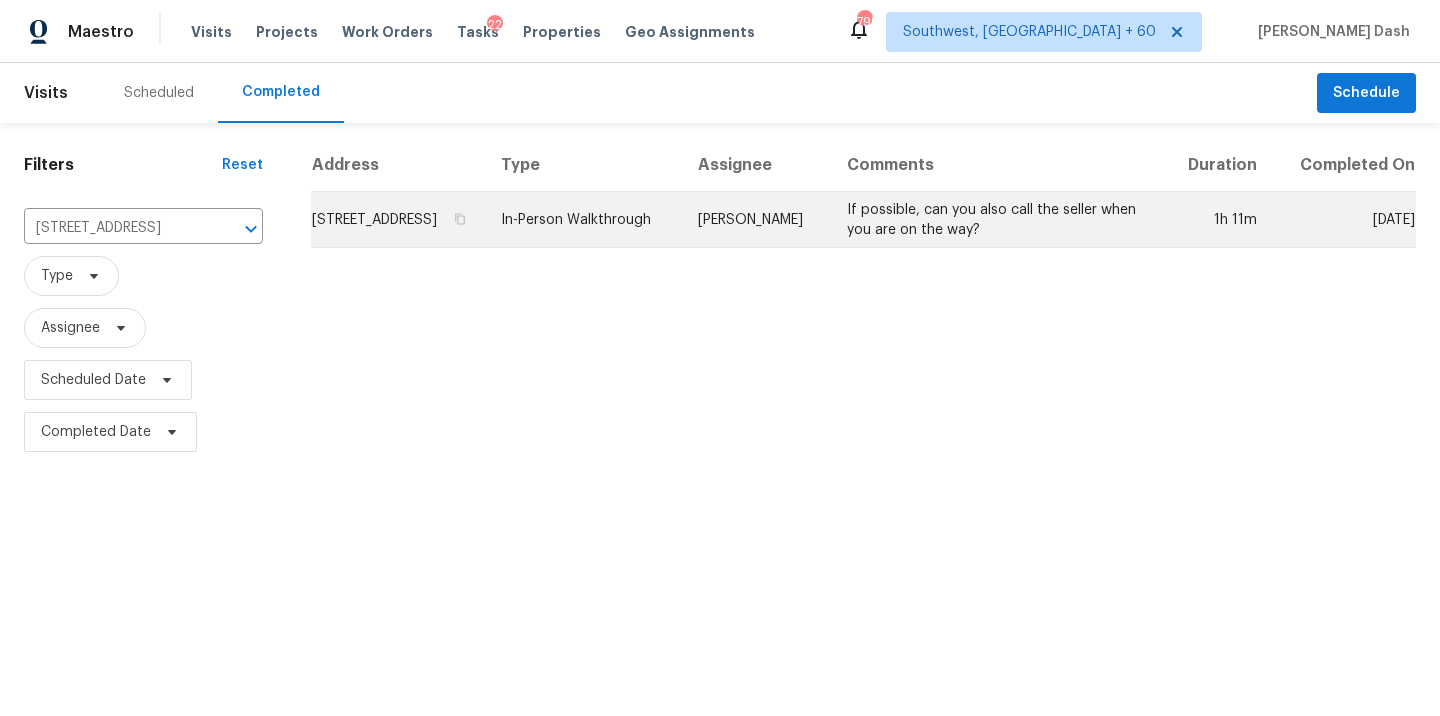 click on "In-Person Walkthrough" at bounding box center [584, 220] 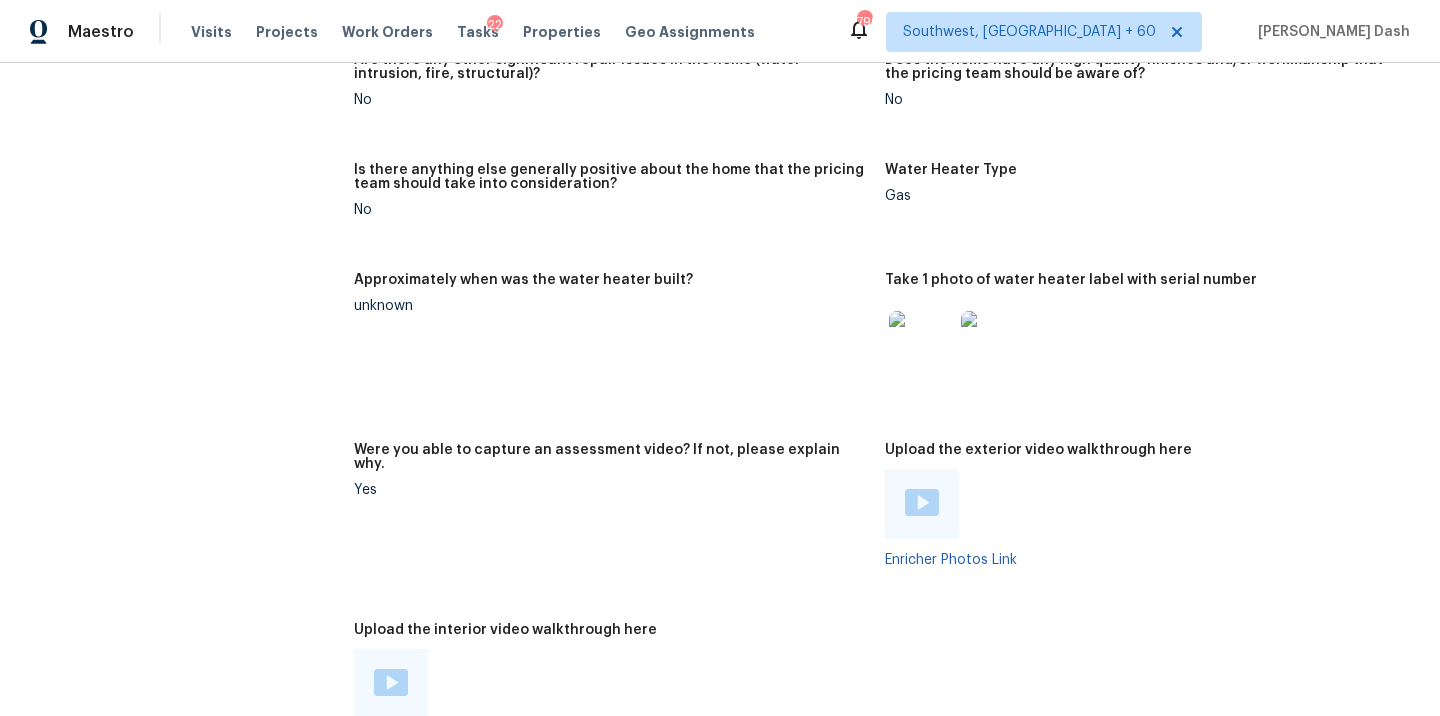 scroll, scrollTop: 3531, scrollLeft: 0, axis: vertical 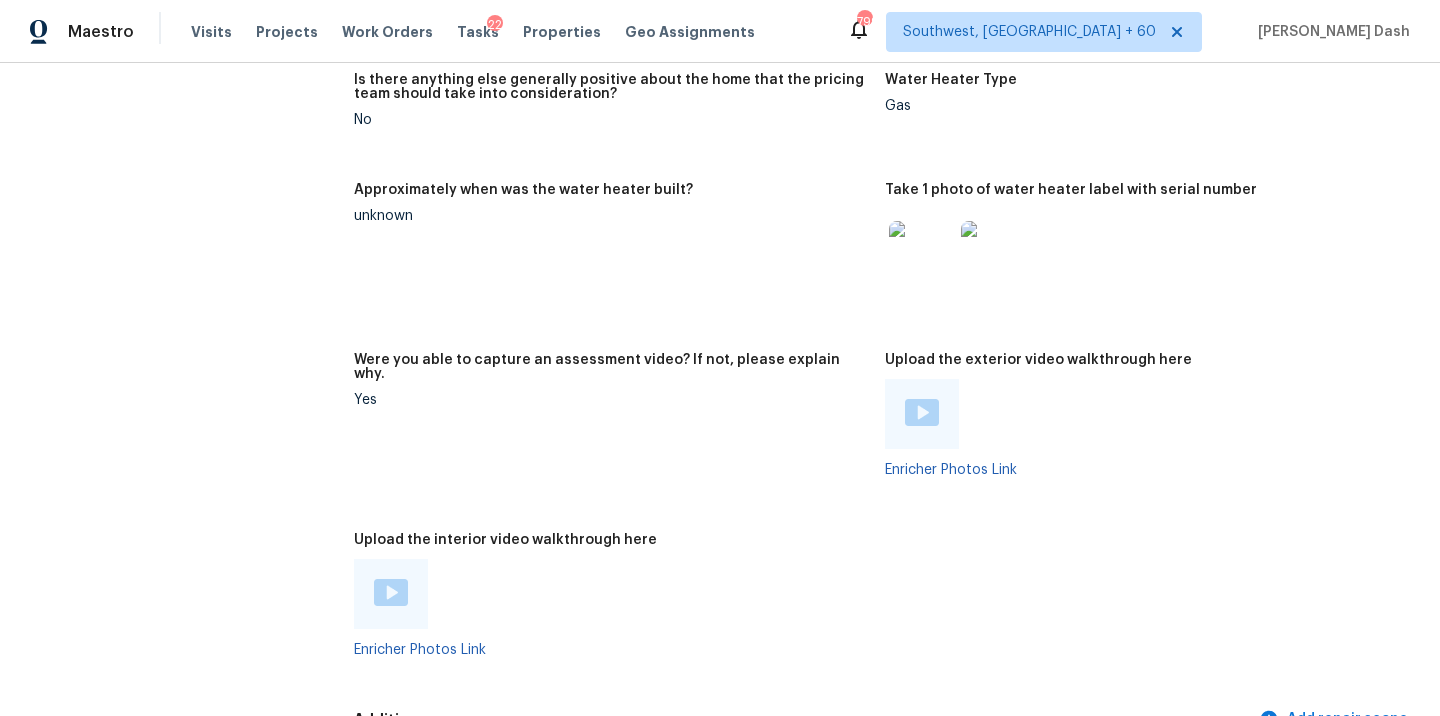 click at bounding box center [391, 592] 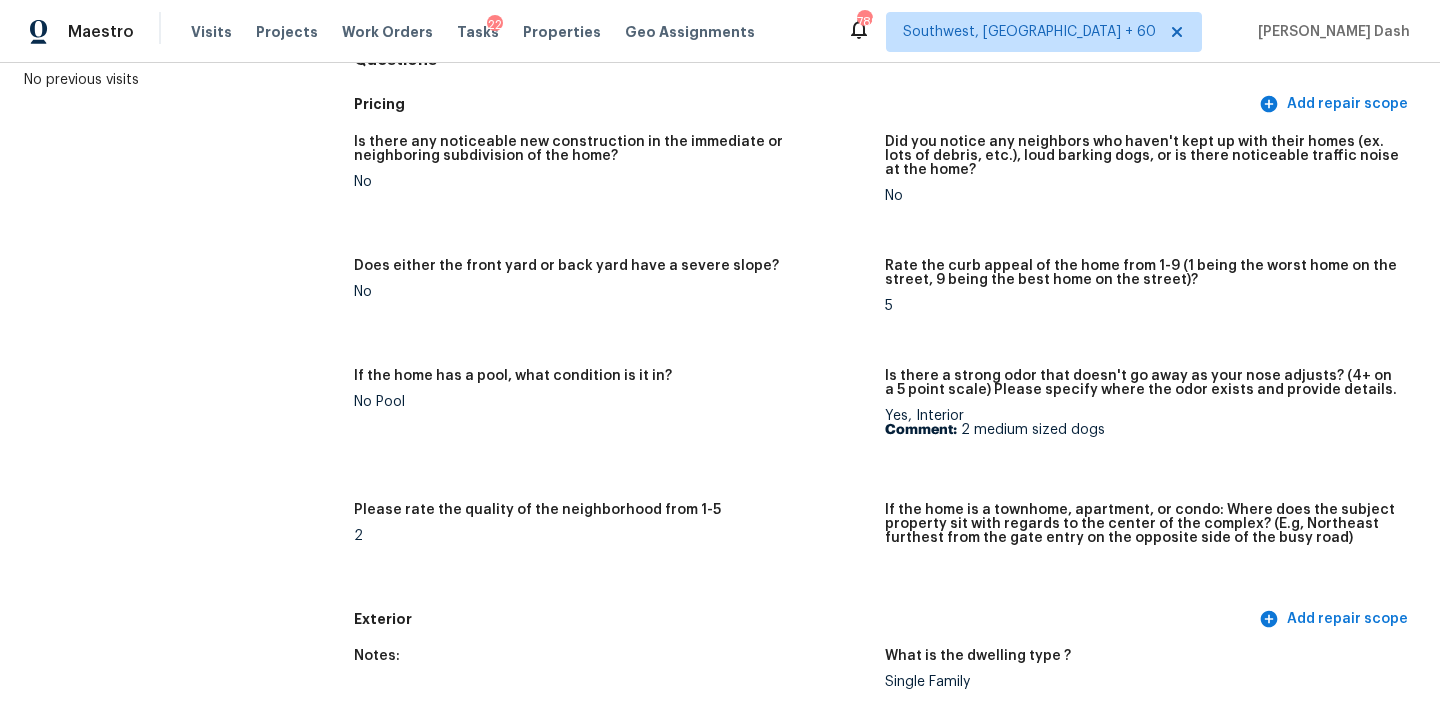 scroll, scrollTop: 0, scrollLeft: 0, axis: both 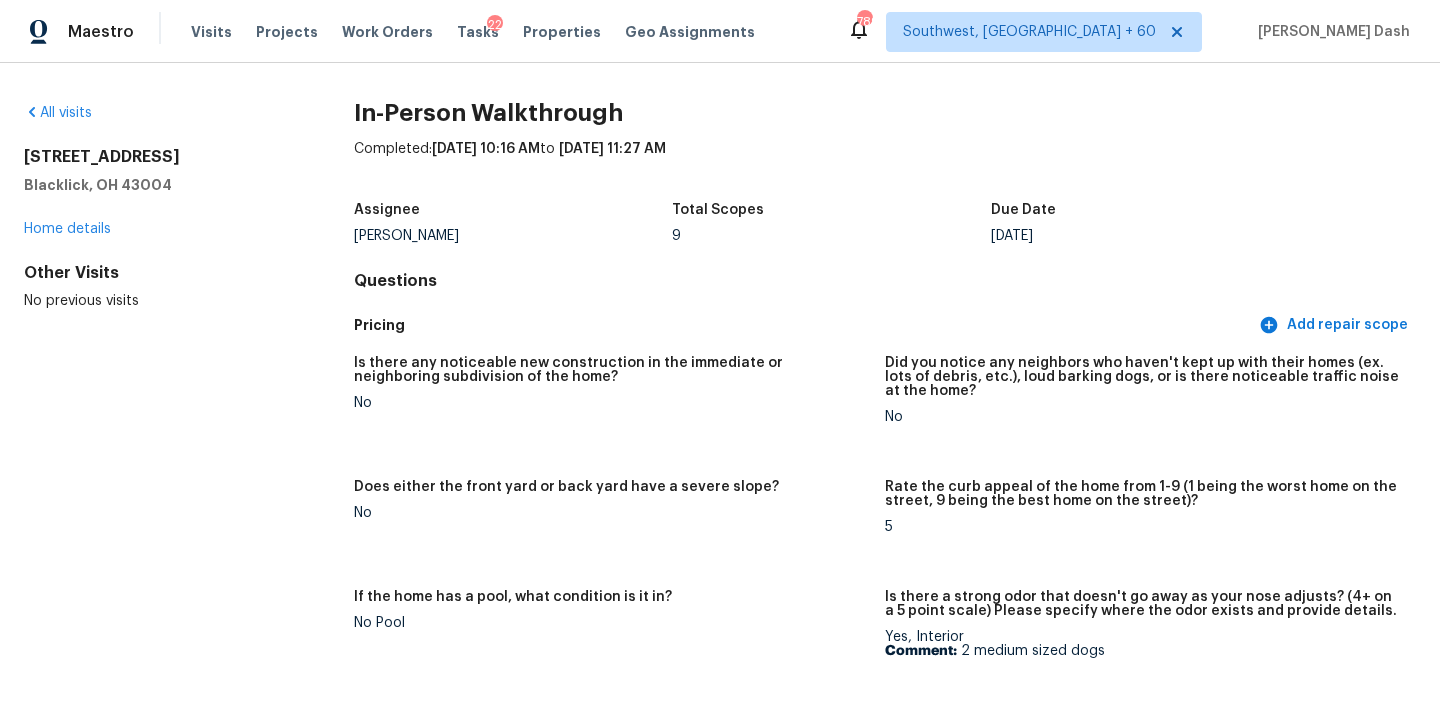 click on "All visits" at bounding box center [157, 113] 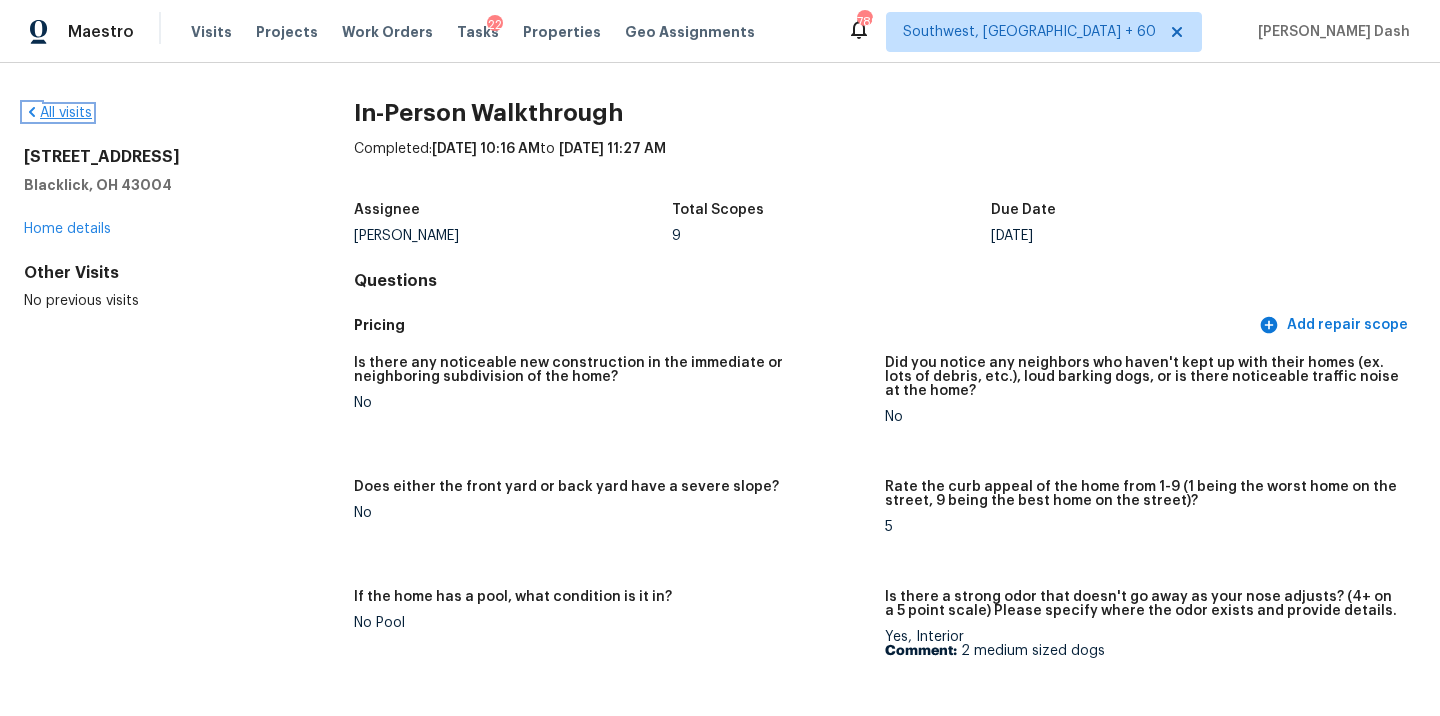 click on "All visits" at bounding box center (58, 113) 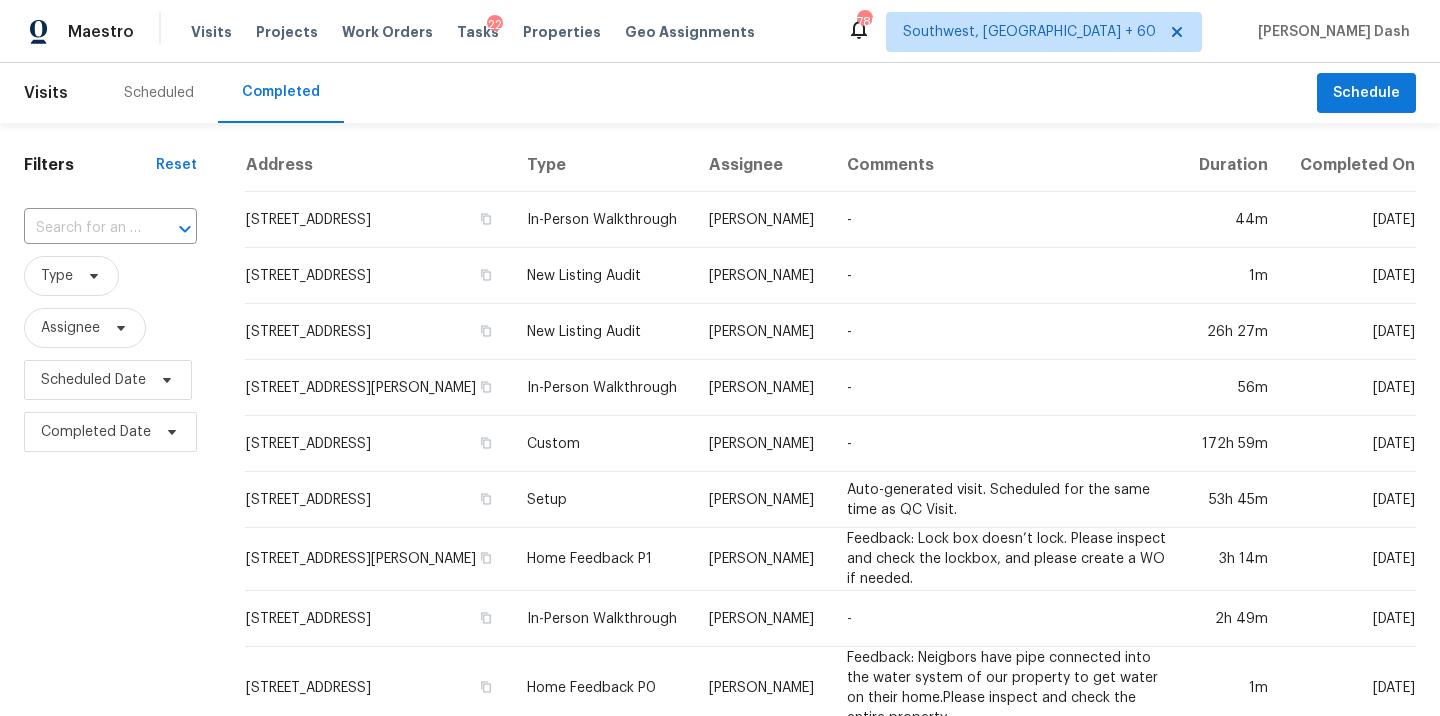 click at bounding box center (82, 228) 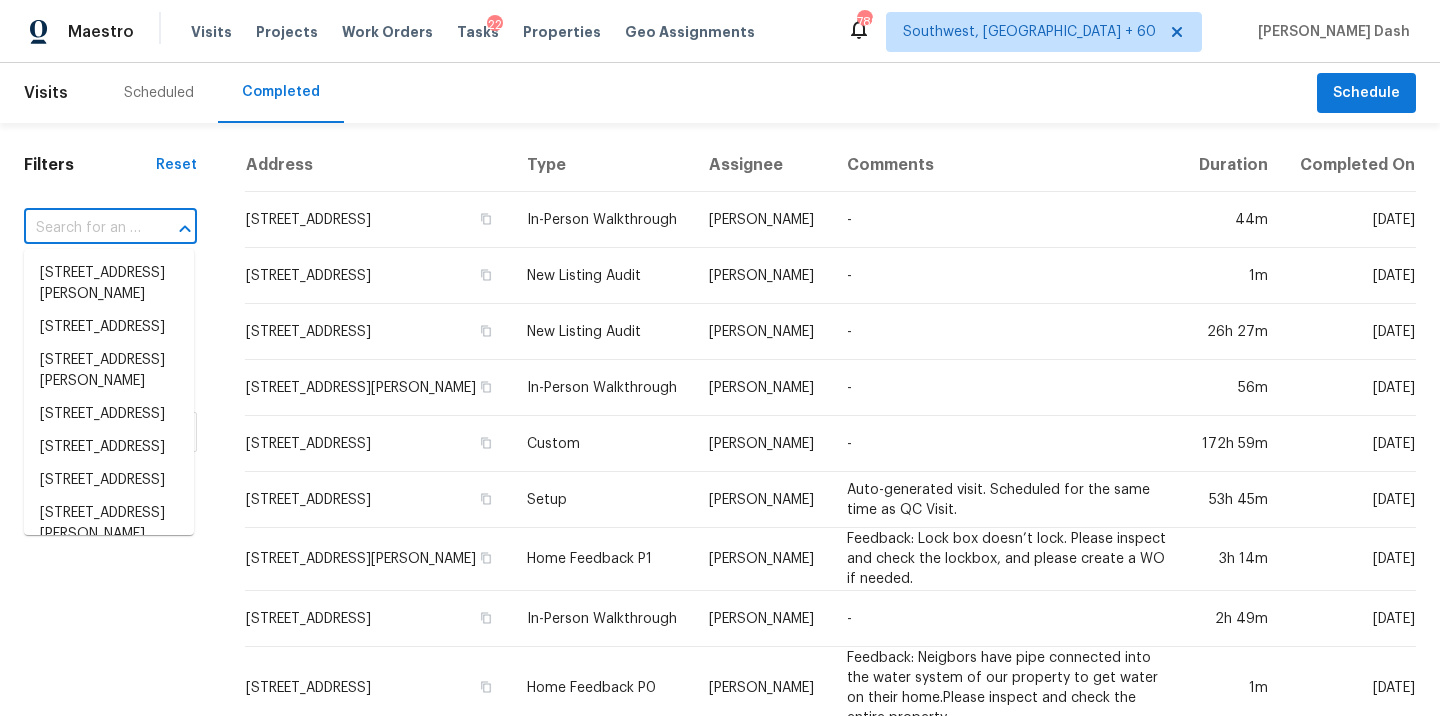 paste on "70 Mountainside Ln, Covington, GA 30016" 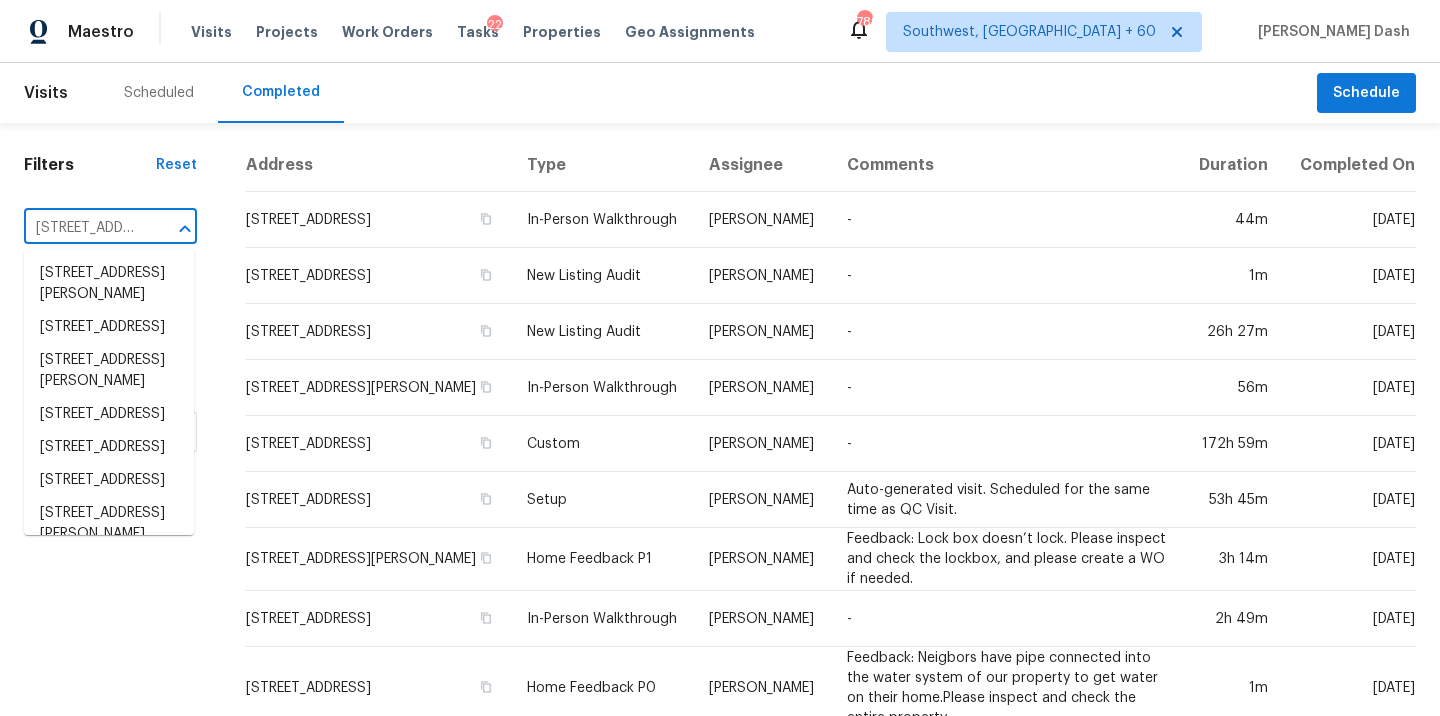 scroll, scrollTop: 0, scrollLeft: 175, axis: horizontal 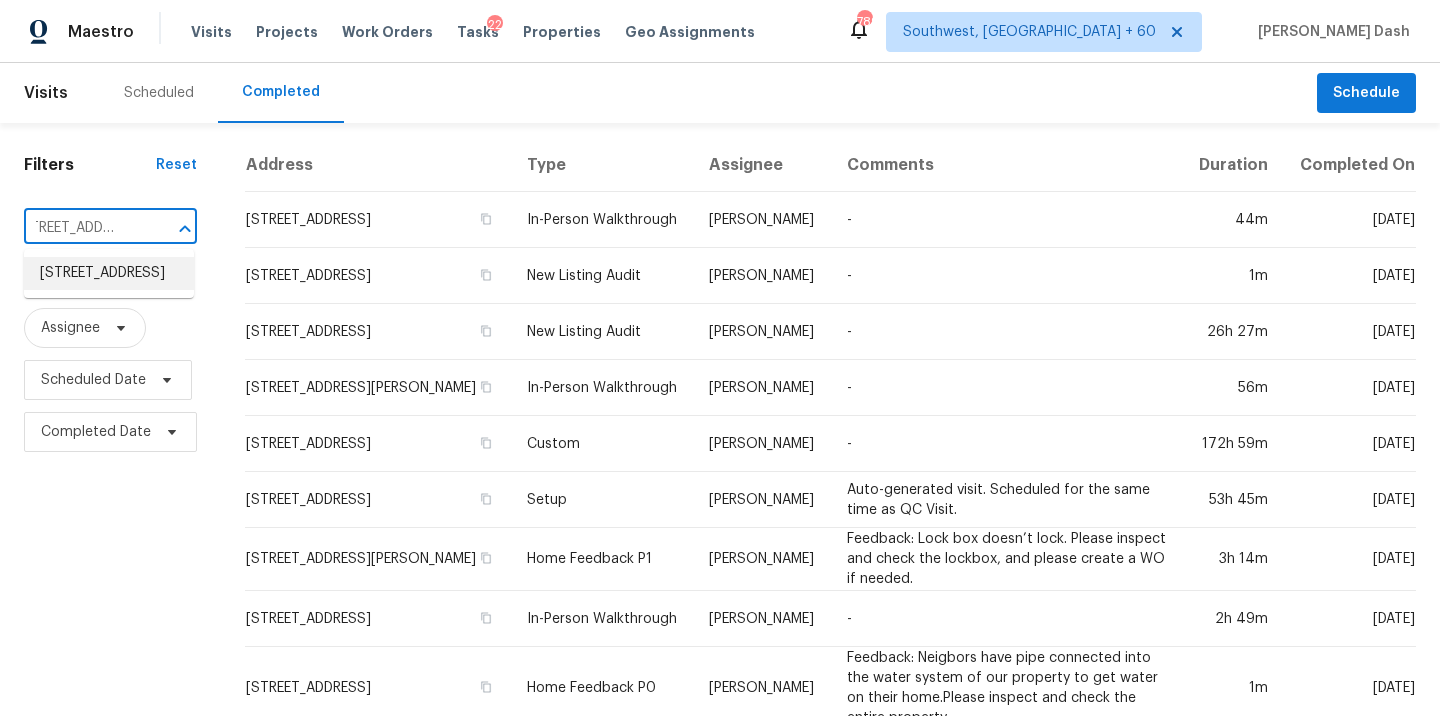 click on "70 Mountainside Ln, Covington, GA 30016" at bounding box center [109, 273] 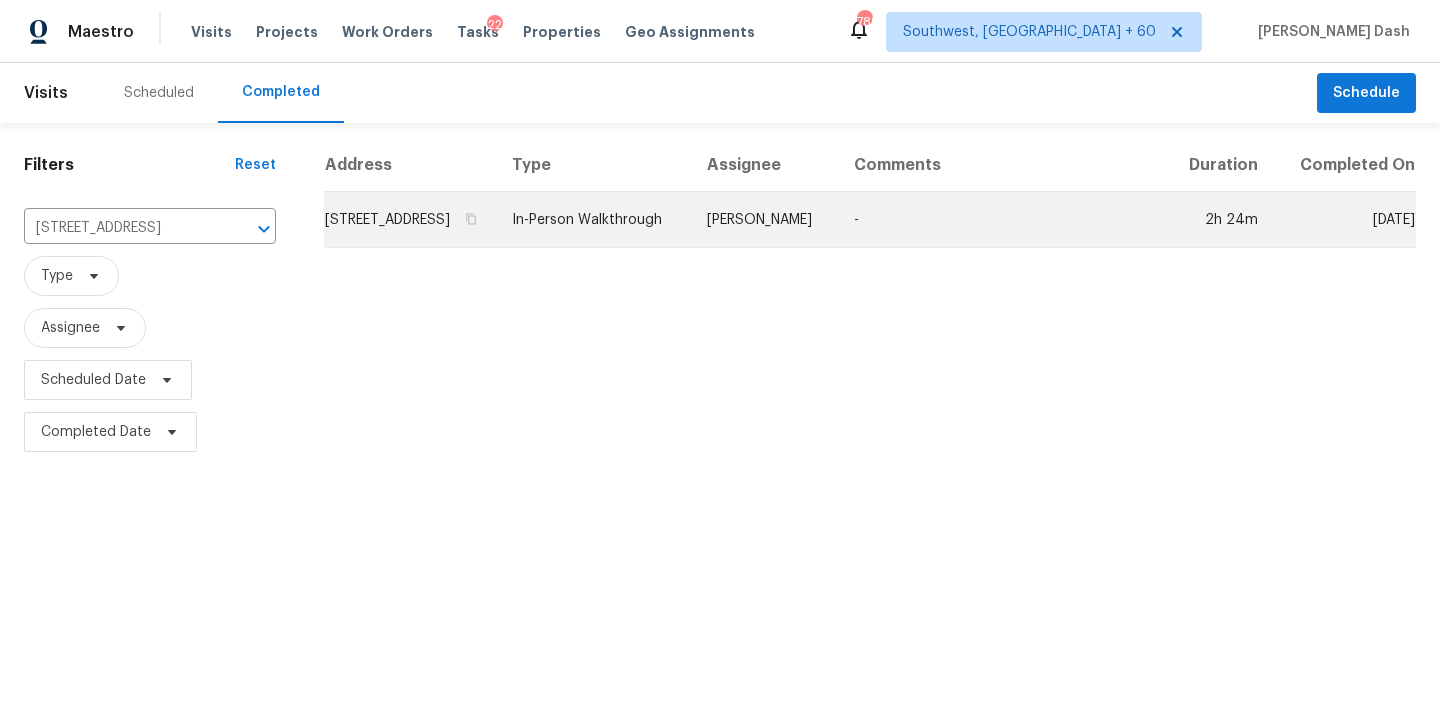 click on "In-Person Walkthrough" at bounding box center (593, 220) 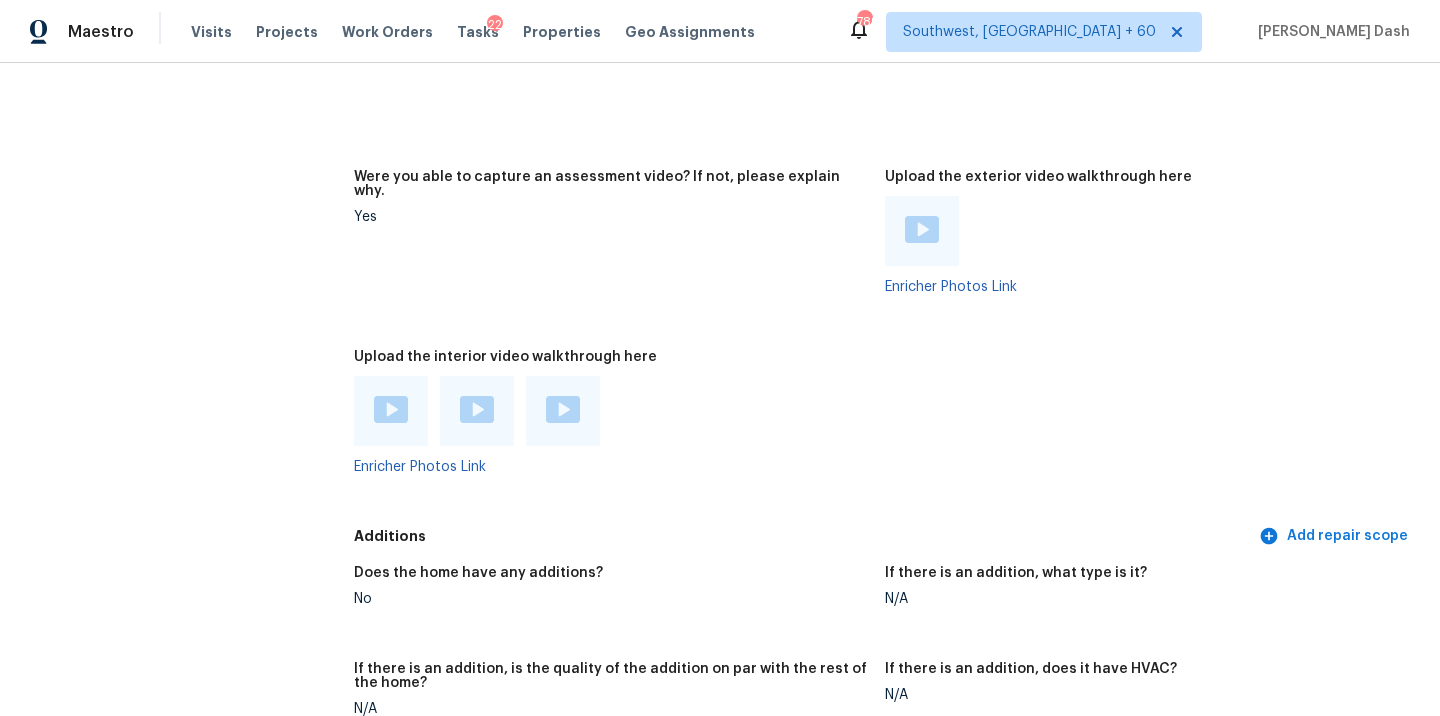 scroll, scrollTop: 3689, scrollLeft: 0, axis: vertical 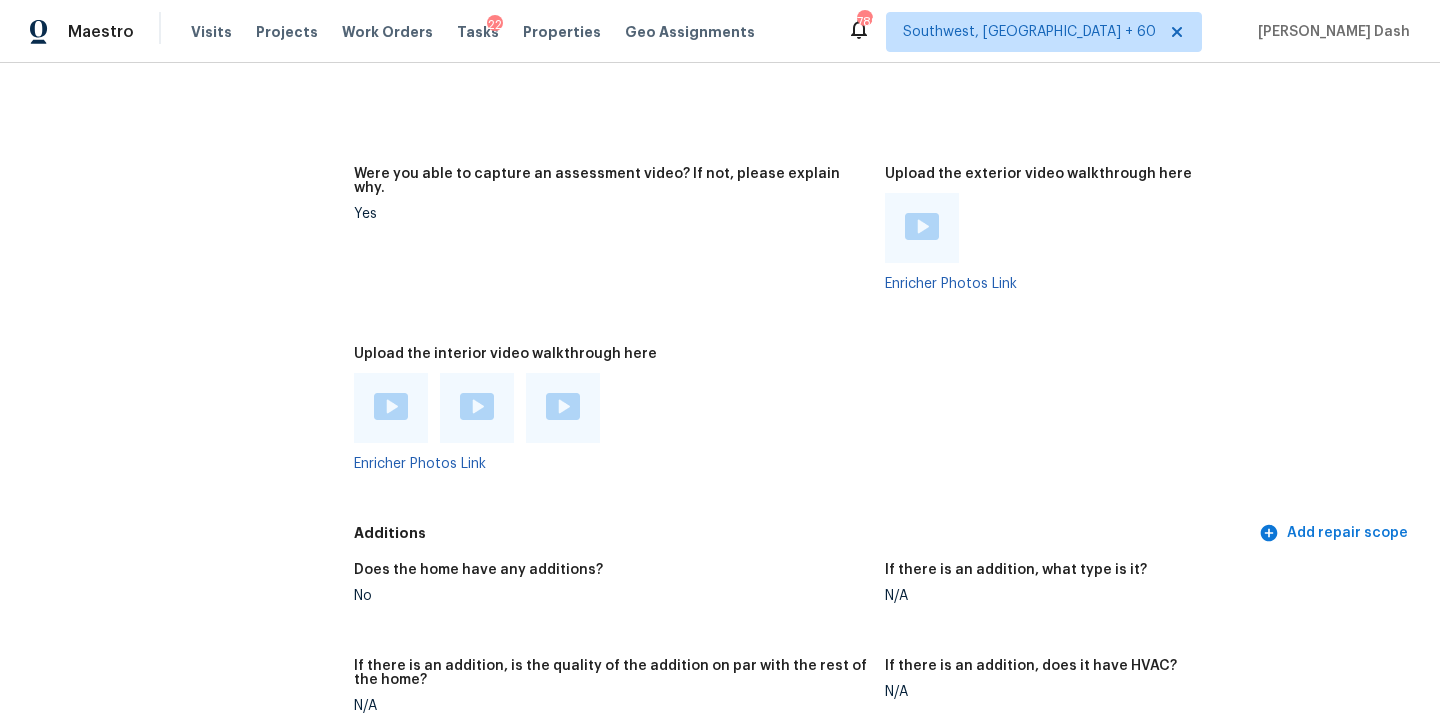 click at bounding box center (391, 406) 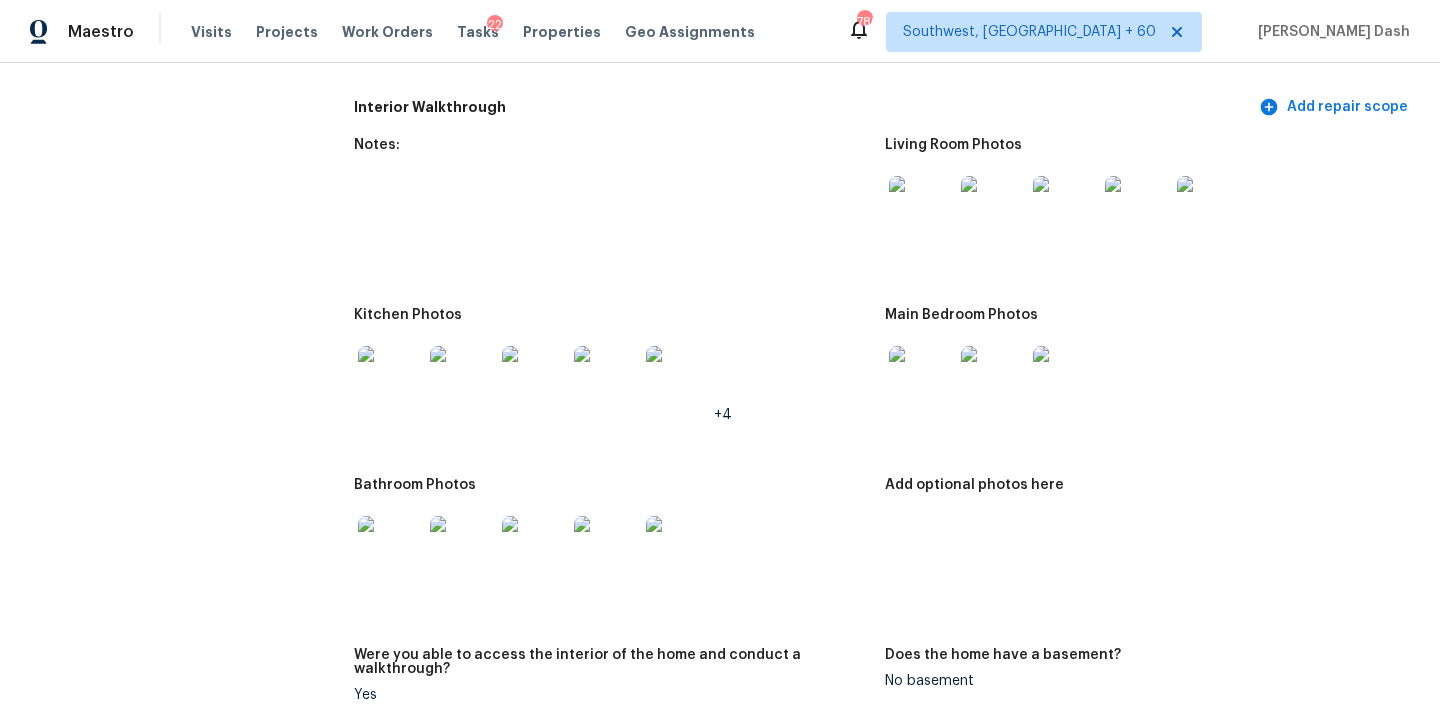 scroll, scrollTop: 2115, scrollLeft: 0, axis: vertical 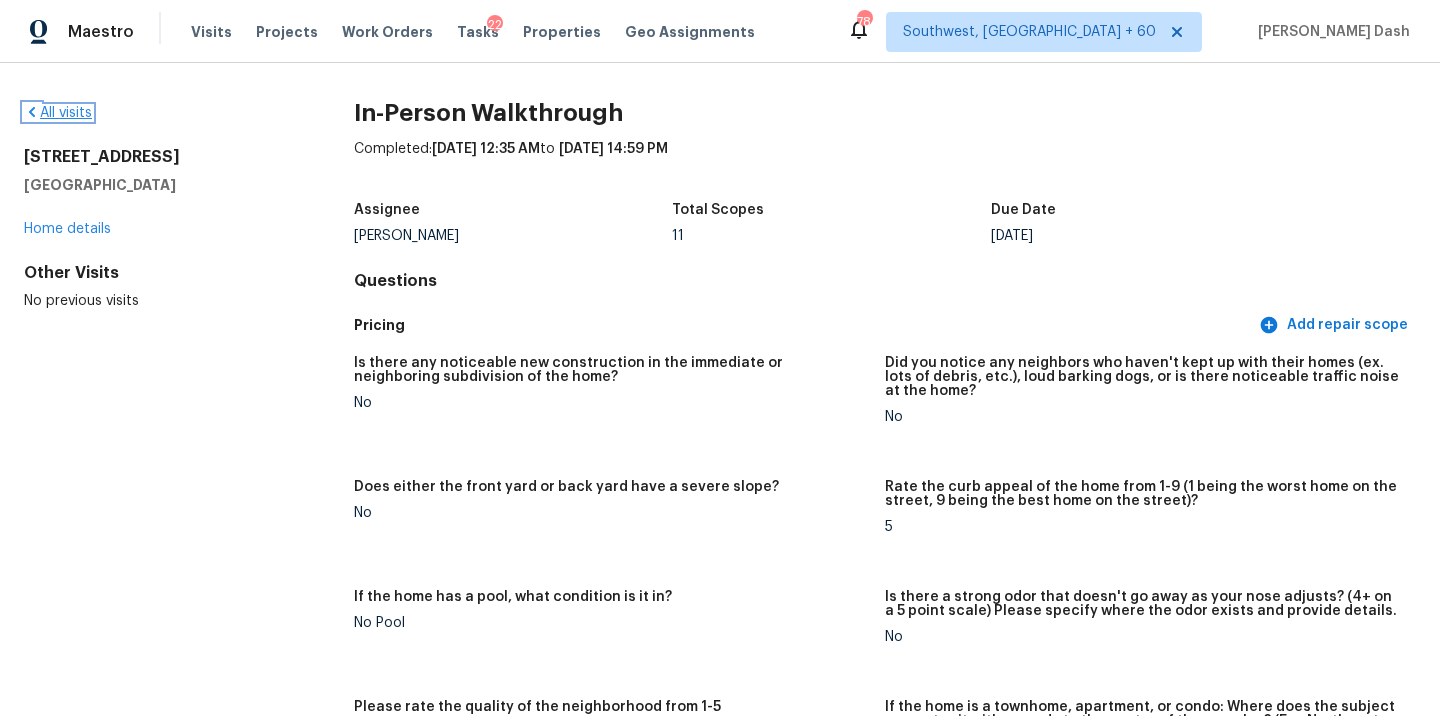 click on "All visits" at bounding box center (58, 113) 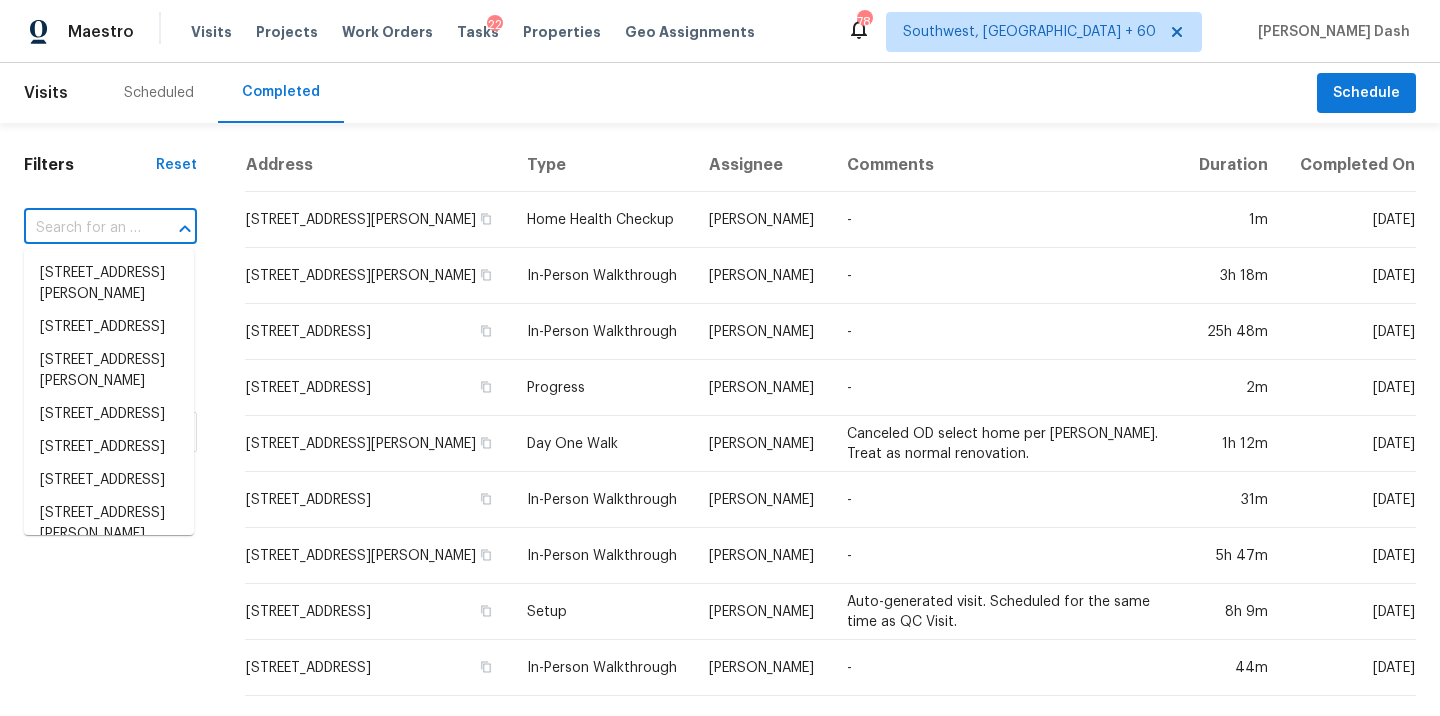 click at bounding box center (82, 228) 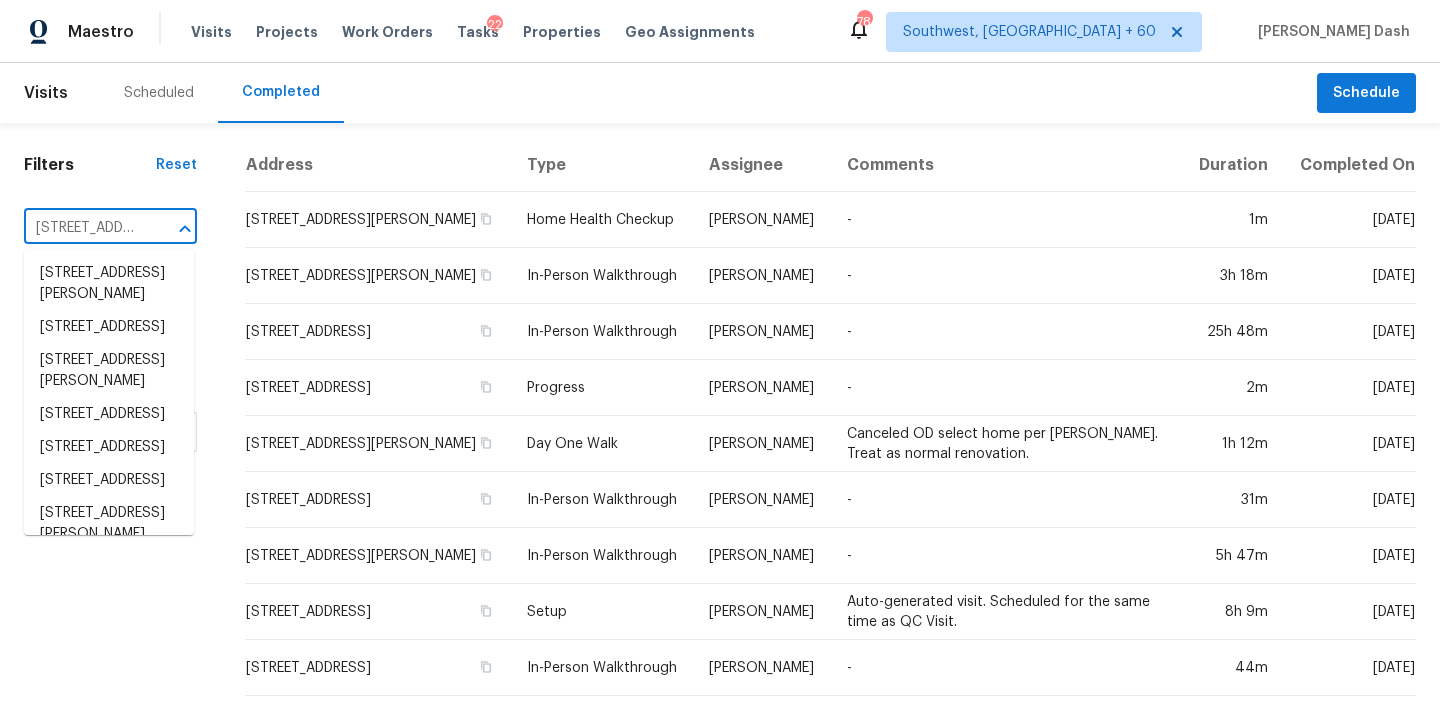 scroll, scrollTop: 0, scrollLeft: 191, axis: horizontal 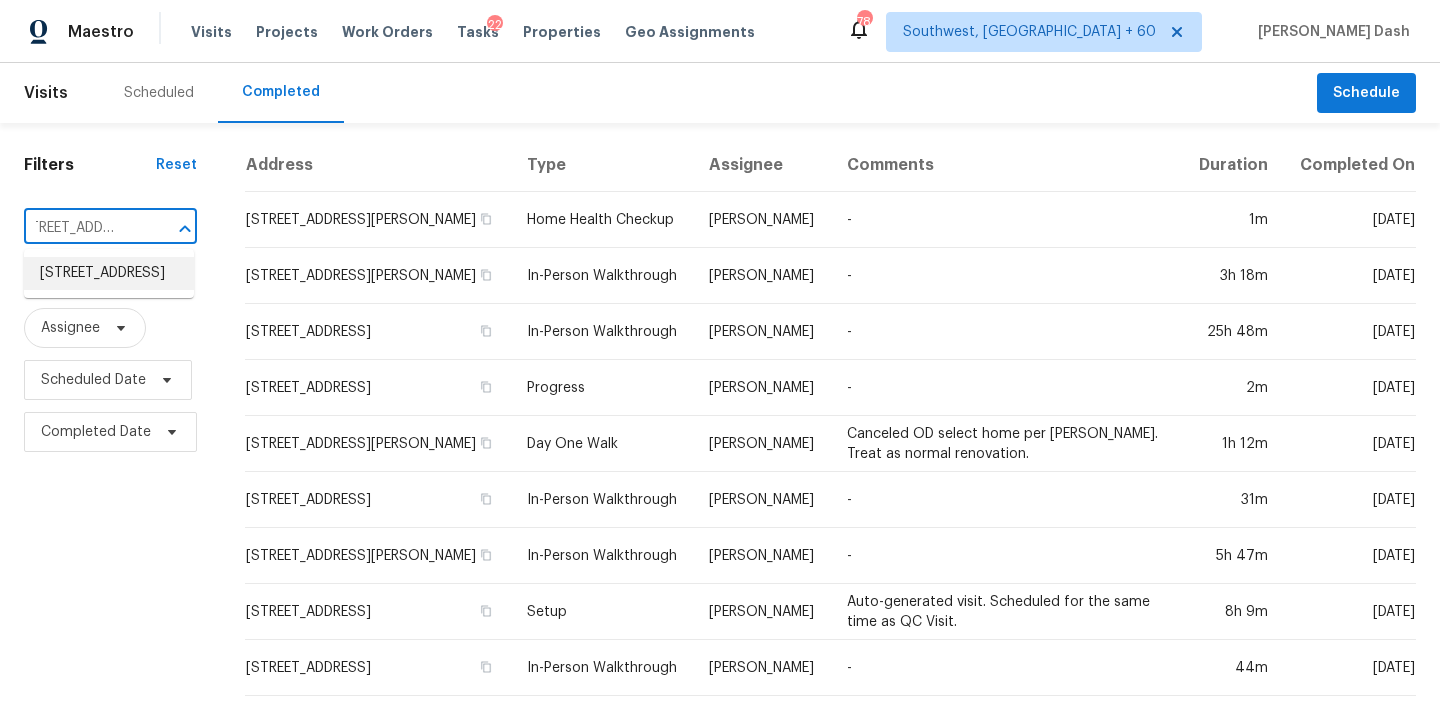 click on "4152 S Creekside Dr, New Palestine, IN 46163" at bounding box center (109, 273) 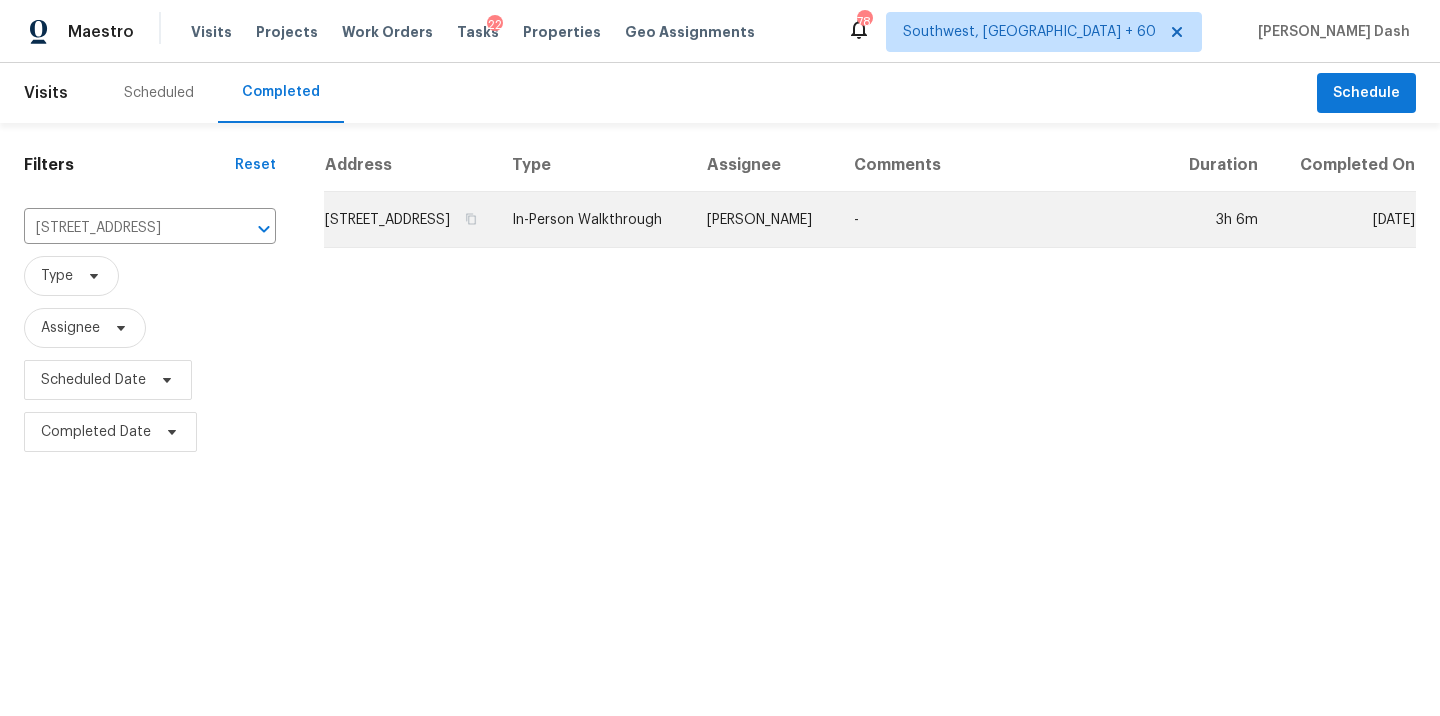 click on "In-Person Walkthrough" at bounding box center [593, 220] 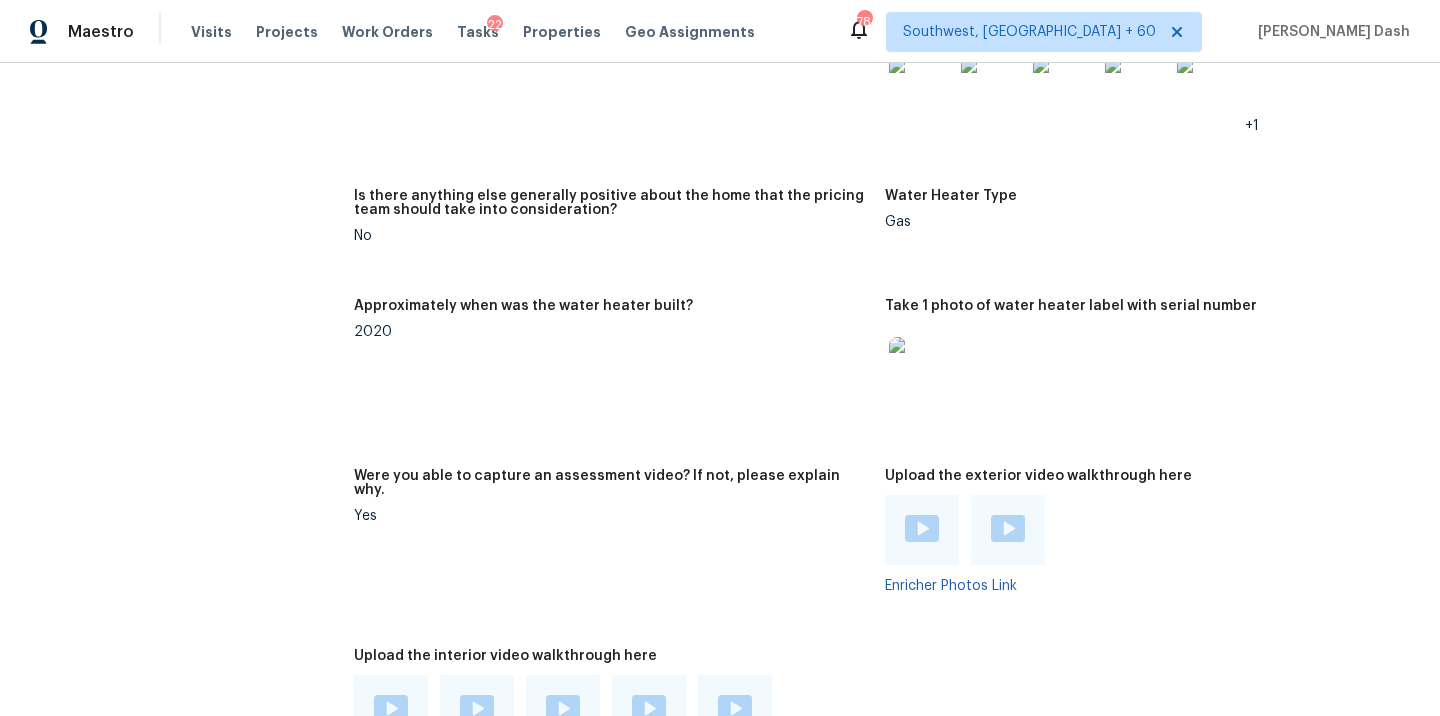 scroll, scrollTop: 4269, scrollLeft: 0, axis: vertical 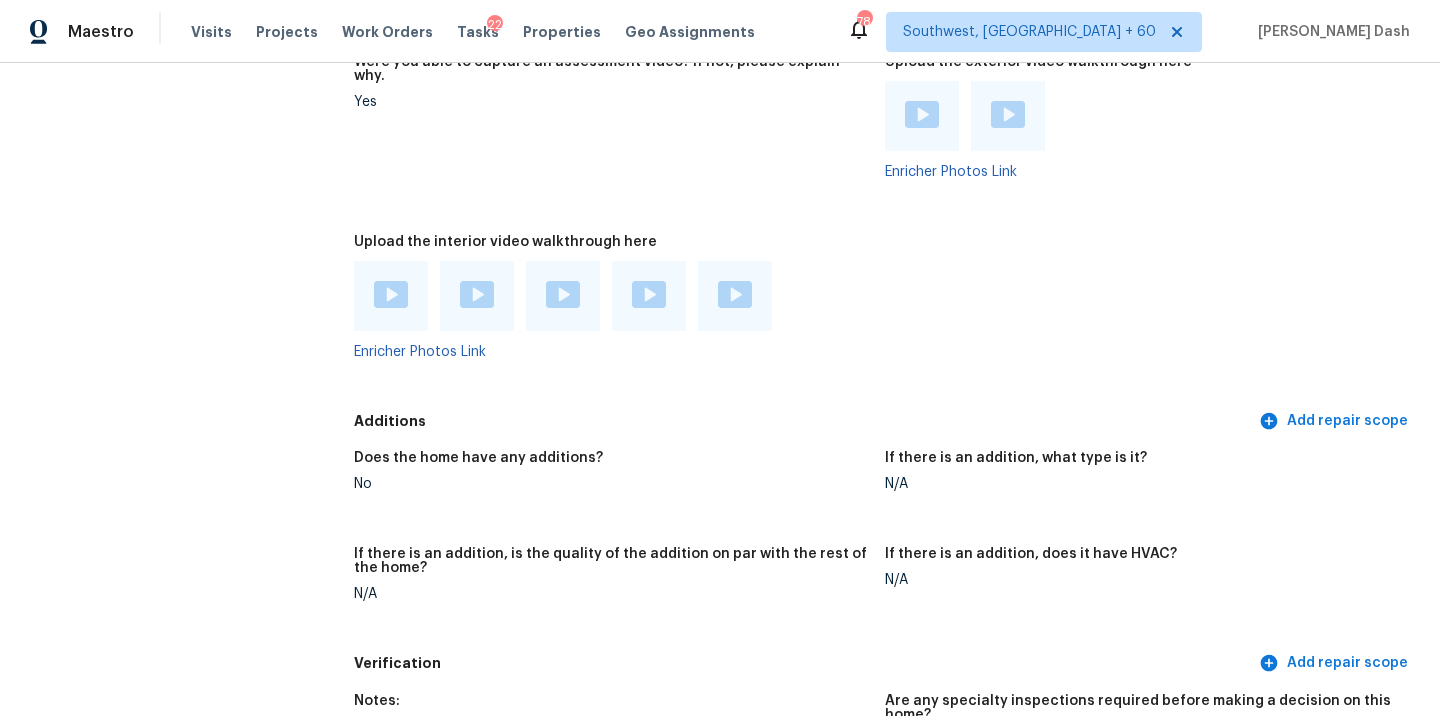 click at bounding box center [391, 296] 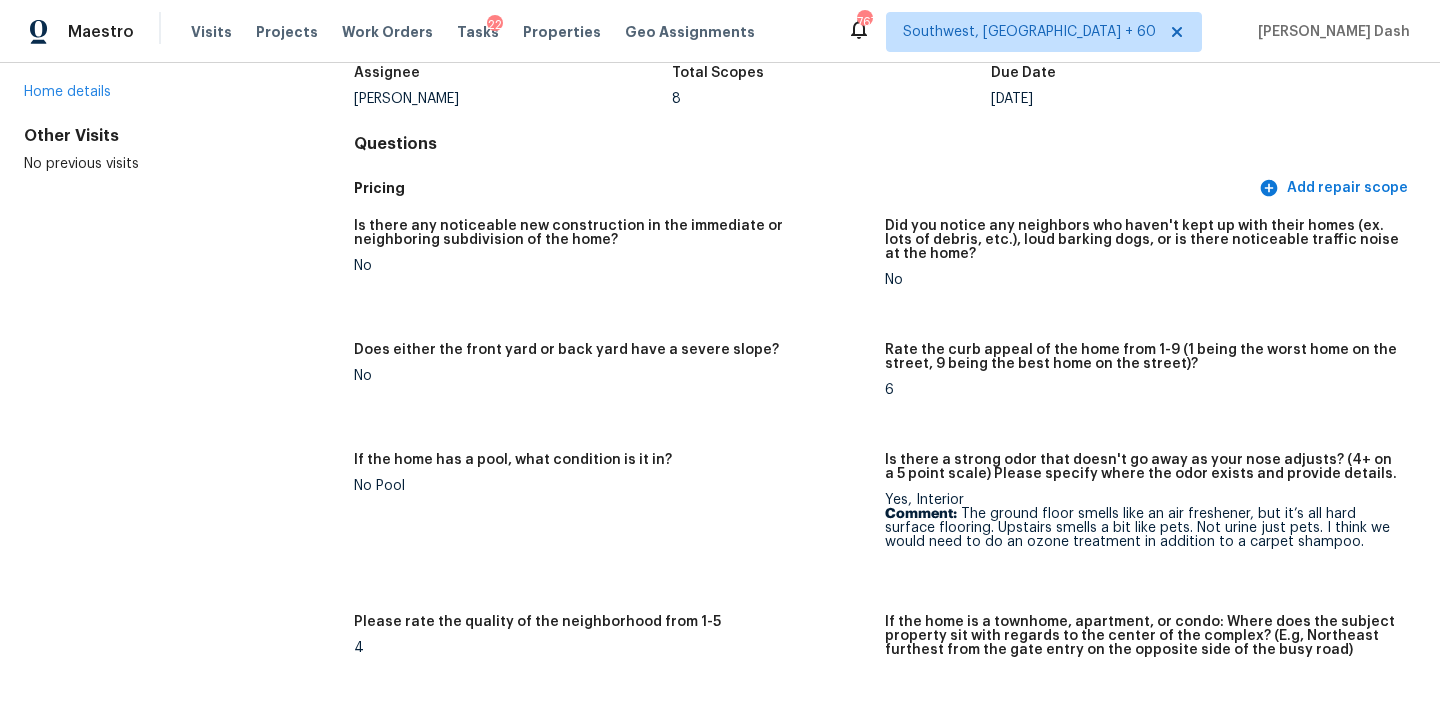scroll, scrollTop: 13, scrollLeft: 0, axis: vertical 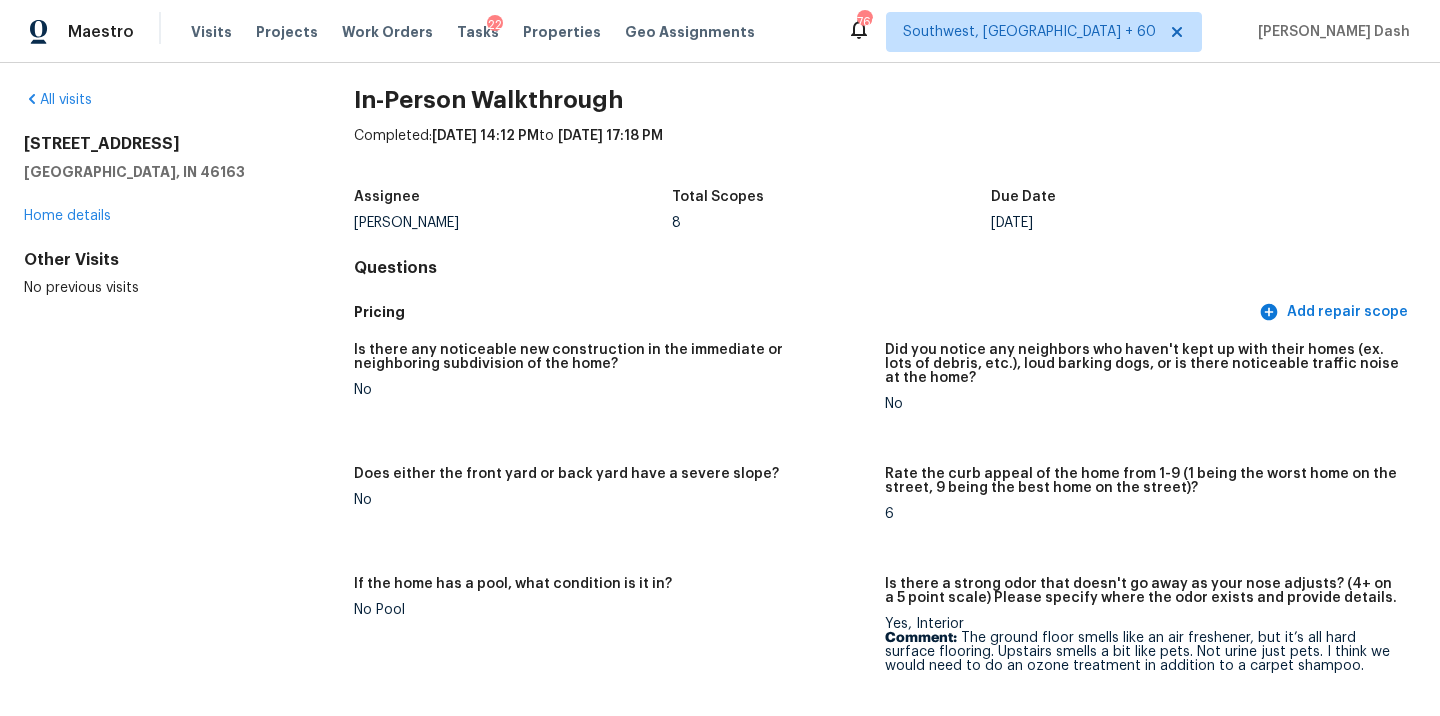 click on "Visits Projects Work Orders Tasks 22 Properties Geo Assignments" at bounding box center [485, 32] 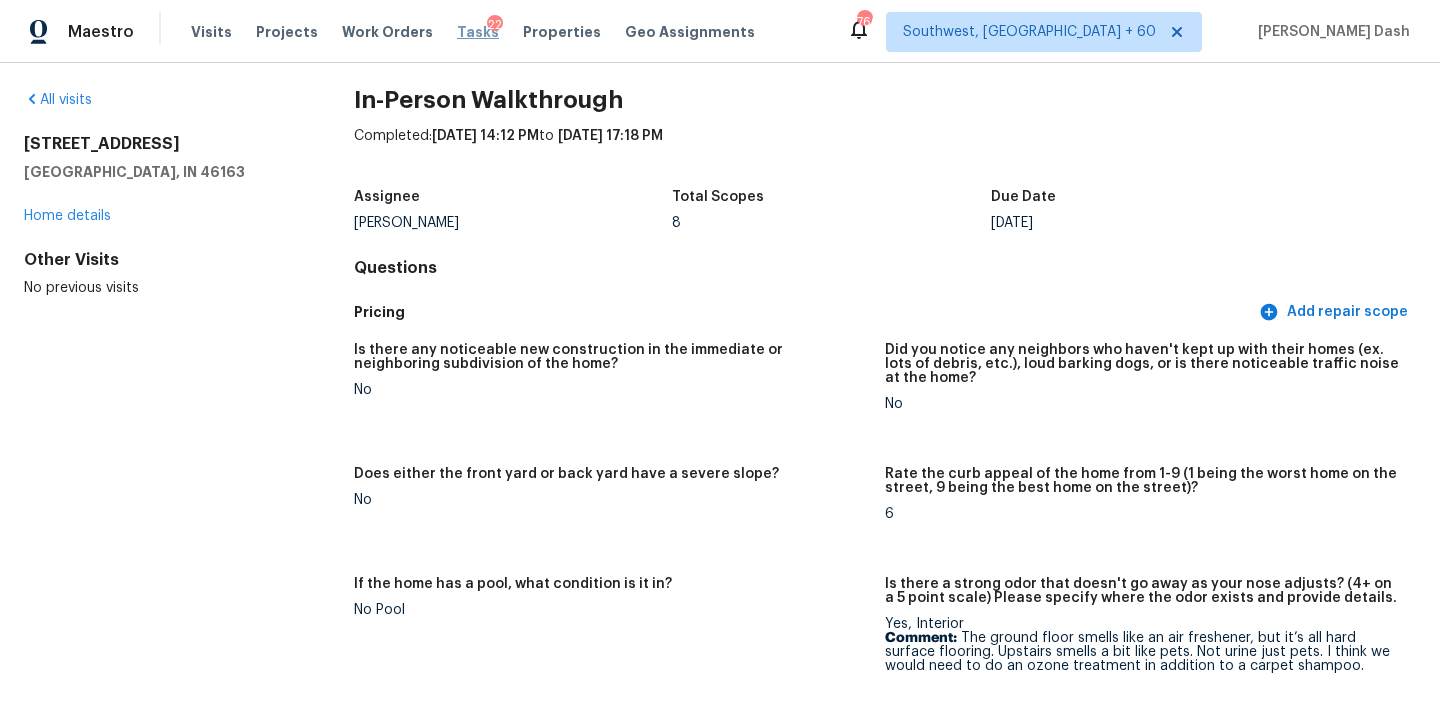 click on "Tasks" at bounding box center (478, 32) 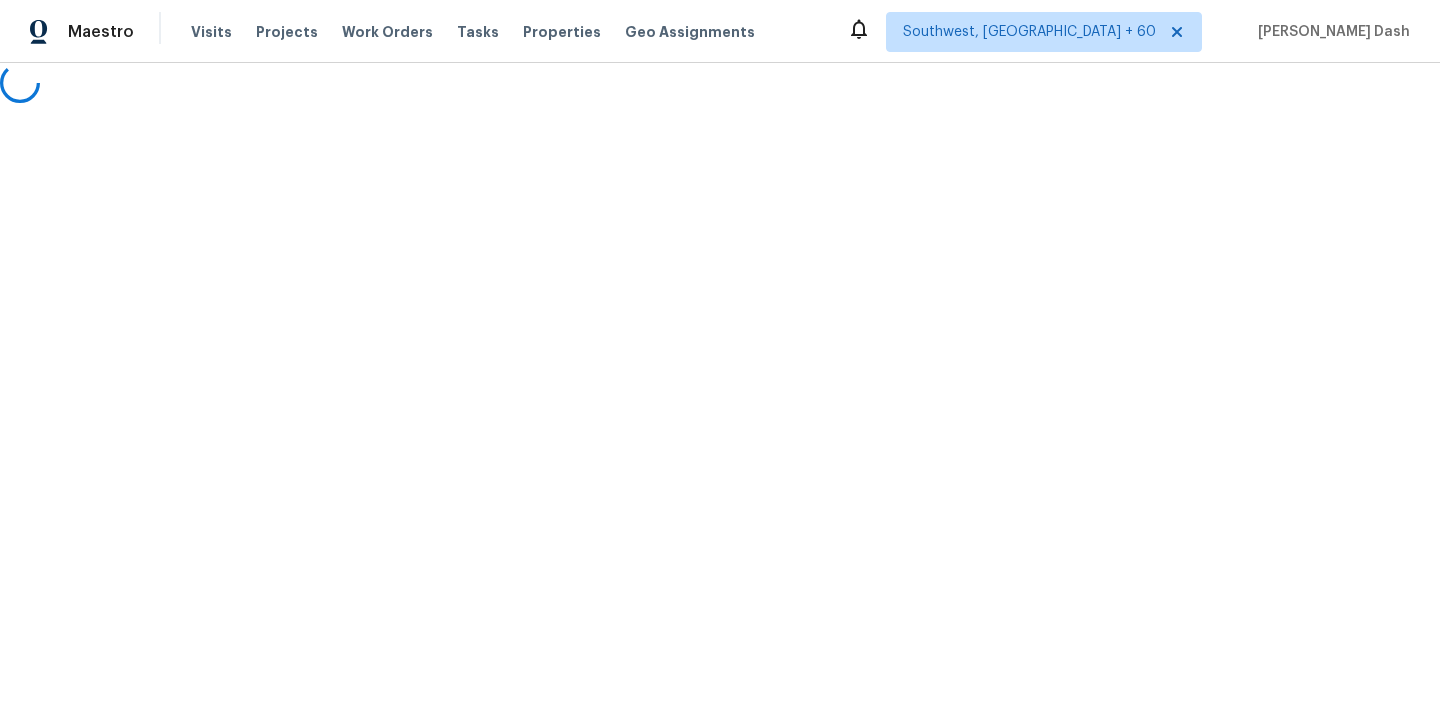 scroll, scrollTop: 0, scrollLeft: 0, axis: both 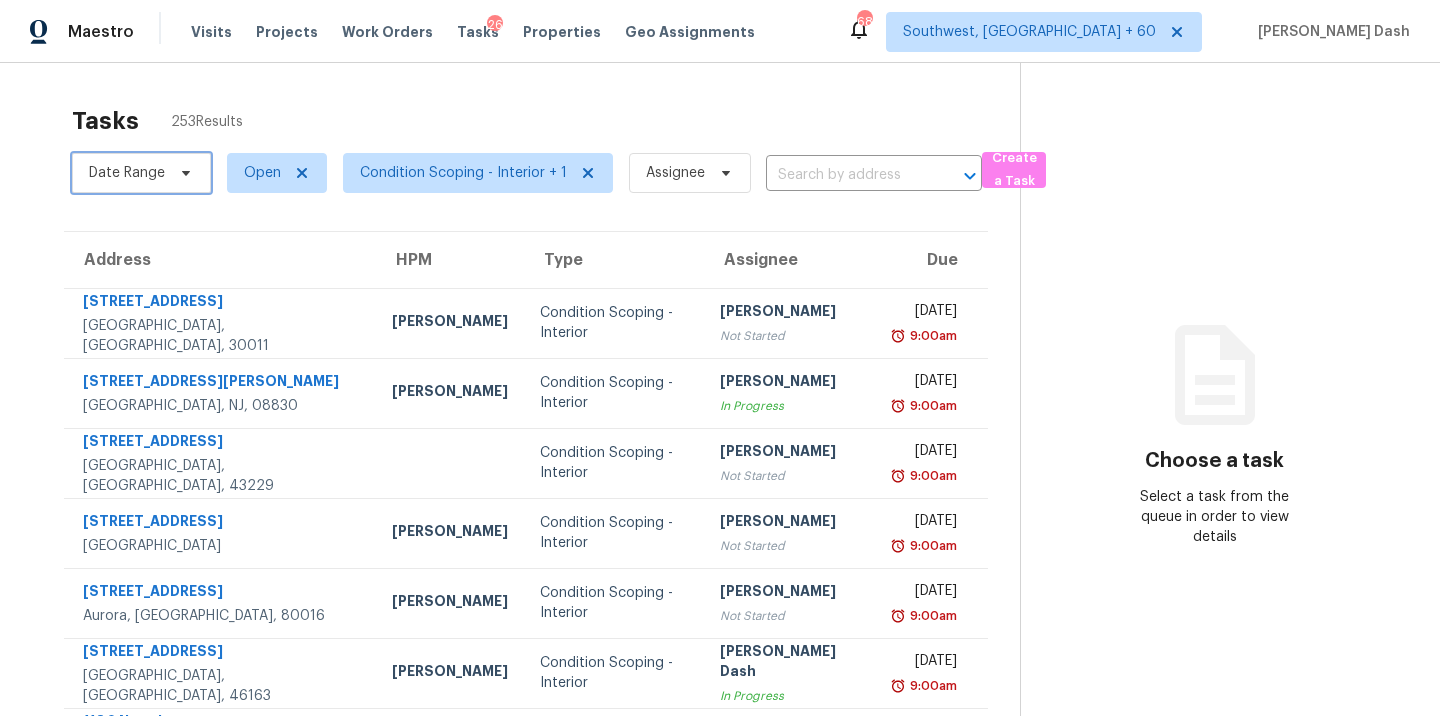 click on "Date Range" at bounding box center (141, 173) 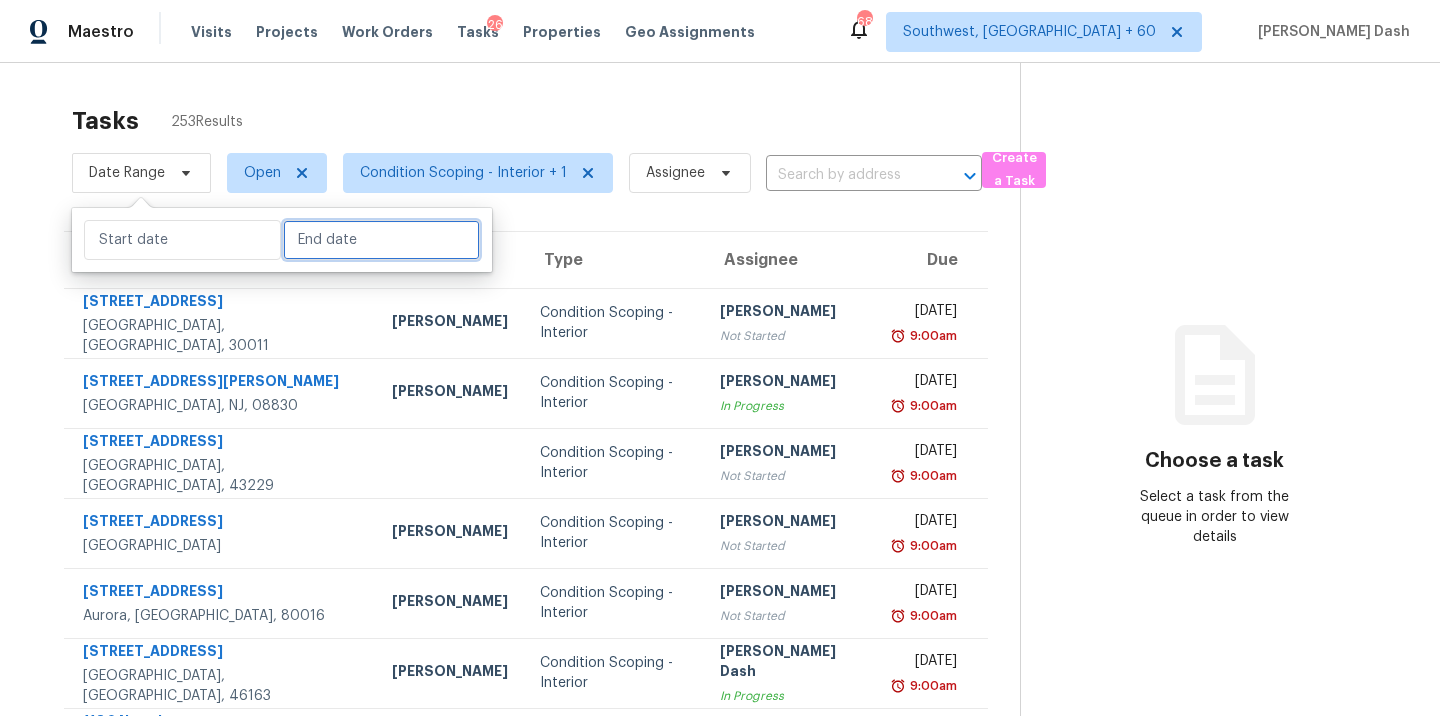 click at bounding box center (381, 240) 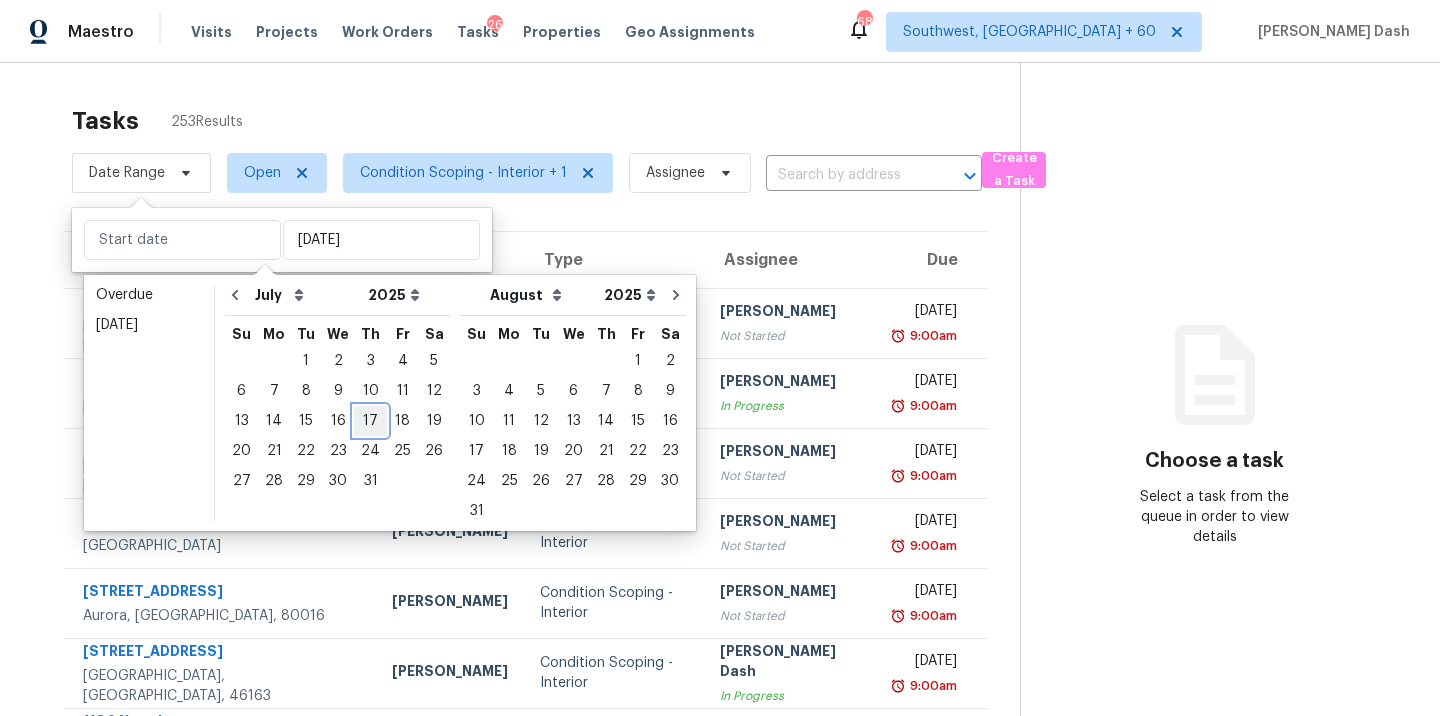 click on "17" at bounding box center [370, 421] 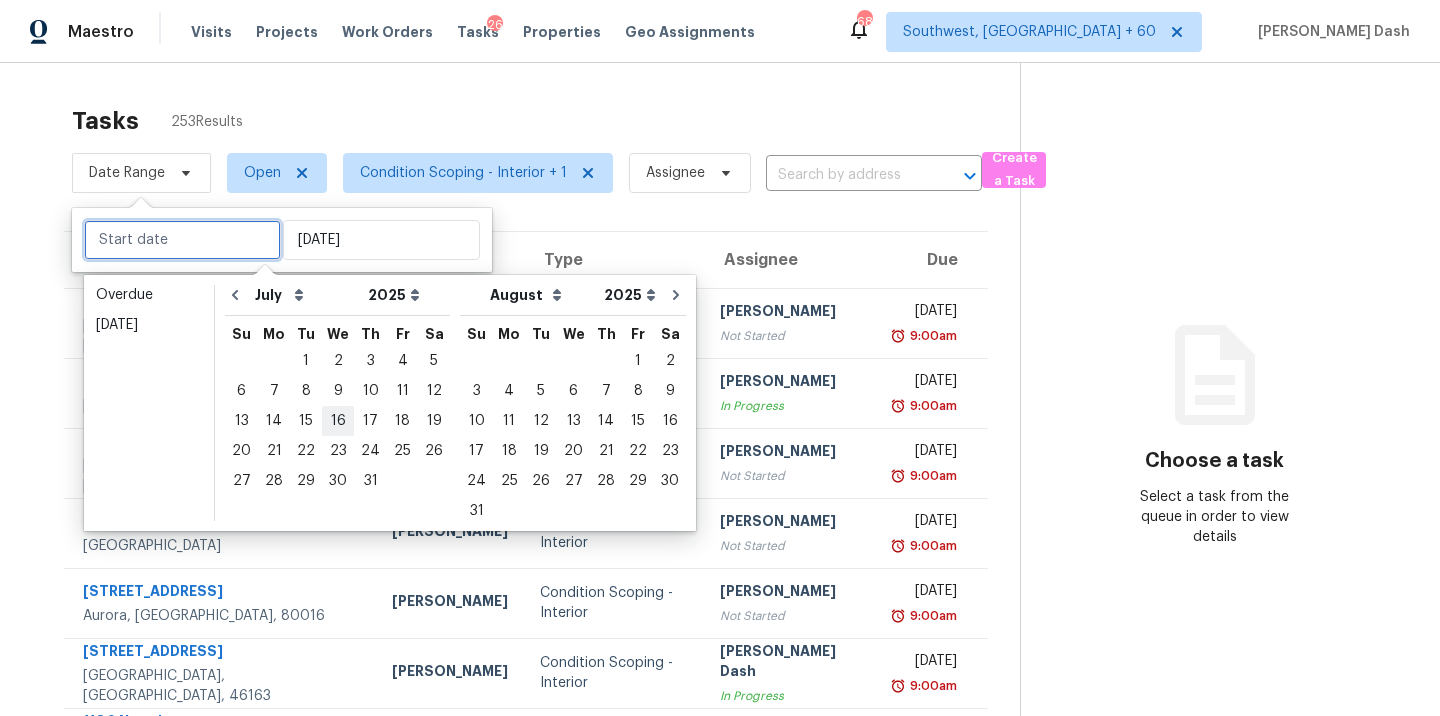 type on "Thu, Jul 17" 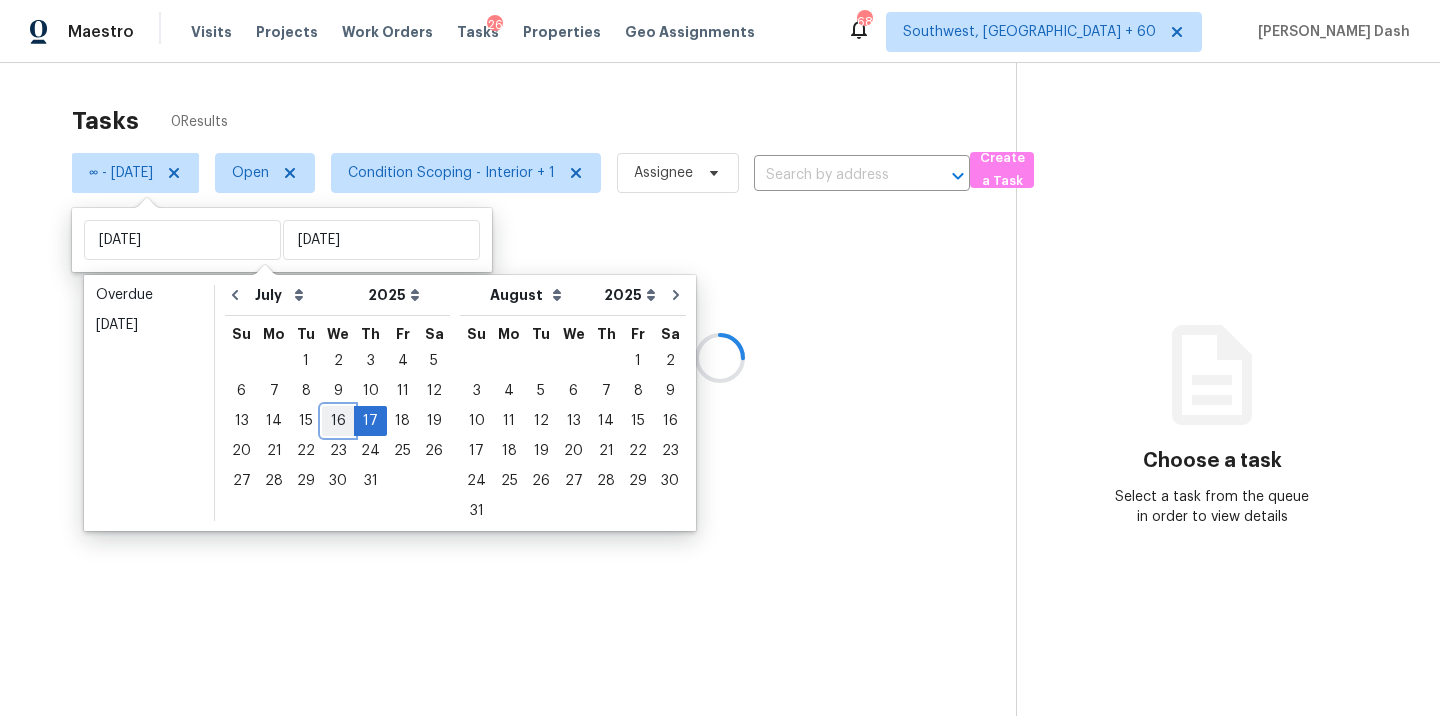 click on "16" at bounding box center [338, 421] 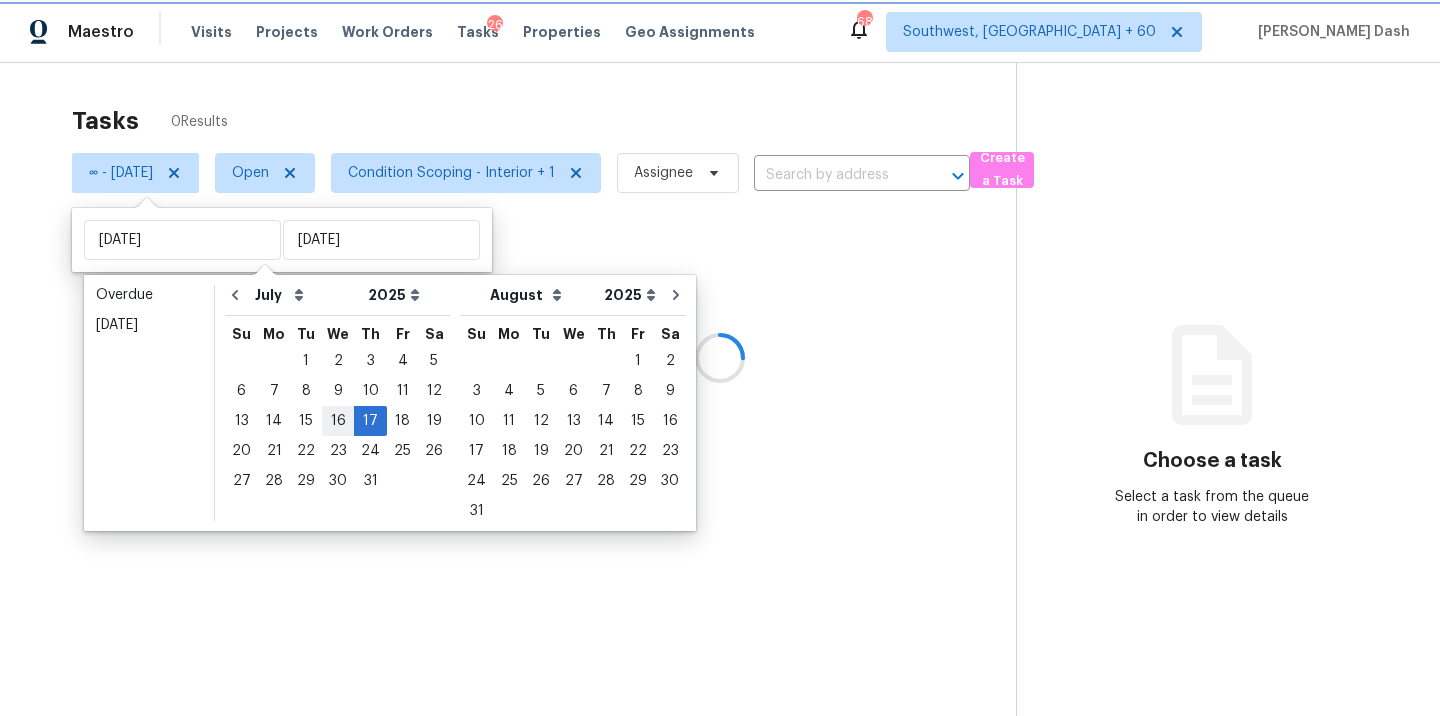 type on "[DATE]" 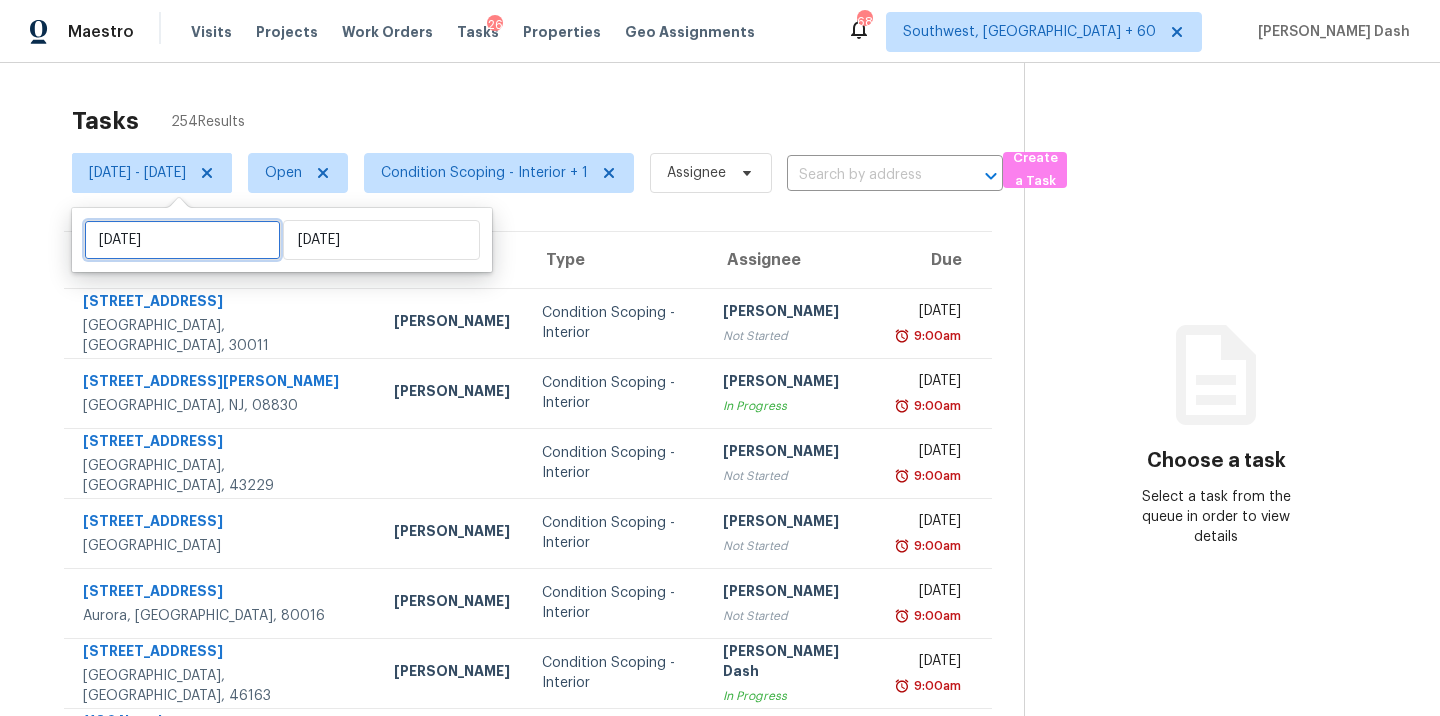 click on "[DATE]" at bounding box center (182, 240) 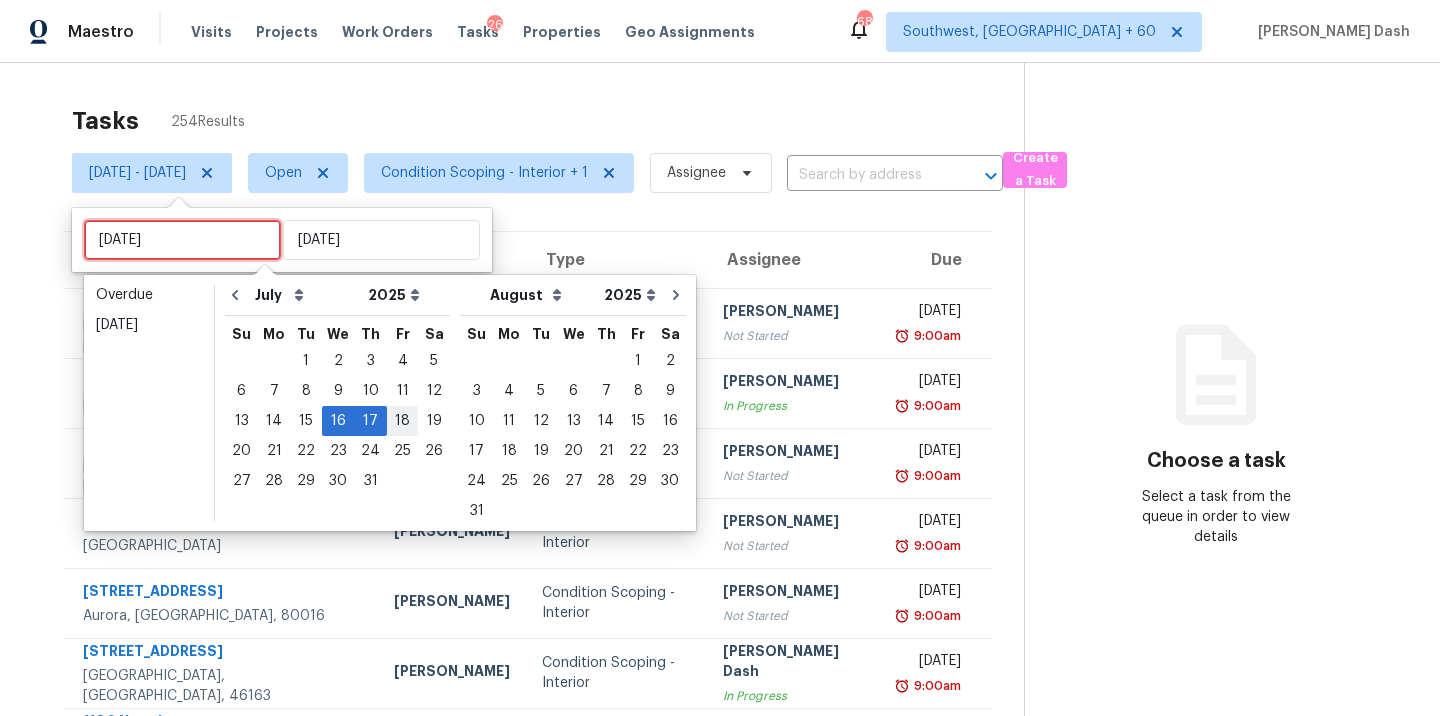 type on "Fri, Jul 18" 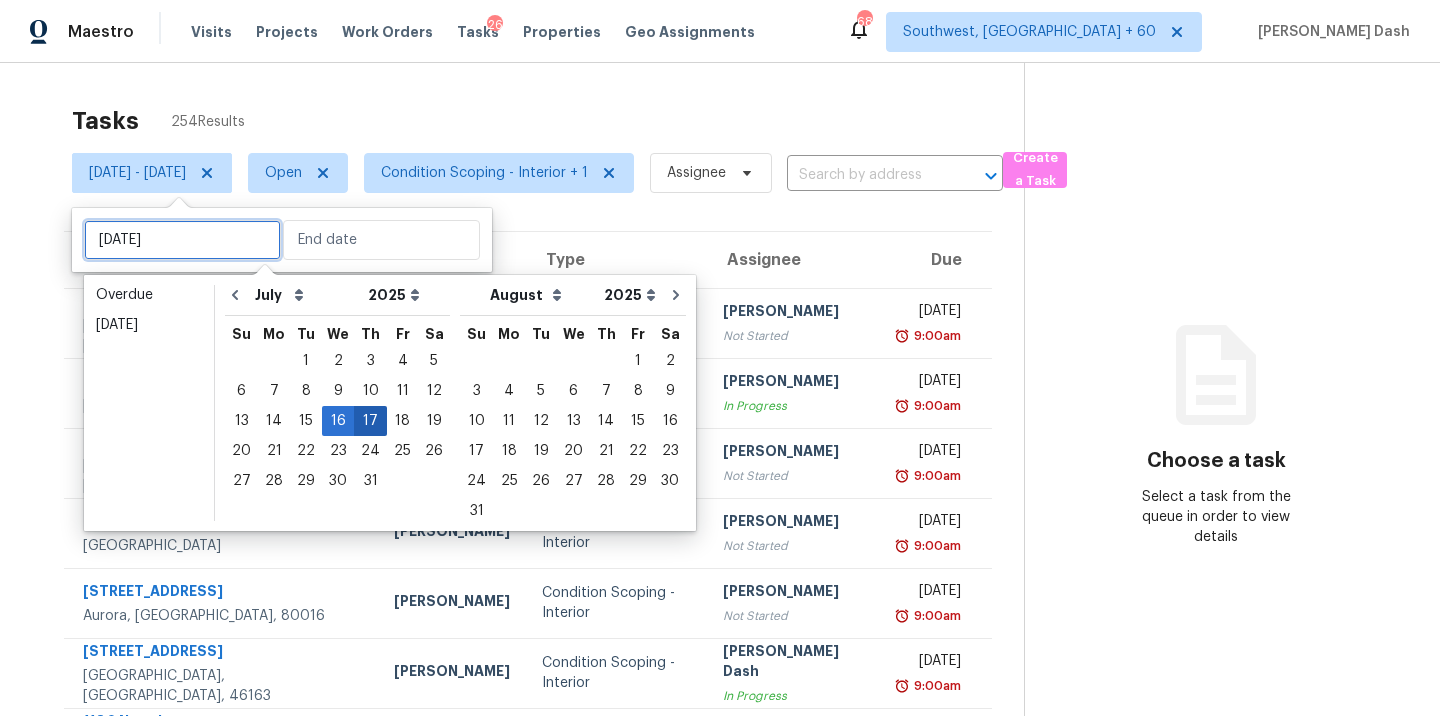 type on "[DATE]" 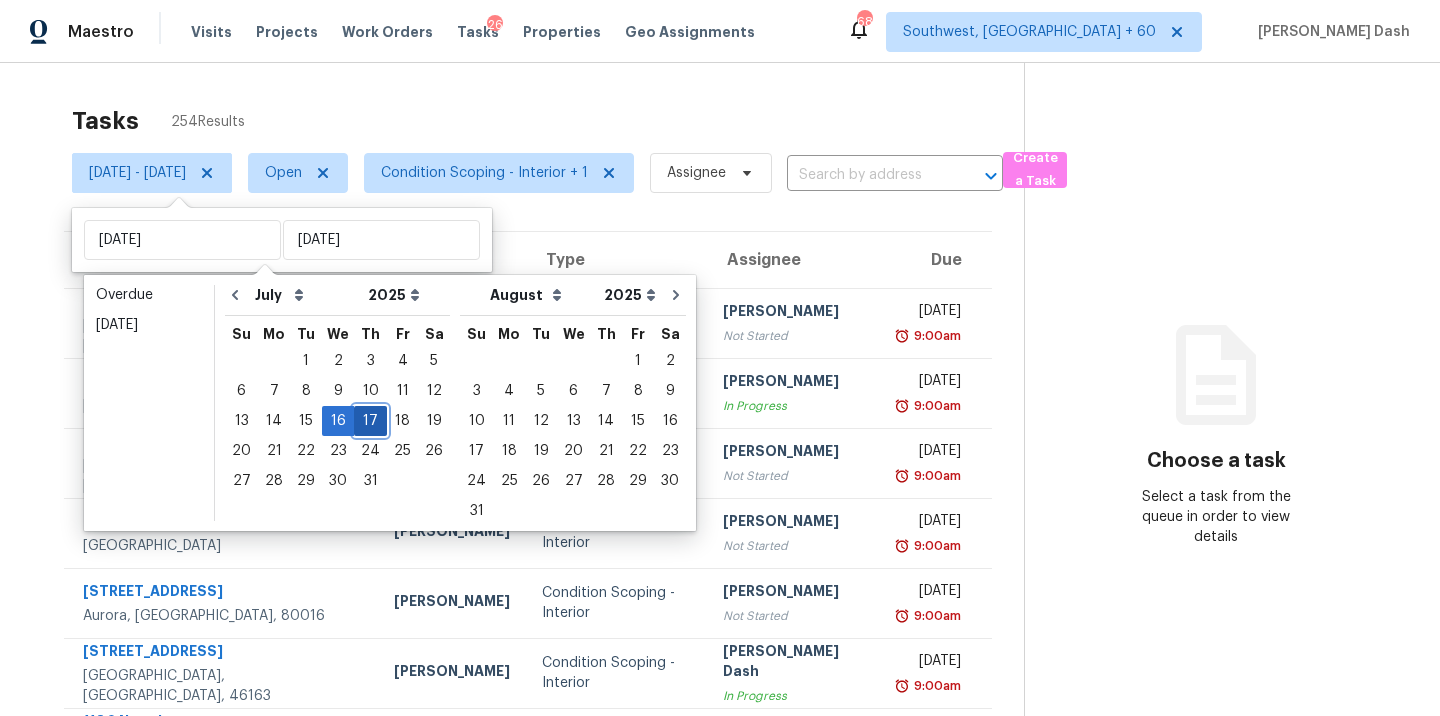 click on "17" at bounding box center [370, 421] 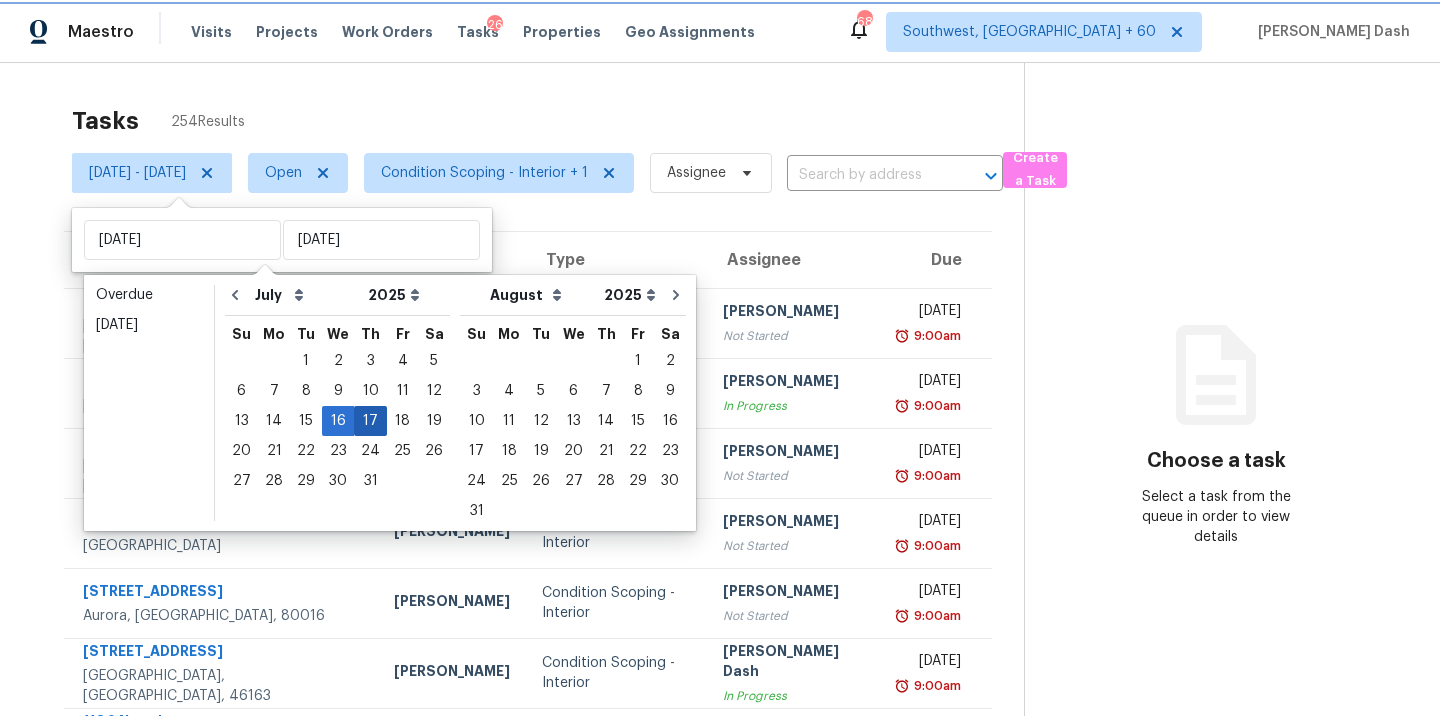 type on "[DATE]" 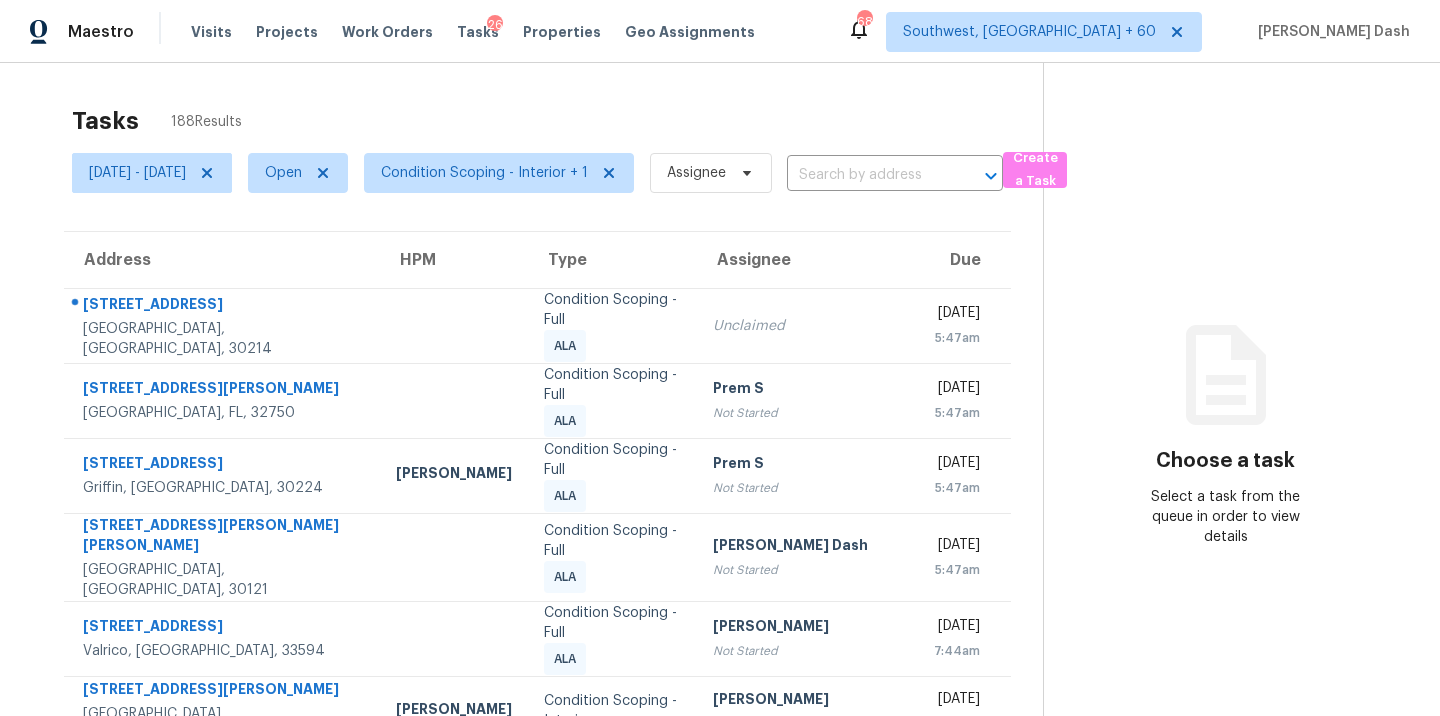 click on "Tasks 188  Results Thu, Jul 17 - Thu, Jul 17 Open Condition Scoping - Interior + 1 Assignee ​ Create a Task Address HPM Type Assignee Due 505 Jefferson Ave   Fayetteville, GA, 30214 Condition Scoping - Full ALA Unclaimed Thu, Jul 17th 2025 5:47am 1140 Hamilton Ave   Longwood, FL, 32750 Condition Scoping - Full ALA Prem S Not Started Thu, Jul 17th 2025 5:47am 146 Hounds Way   Griffin, GA, 30224 Wesley Brooks Condition Scoping - Full ALA Prem S Not Started Thu, Jul 17th 2025 5:47am 23 Earle Dr SE   Cartersville, GA, 30121 Condition Scoping - Full ALA Soumya Ranjan Dash Not Started Thu, Jul 17th 2025 5:47am 2530 Cross More St   Valrico, FL, 33594 Condition Scoping - Full ALA Sakthivel Chandran Not Started Thu, Jul 17th 2025 7:44am 5001 Kinlock Dr   Durham, NC, 27712 Lee Privette Condition Scoping - Interior Sakthivel Chandran Not Started Thu, Jul 17th 2025 9:00am 11000 Maybird Ave   Weeki Wachee, FL, 34613 Mat Smith Condition Scoping - Interior Hariharan GV Not Started Thu, Jul 17th 2025 9:00am 13 Fatima Ln" at bounding box center [720, 571] 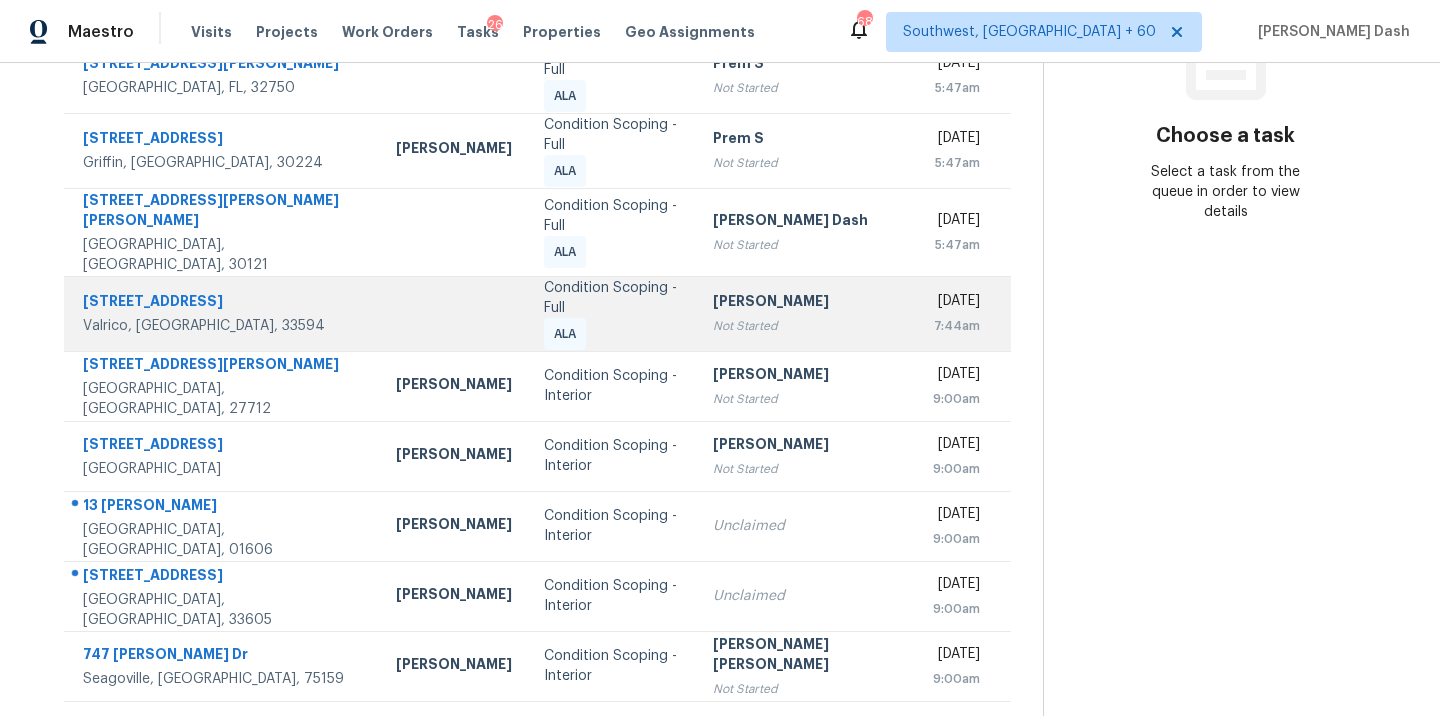 scroll, scrollTop: 0, scrollLeft: 0, axis: both 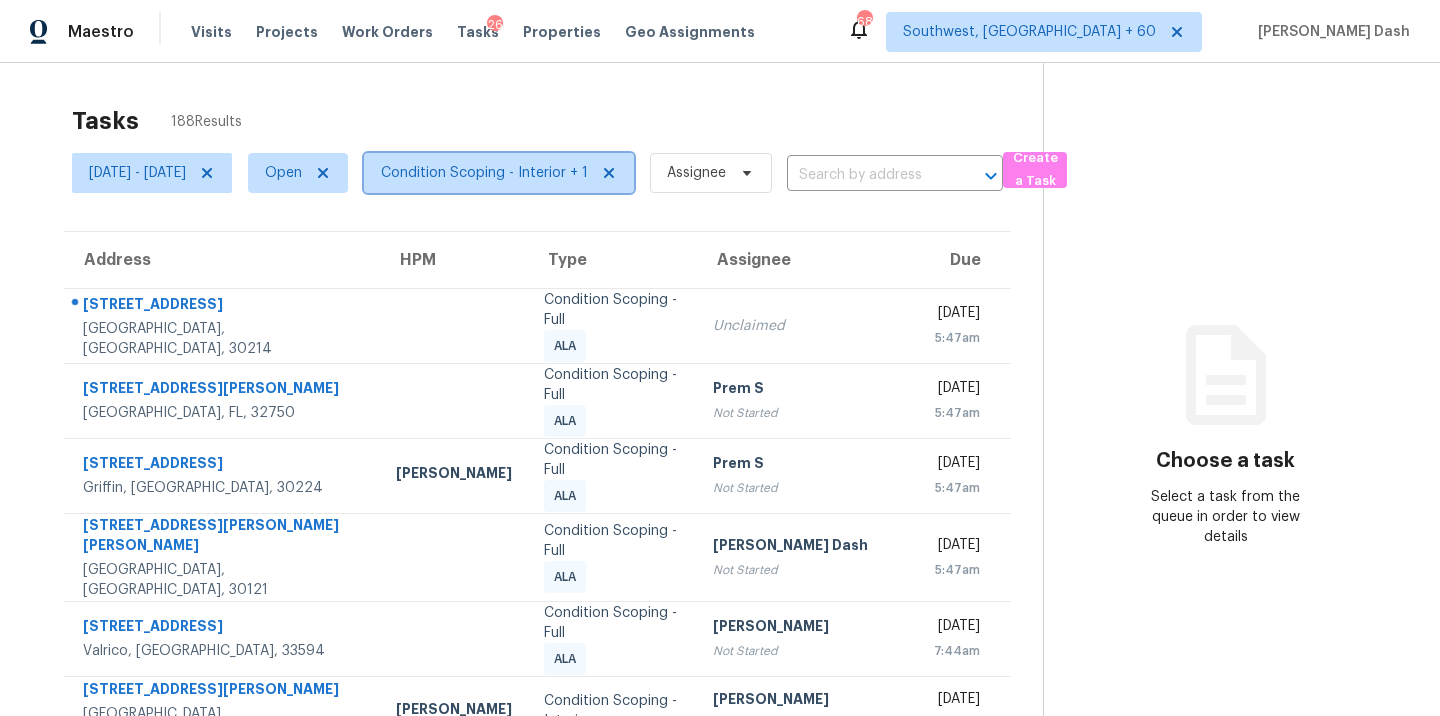 click on "Condition Scoping - Interior + 1" at bounding box center (484, 173) 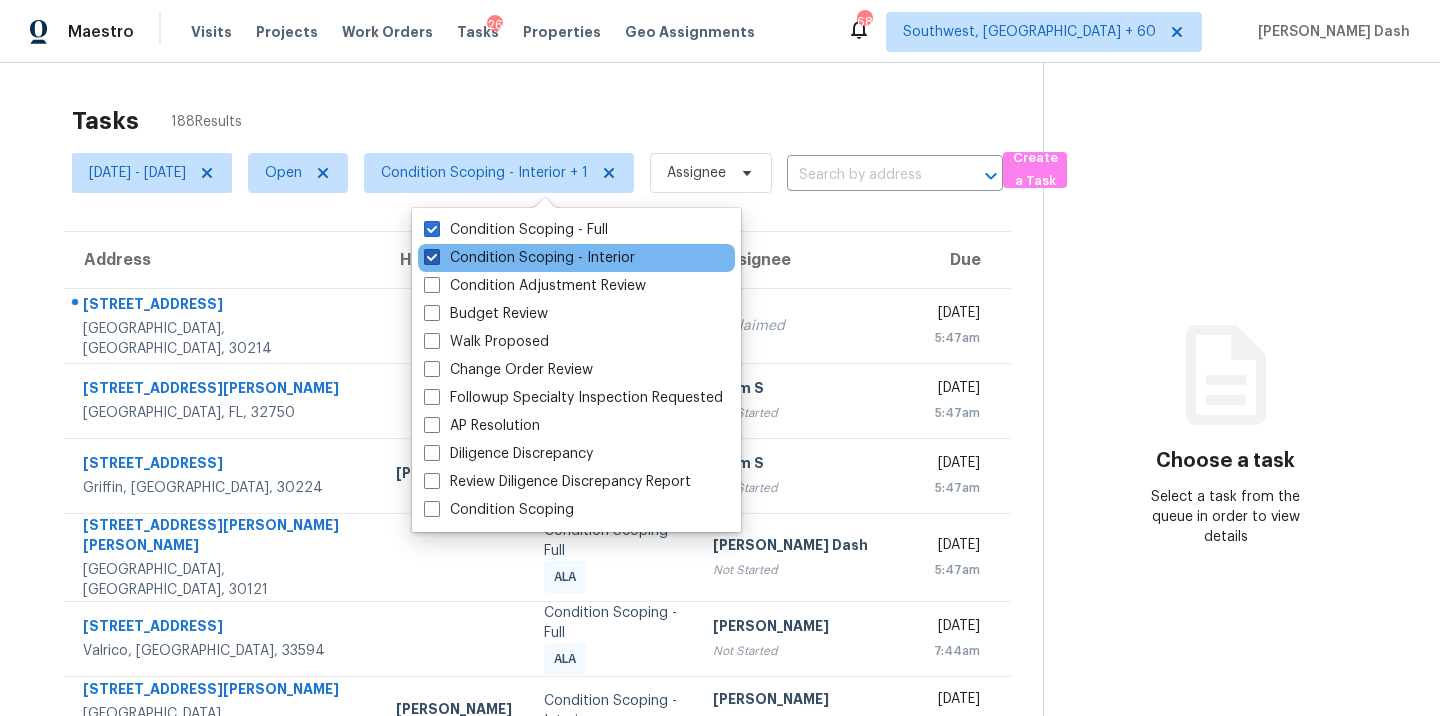 click on "Condition Scoping - Interior" at bounding box center [529, 258] 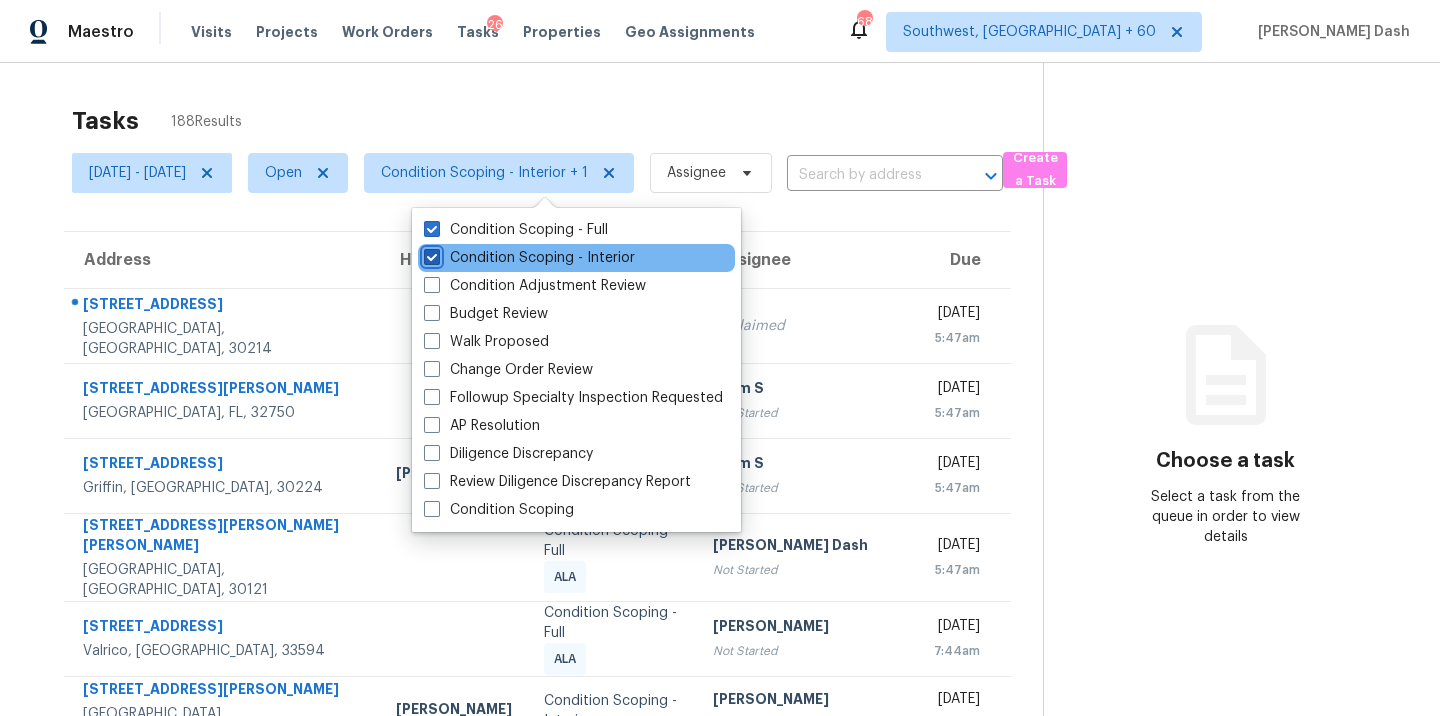 click on "Condition Scoping - Interior" at bounding box center [430, 254] 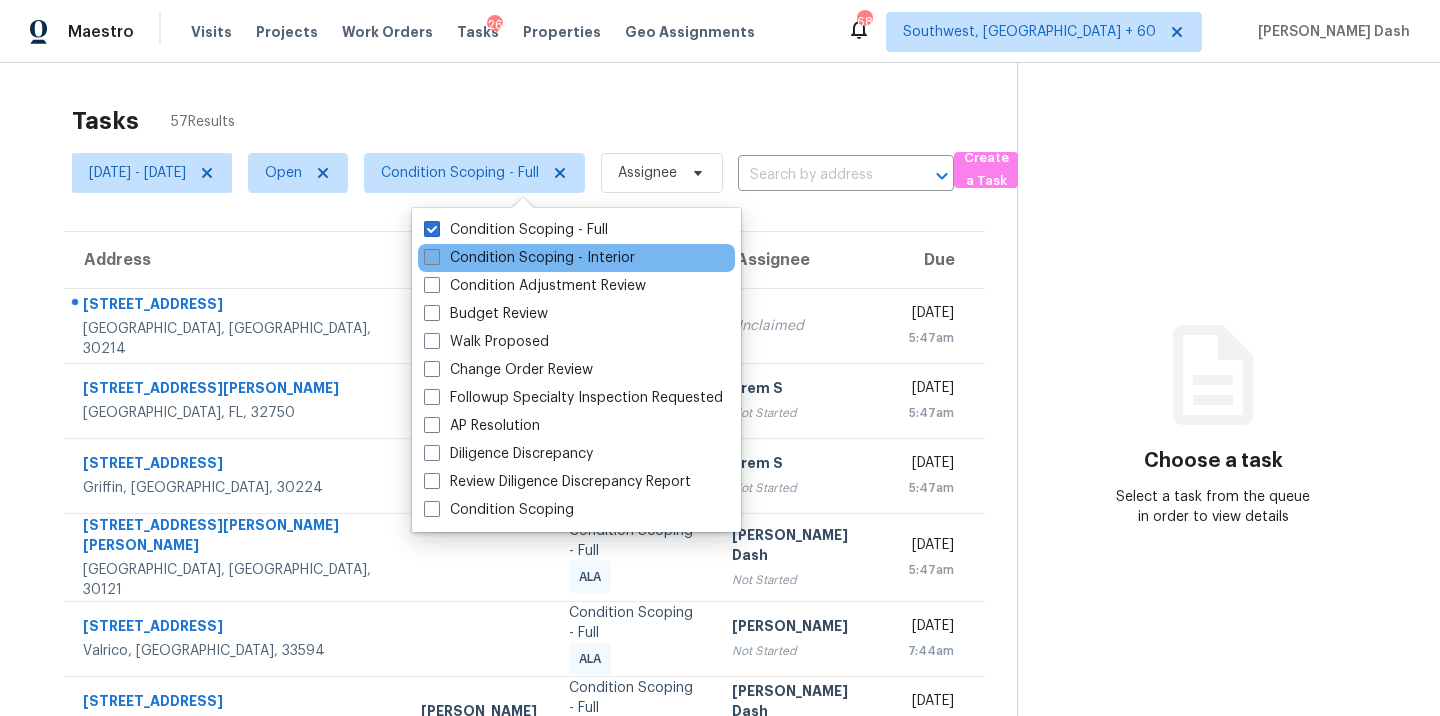 click on "Condition Scoping - Interior" at bounding box center (529, 258) 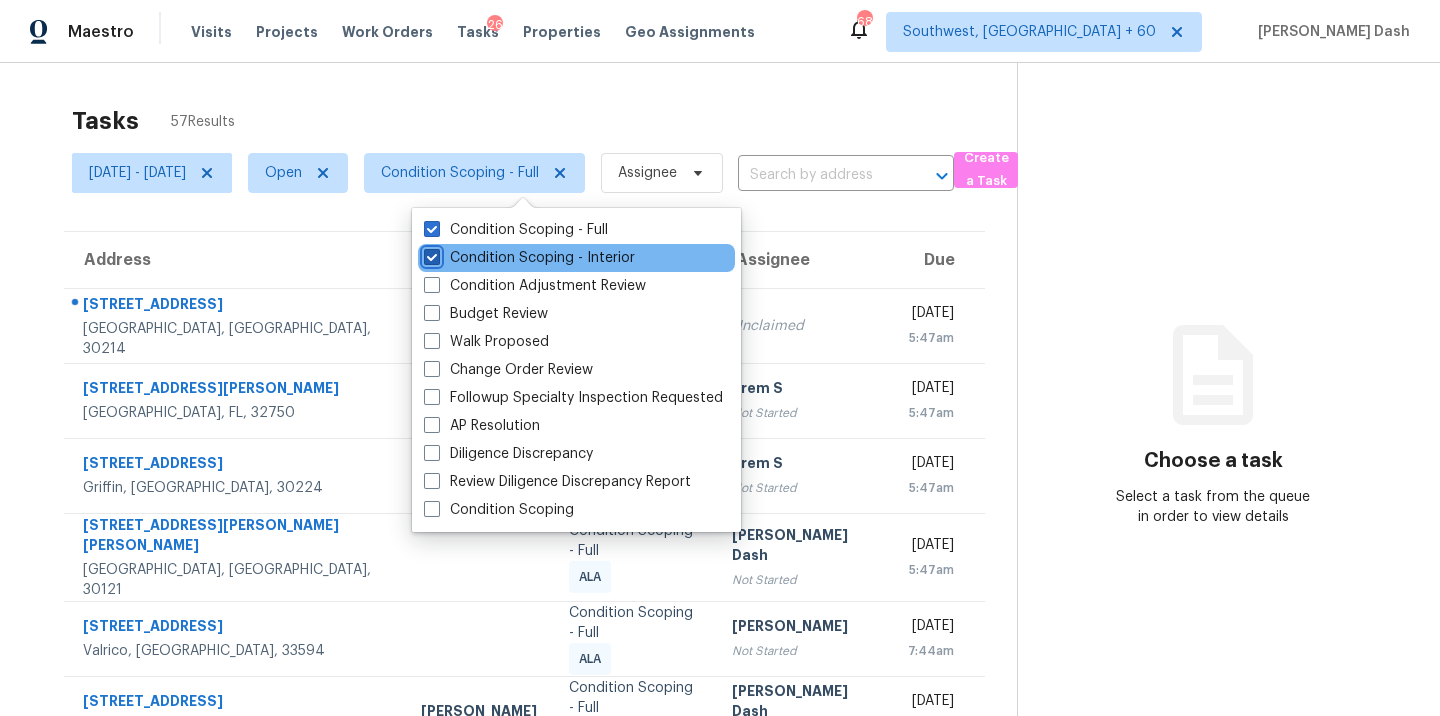 checkbox on "true" 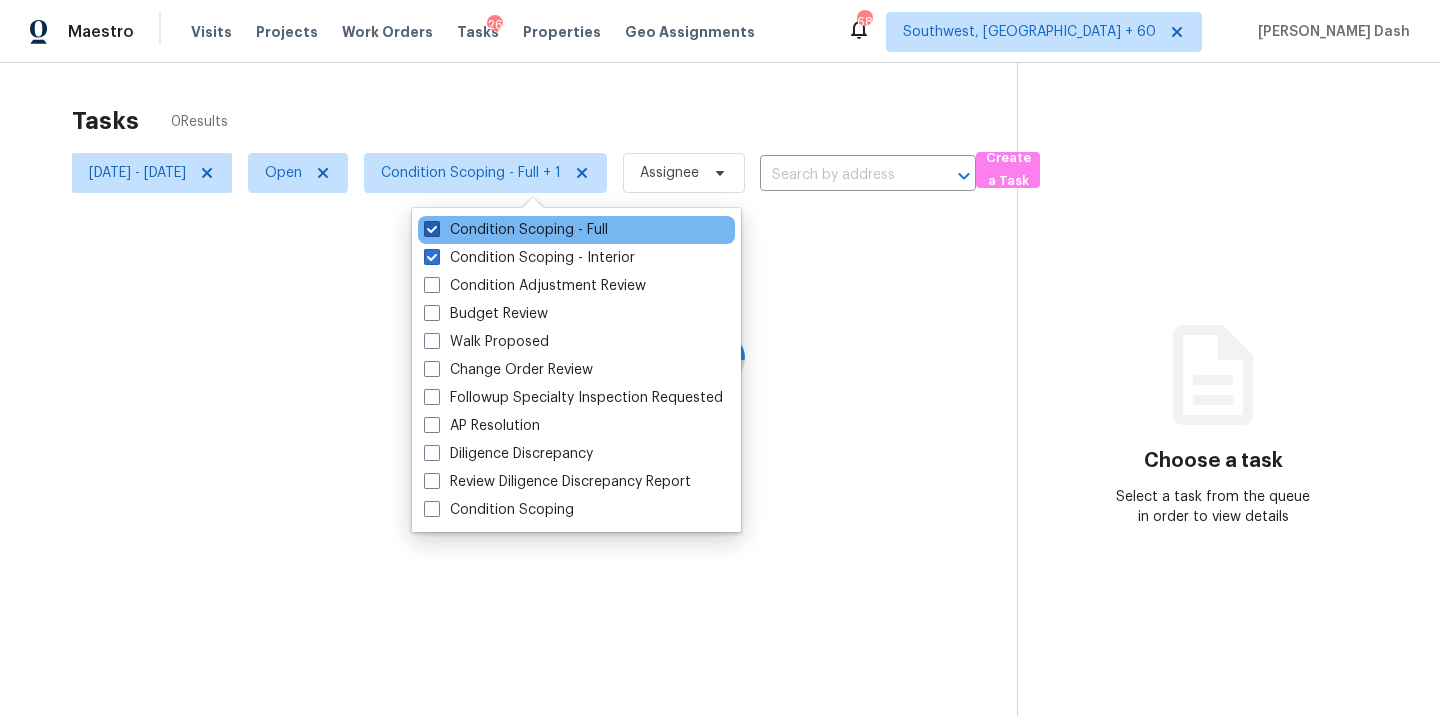 click on "Condition Scoping - Full" at bounding box center (516, 230) 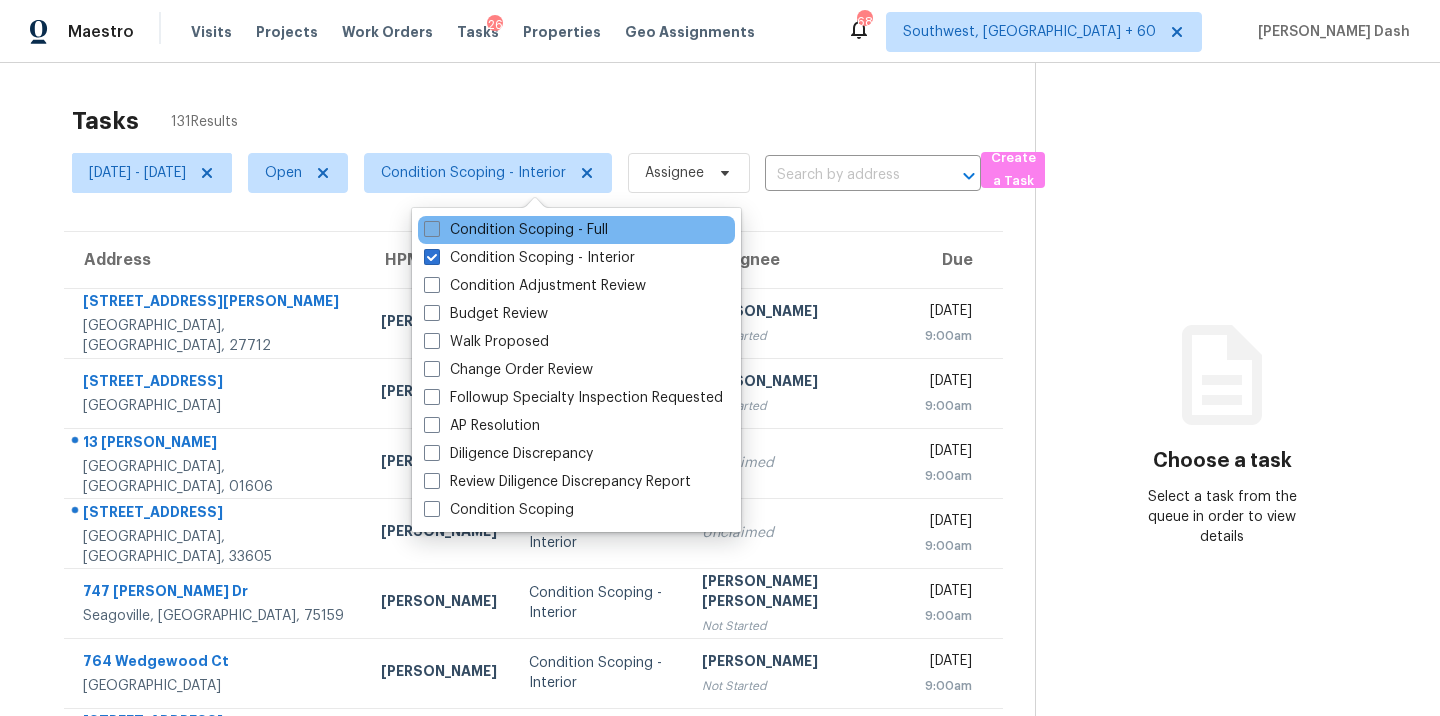 click on "Condition Scoping - Full" at bounding box center (516, 230) 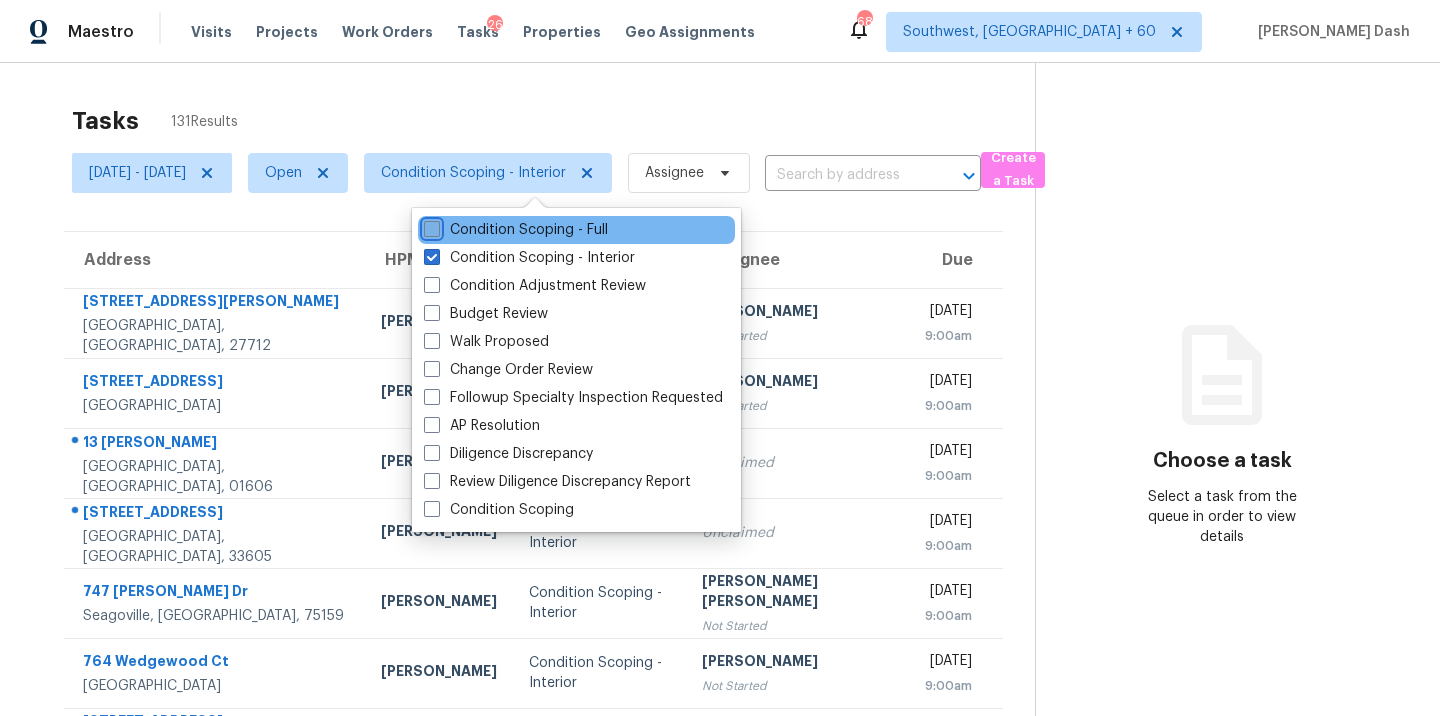 click on "Condition Scoping - Full" at bounding box center [430, 226] 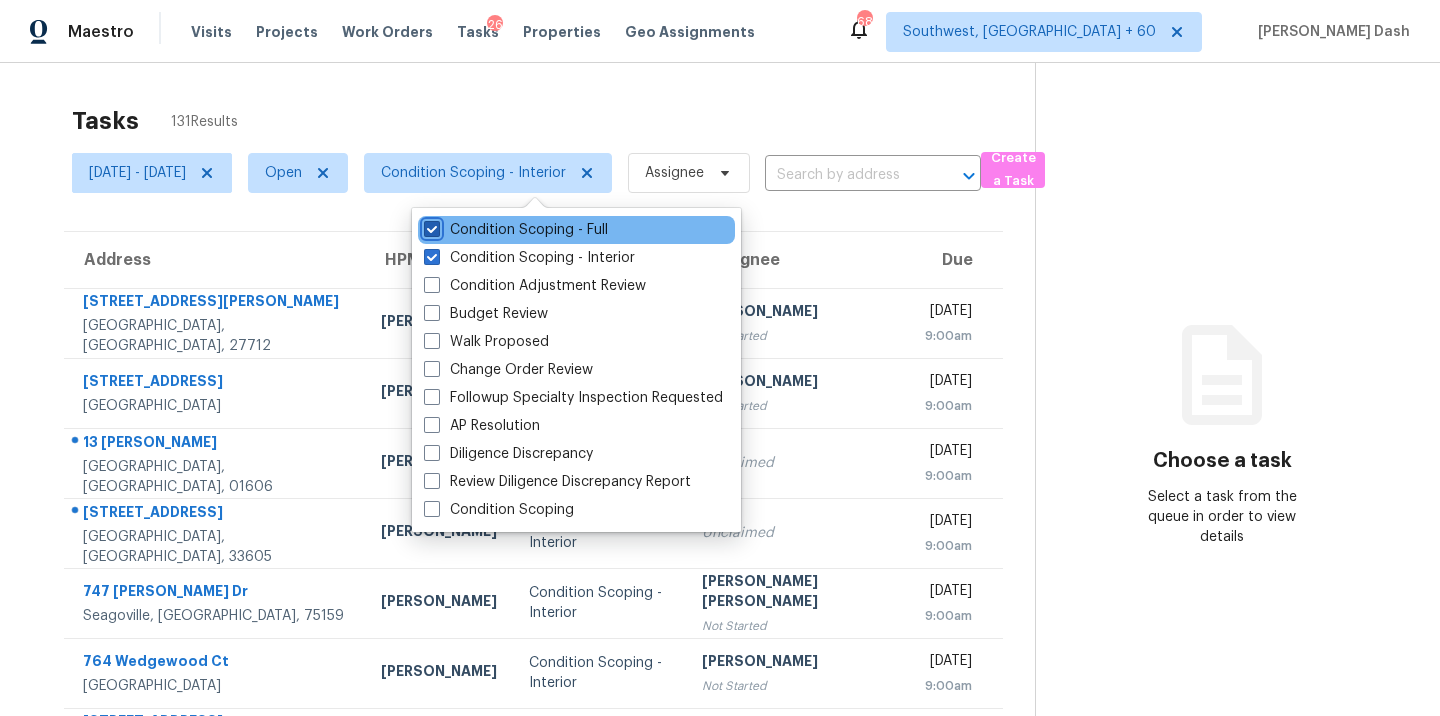 checkbox on "true" 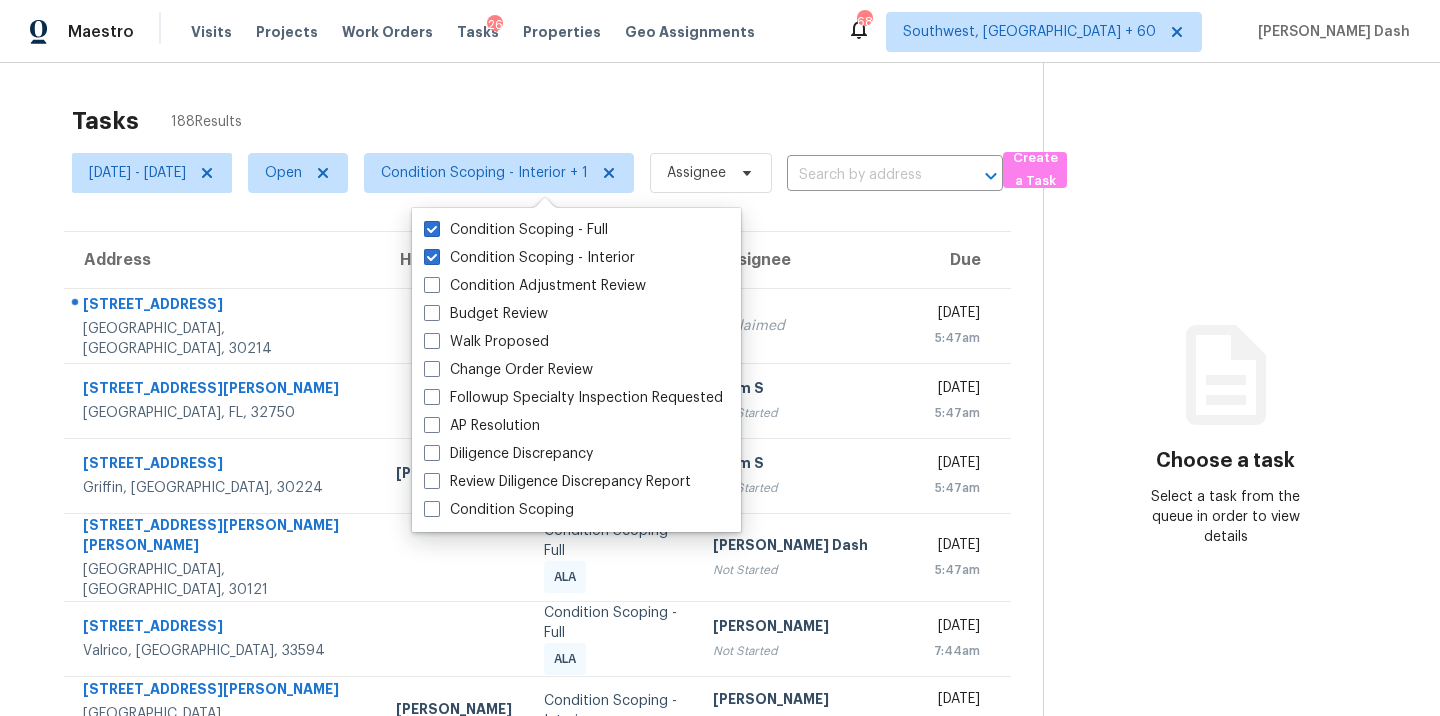 click on "Tasks 188  Results Thu, Jul 17 - Thu, Jul 17 Open Condition Scoping - Interior + 1 Assignee ​ Create a Task Address HPM Type Assignee Due 505 Jefferson Ave   Fayetteville, GA, 30214 Condition Scoping - Full ALA Unclaimed Thu, Jul 17th 2025 5:47am 1140 Hamilton Ave   Longwood, FL, 32750 Condition Scoping - Full ALA Prem S Not Started Thu, Jul 17th 2025 5:47am 146 Hounds Way   Griffin, GA, 30224 Wesley Brooks Condition Scoping - Full ALA Prem S Not Started Thu, Jul 17th 2025 5:47am 23 Earle Dr SE   Cartersville, GA, 30121 Condition Scoping - Full ALA Soumya Ranjan Dash Not Started Thu, Jul 17th 2025 5:47am 2530 Cross More St   Valrico, FL, 33594 Condition Scoping - Full ALA Sakthivel Chandran Not Started Thu, Jul 17th 2025 7:44am 5001 Kinlock Dr   Durham, NC, 27712 Lee Privette Condition Scoping - Interior Sakthivel Chandran Not Started Thu, Jul 17th 2025 9:00am 11000 Maybird Ave   Weeki Wachee, FL, 34613 Mat Smith Condition Scoping - Interior Hariharan GV Not Started Thu, Jul 17th 2025 9:00am 13 Fatima Ln" at bounding box center [720, 571] 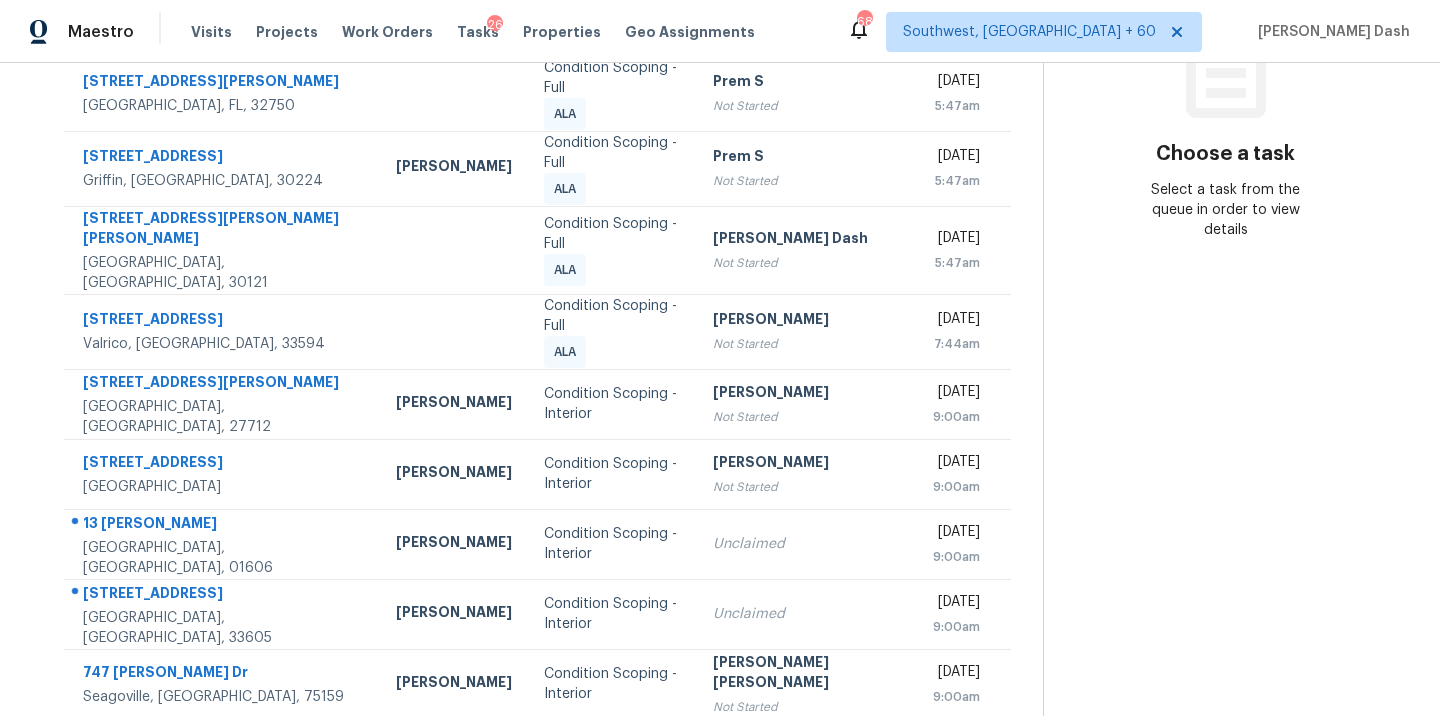 scroll, scrollTop: 302, scrollLeft: 0, axis: vertical 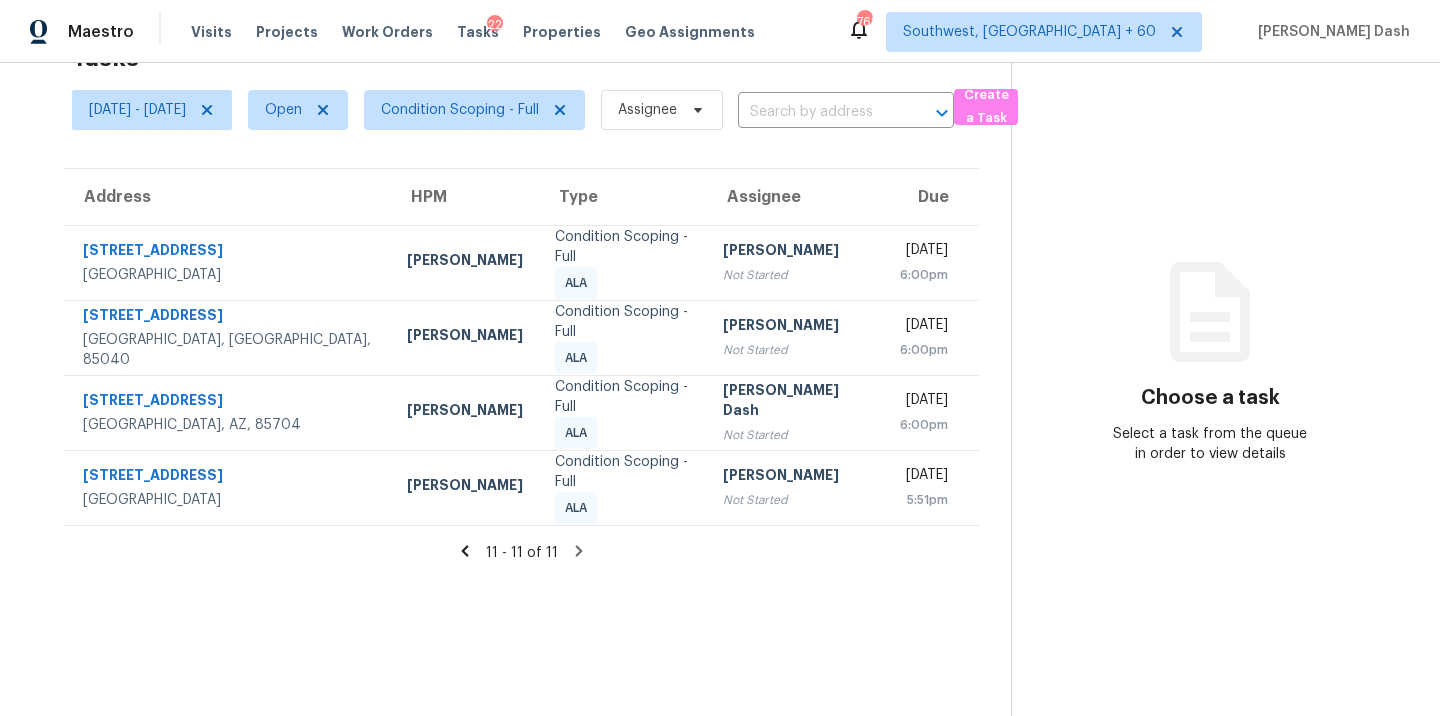 click 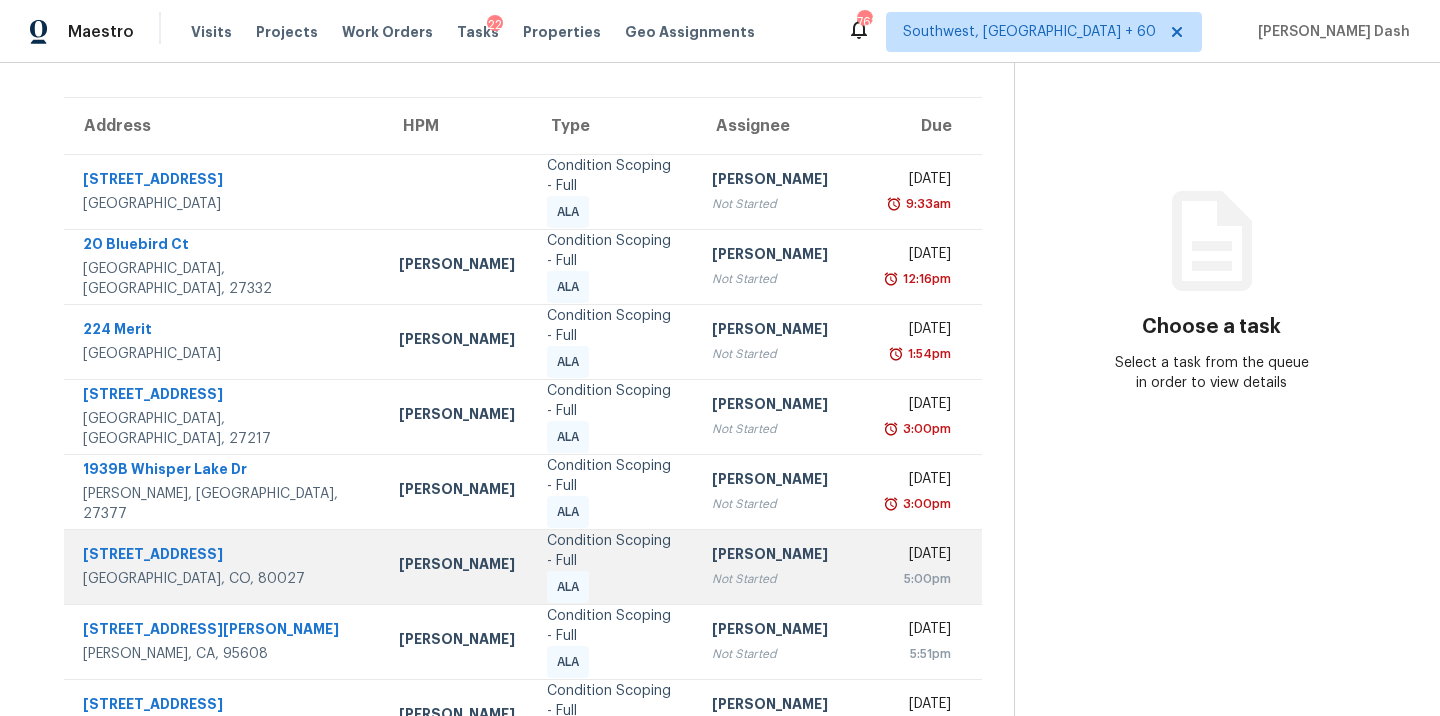 scroll, scrollTop: 0, scrollLeft: 0, axis: both 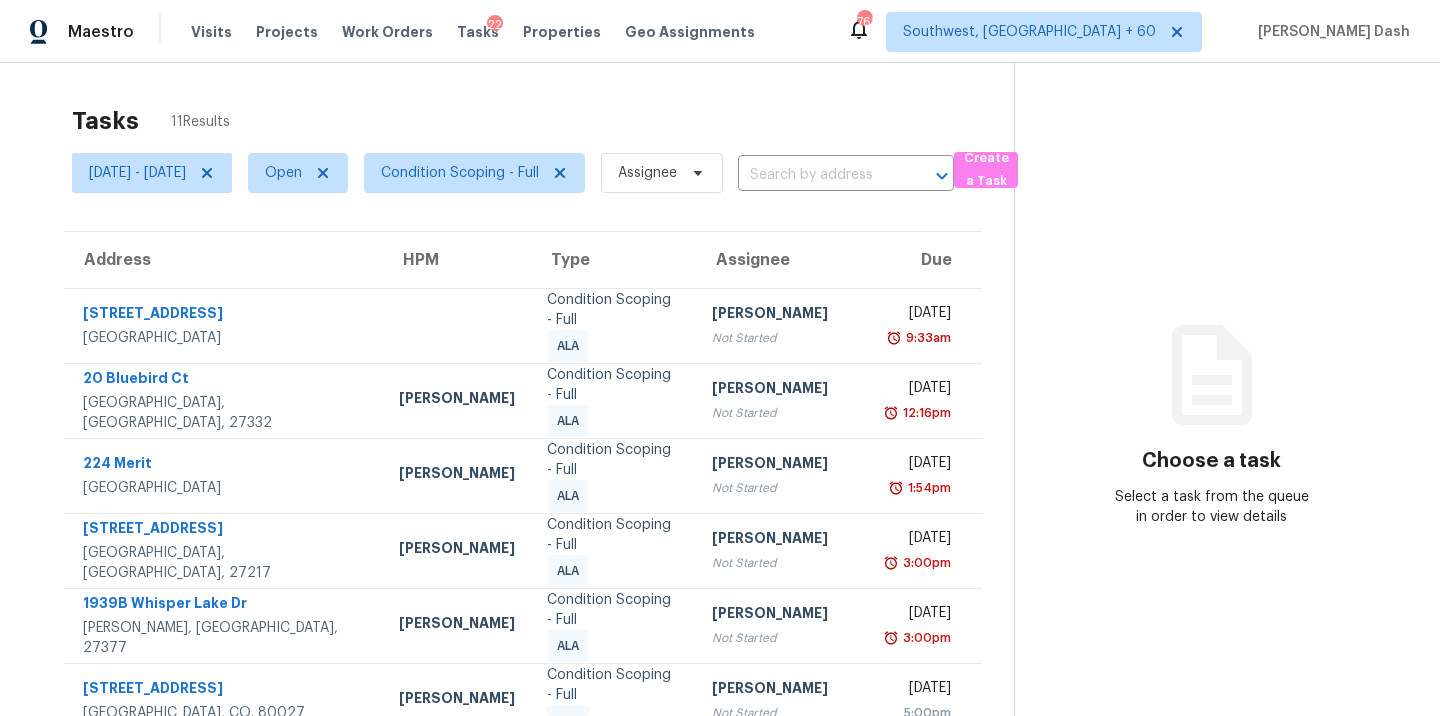 click on "Condition Scoping - Full" at bounding box center (466, 173) 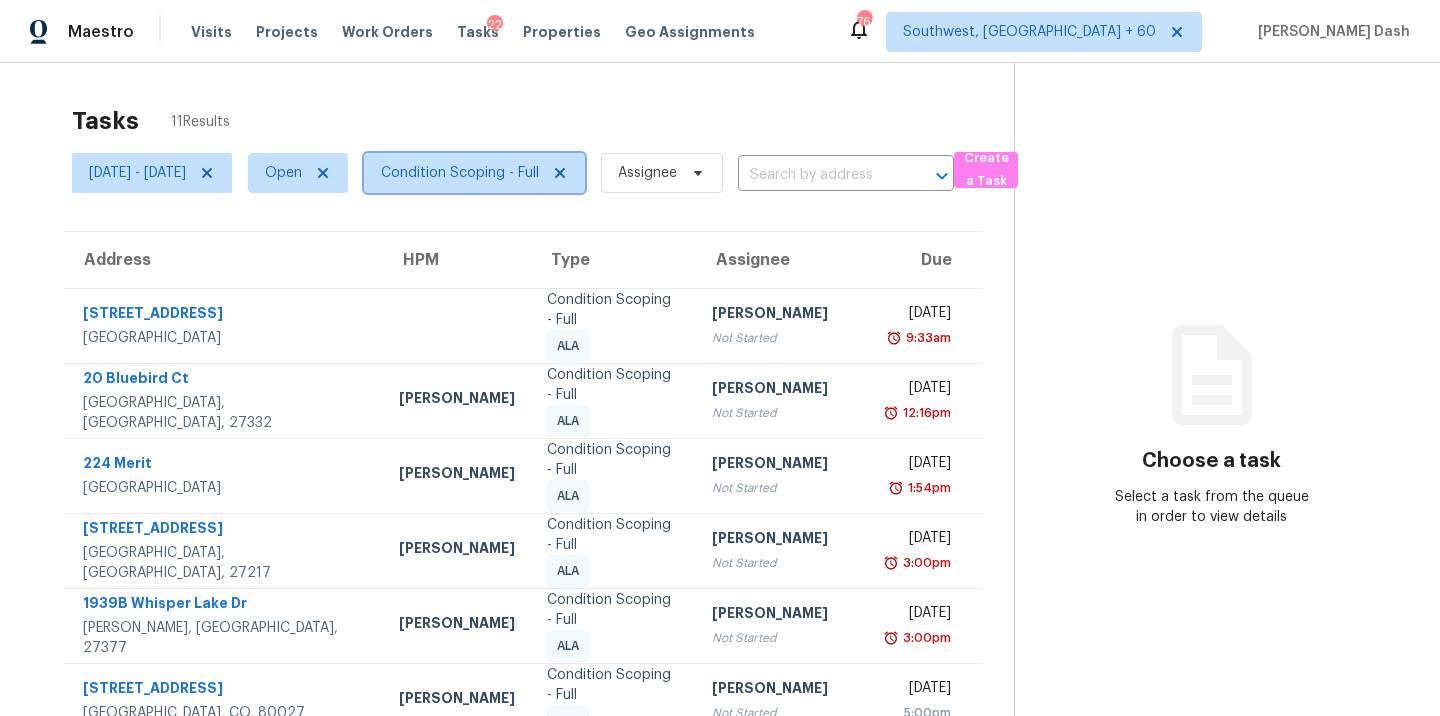click on "Condition Scoping - Full" at bounding box center (460, 173) 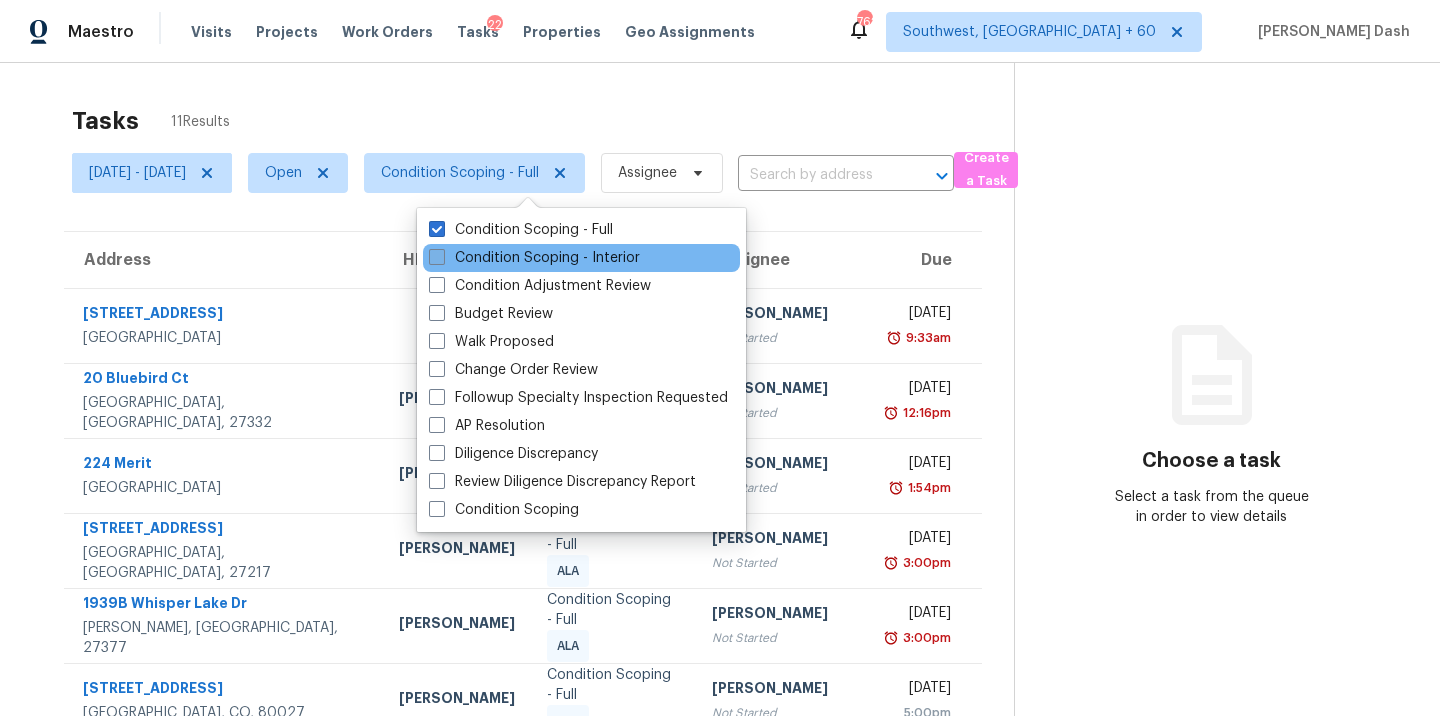 click on "Condition Scoping - Interior" at bounding box center [534, 258] 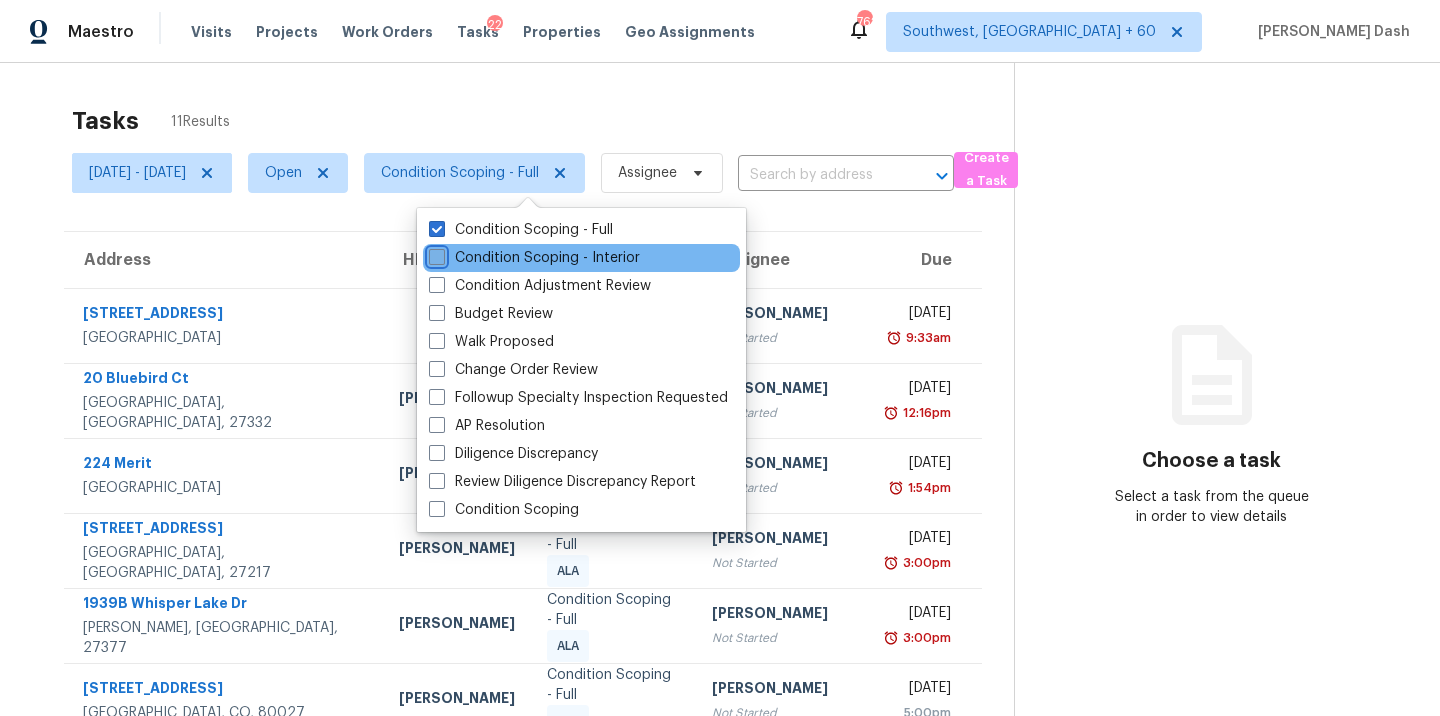 click on "Condition Scoping - Interior" at bounding box center (435, 254) 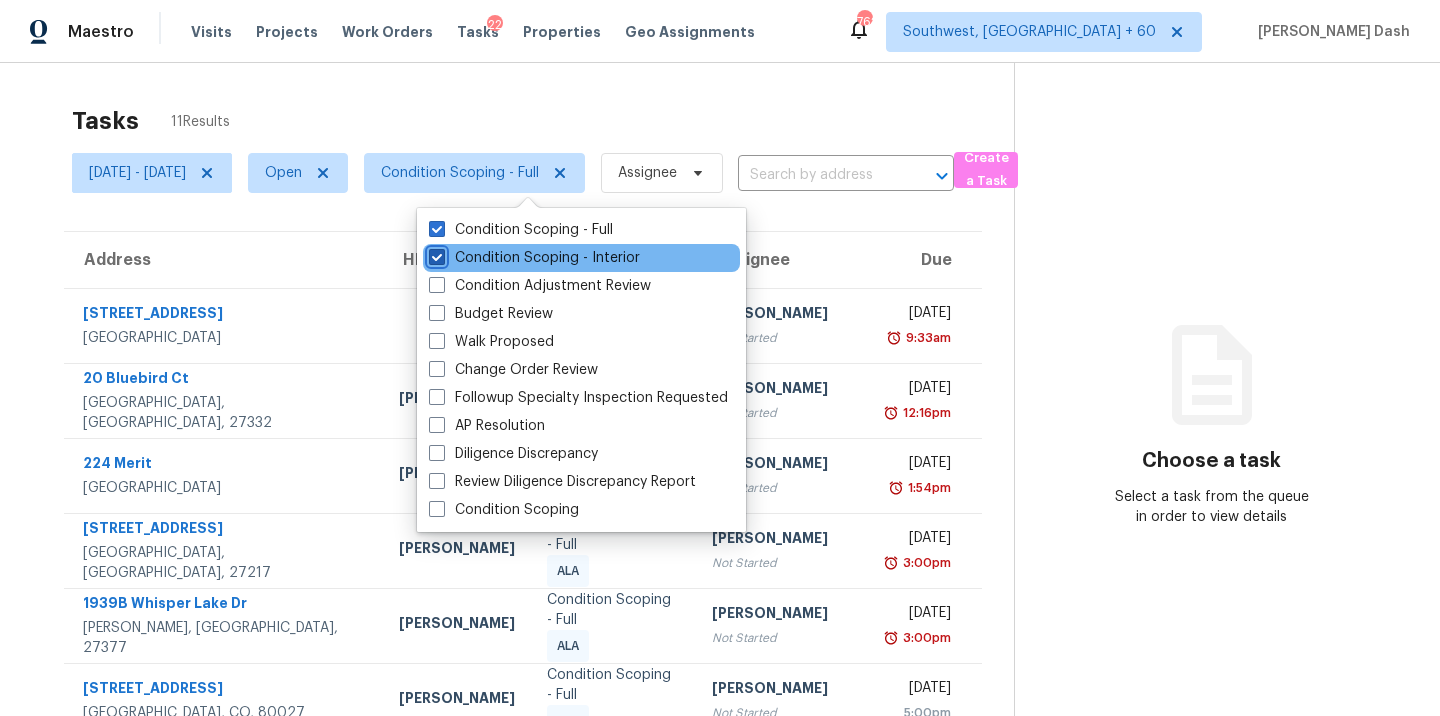 checkbox on "true" 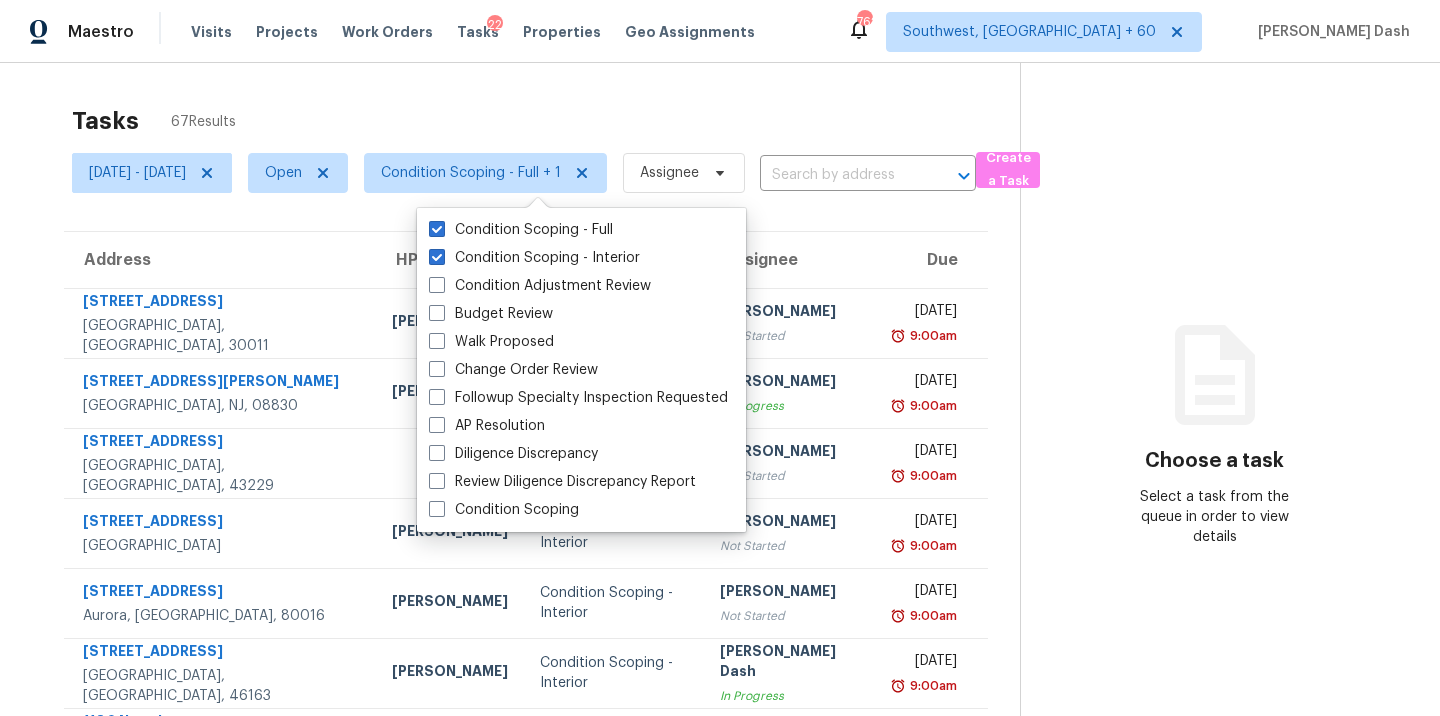click on "Address" at bounding box center (220, 260) 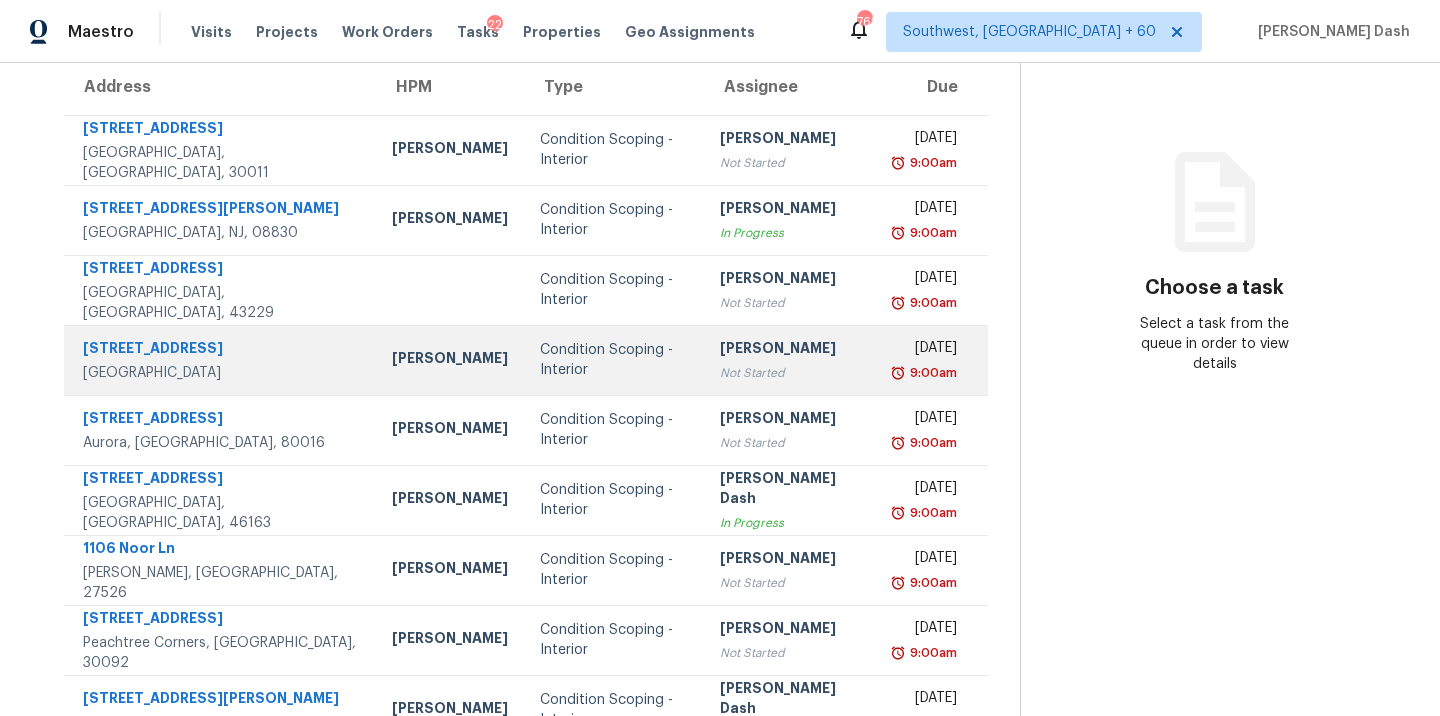 scroll, scrollTop: 325, scrollLeft: 0, axis: vertical 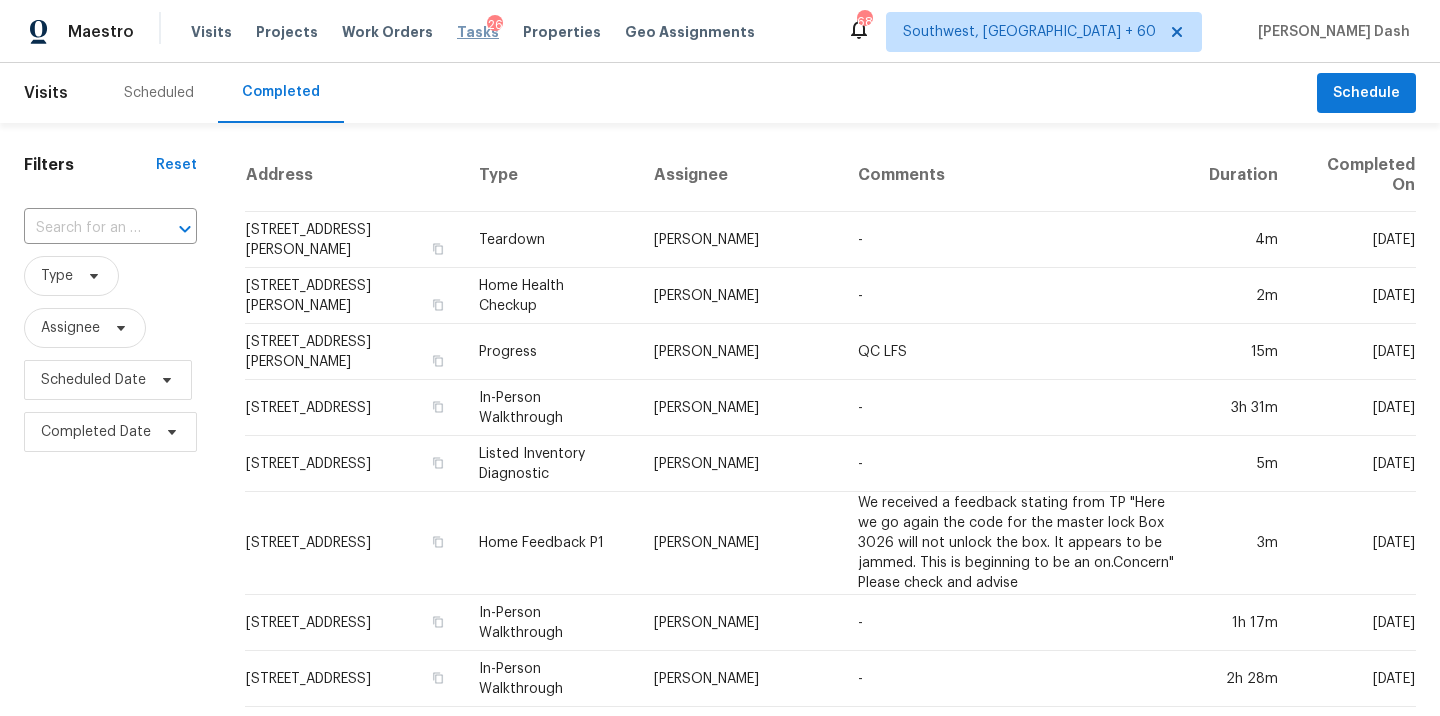 click on "Tasks" at bounding box center [478, 32] 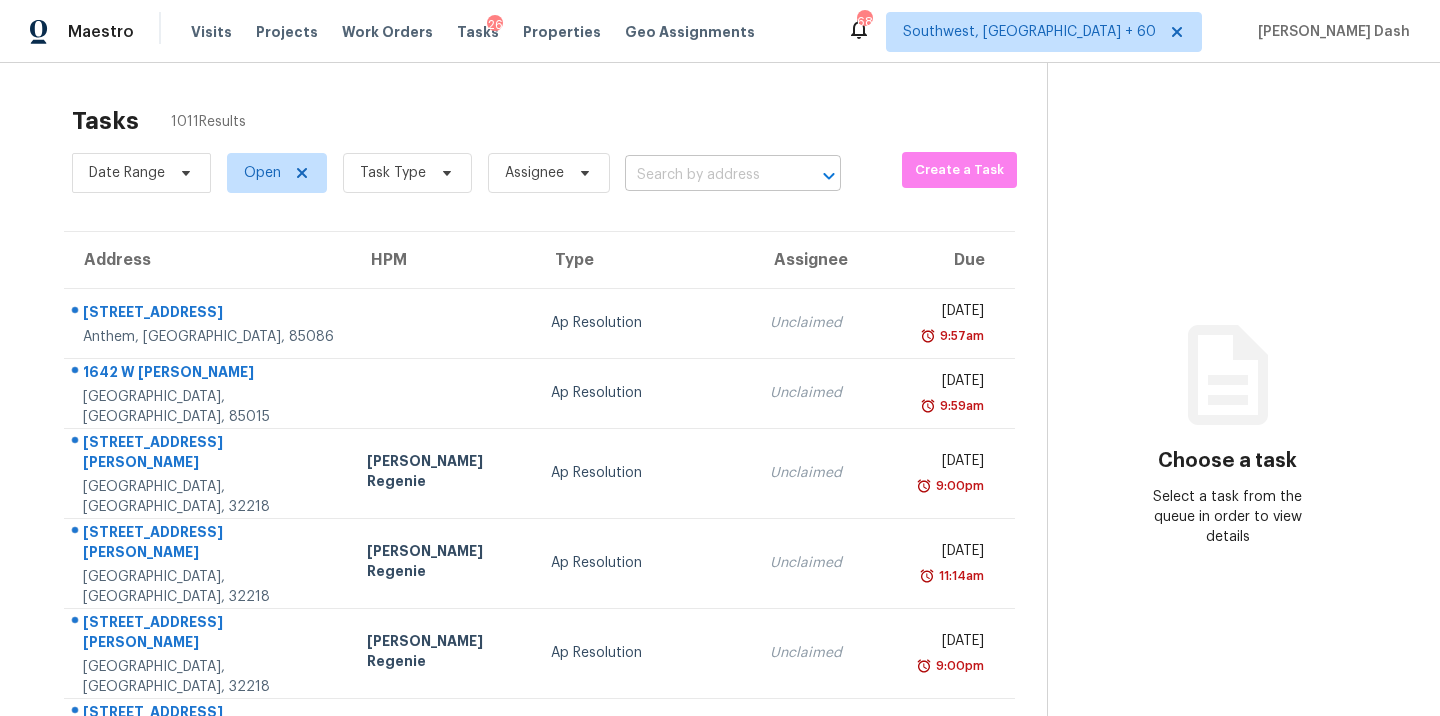 click at bounding box center [705, 175] 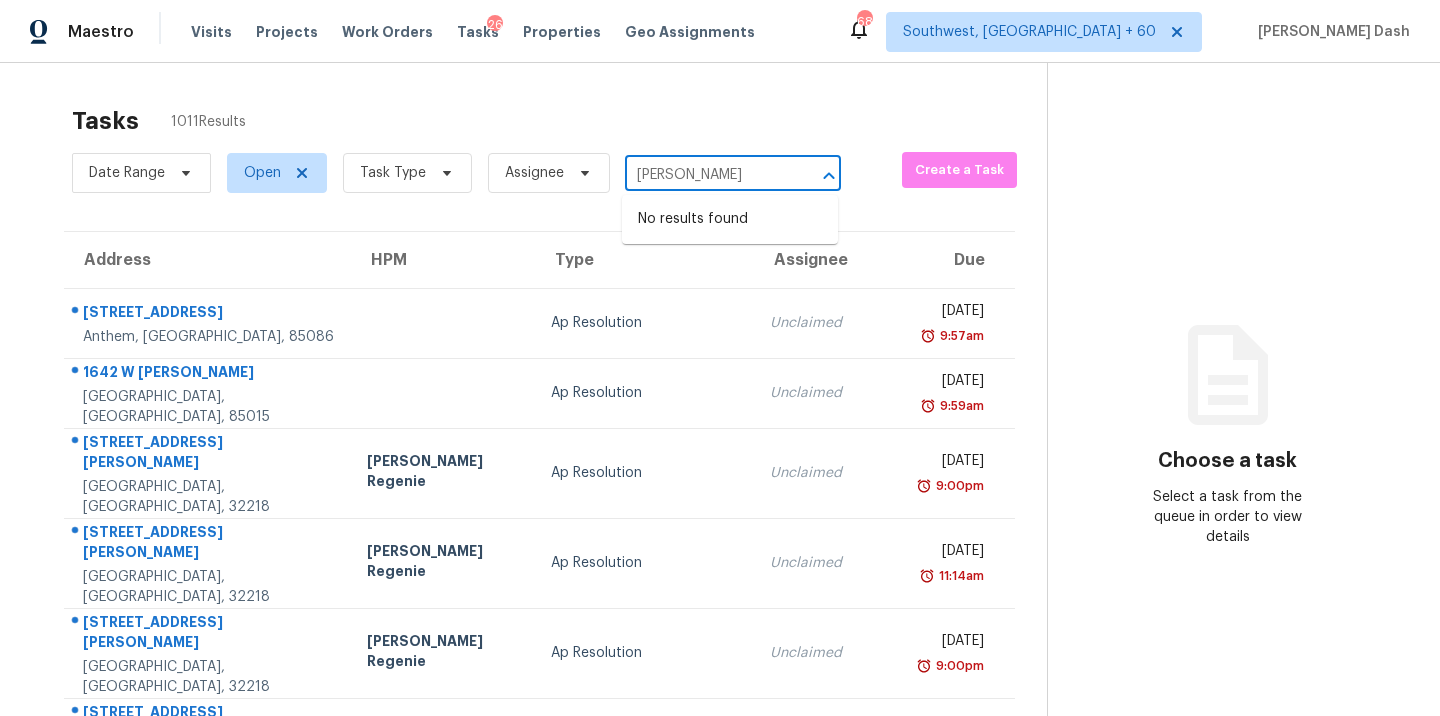 type on "[PERSON_NAME]" 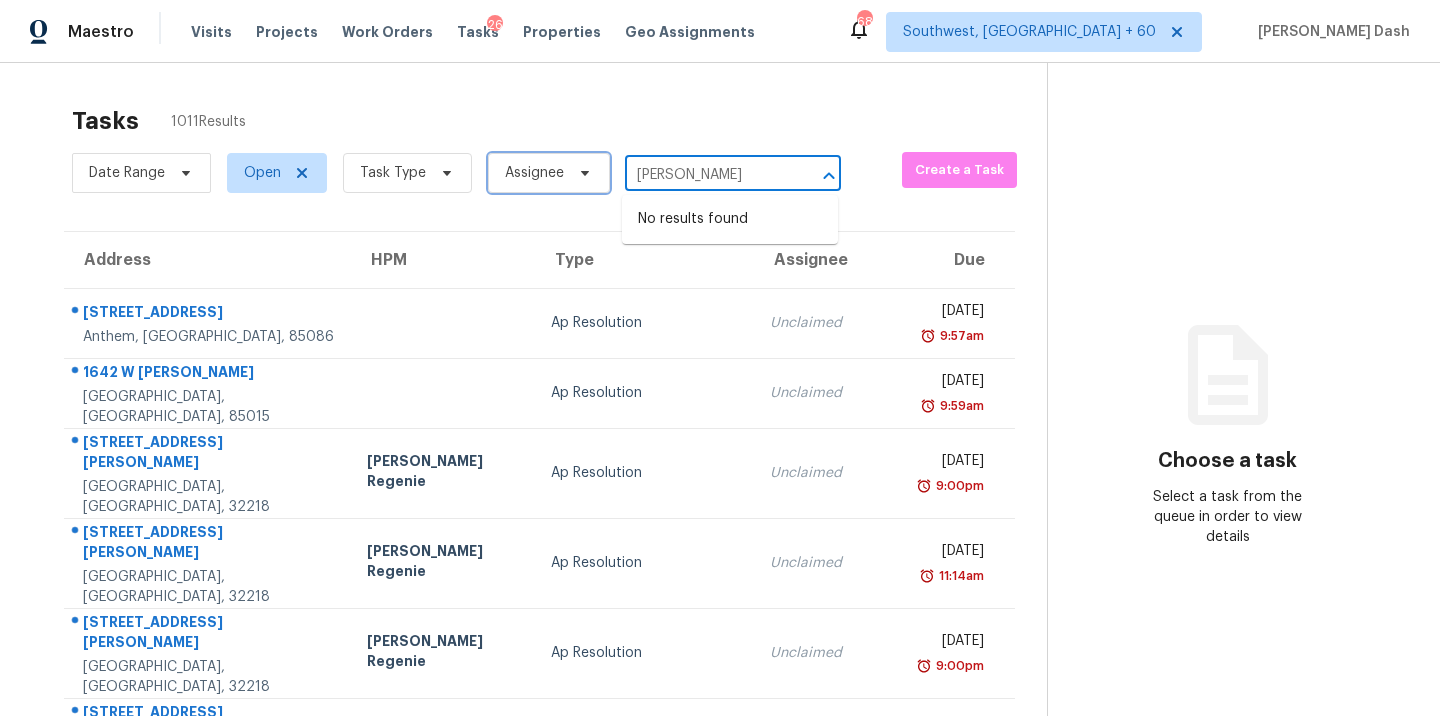 type 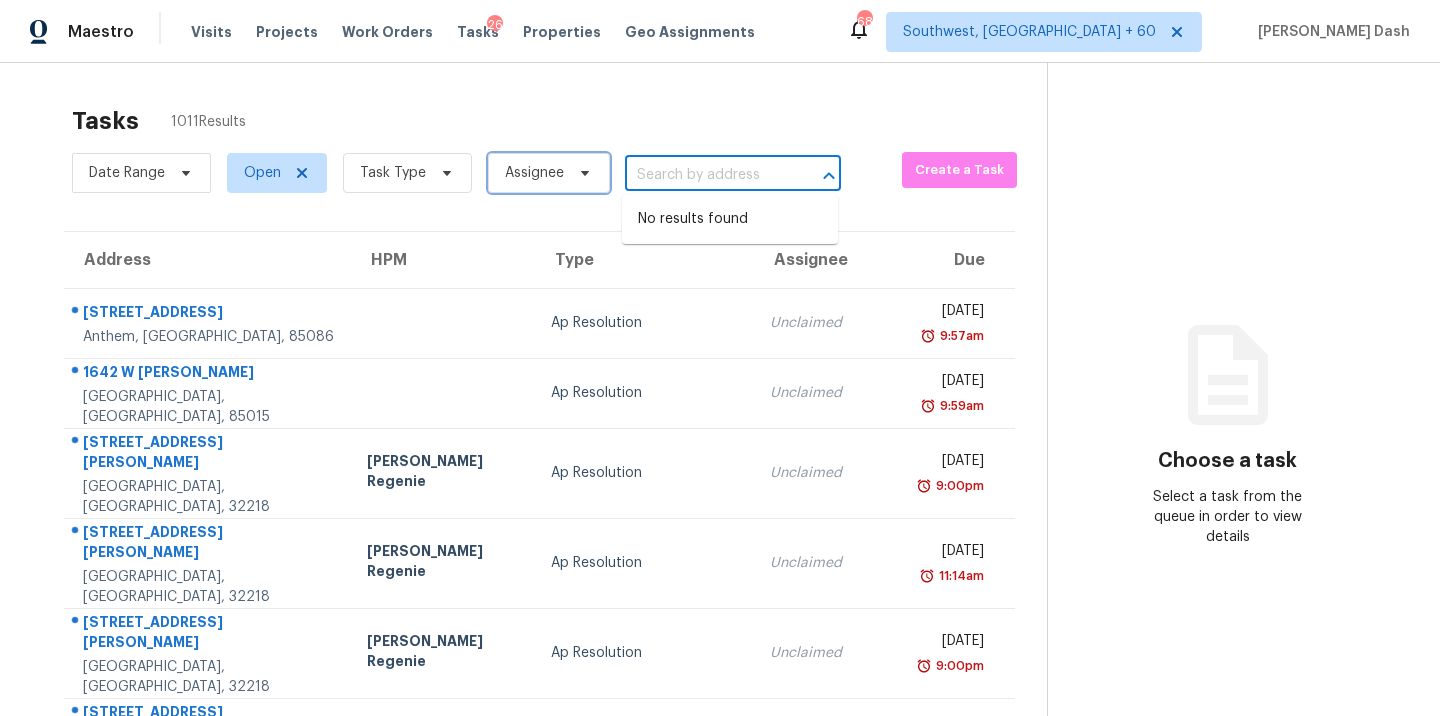 click on "Assignee" at bounding box center (534, 173) 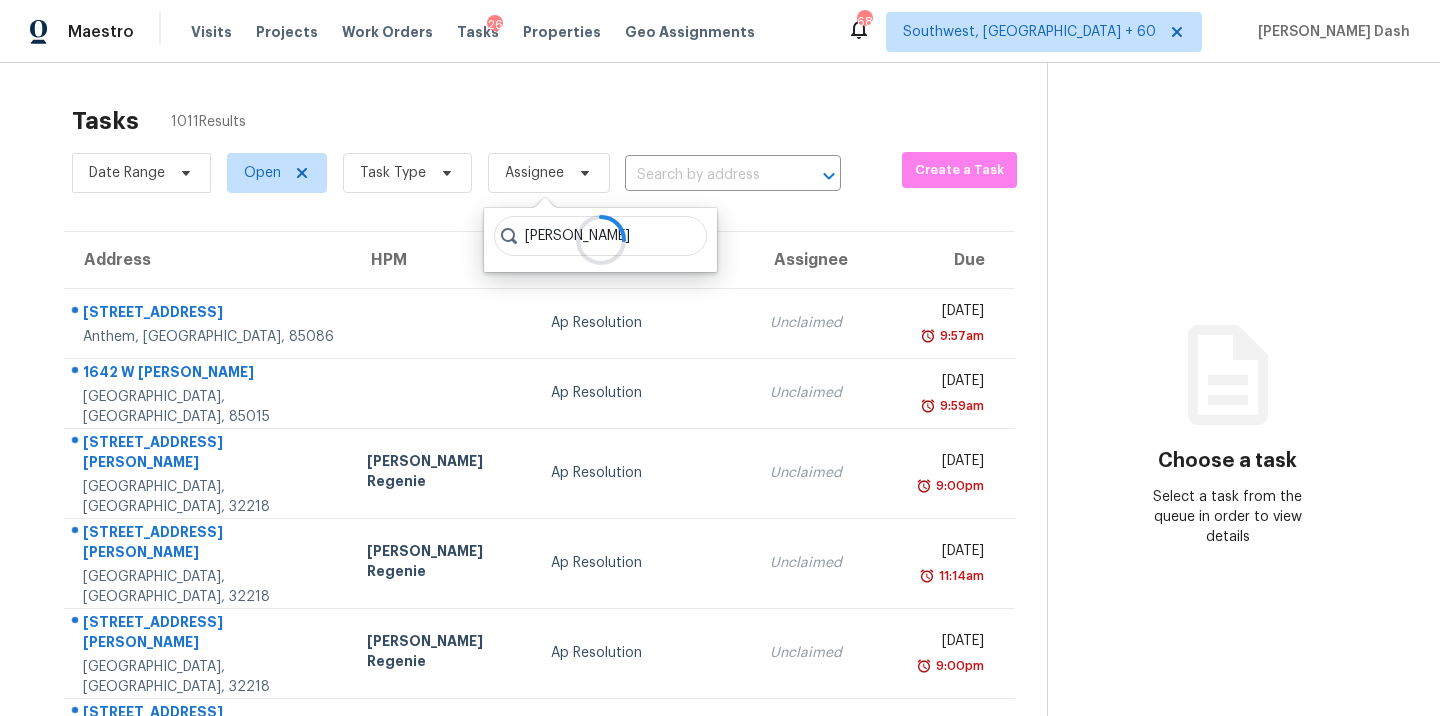 type on "[PERSON_NAME]" 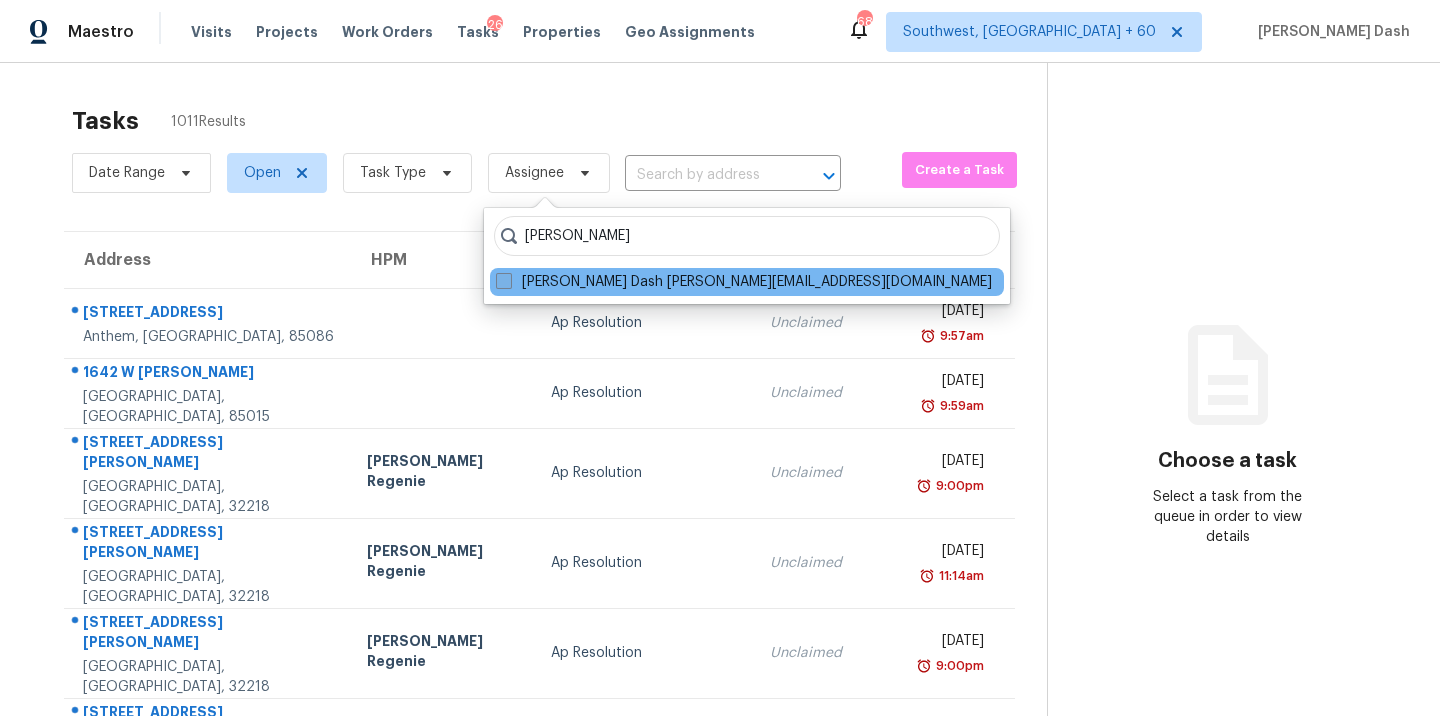 click on "[PERSON_NAME] Dash
[PERSON_NAME][EMAIL_ADDRESS][DOMAIN_NAME]" at bounding box center [744, 282] 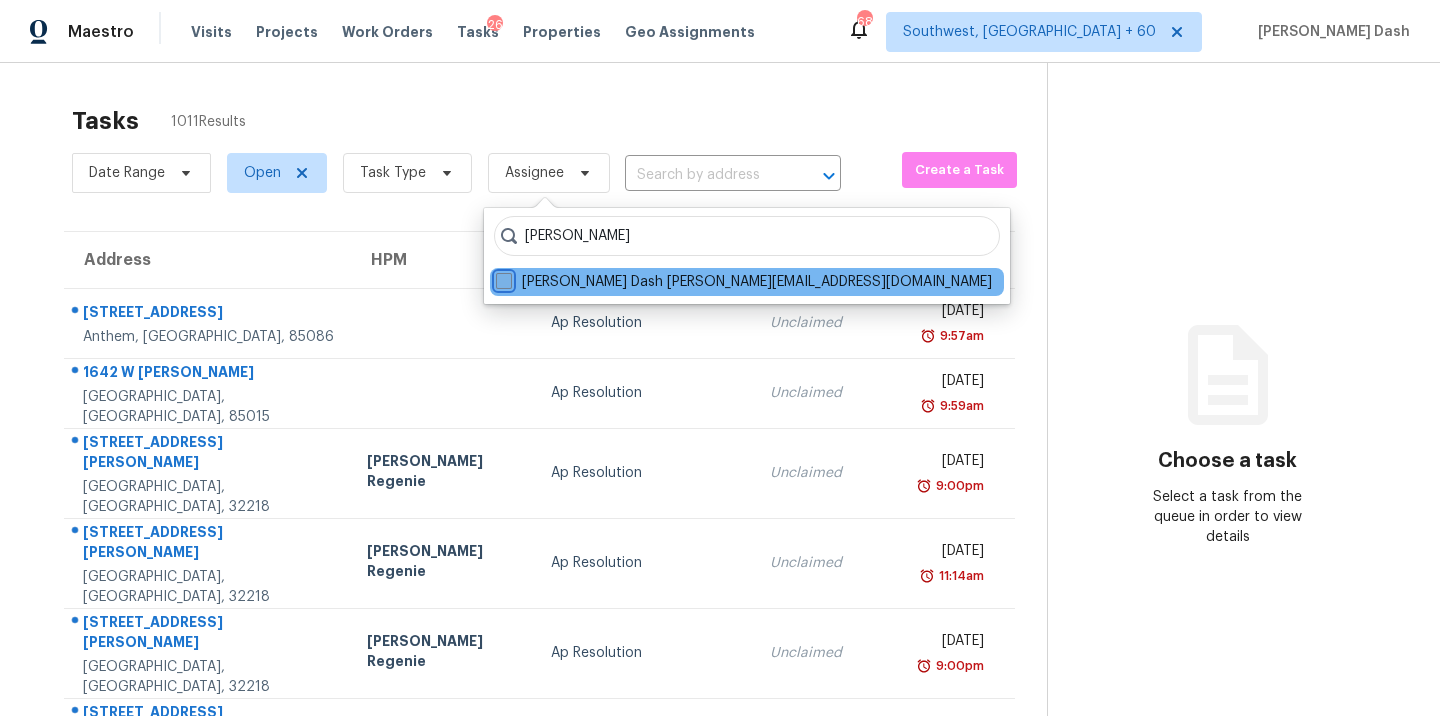 click on "[PERSON_NAME] Dash
[PERSON_NAME][EMAIL_ADDRESS][DOMAIN_NAME]" at bounding box center [502, 278] 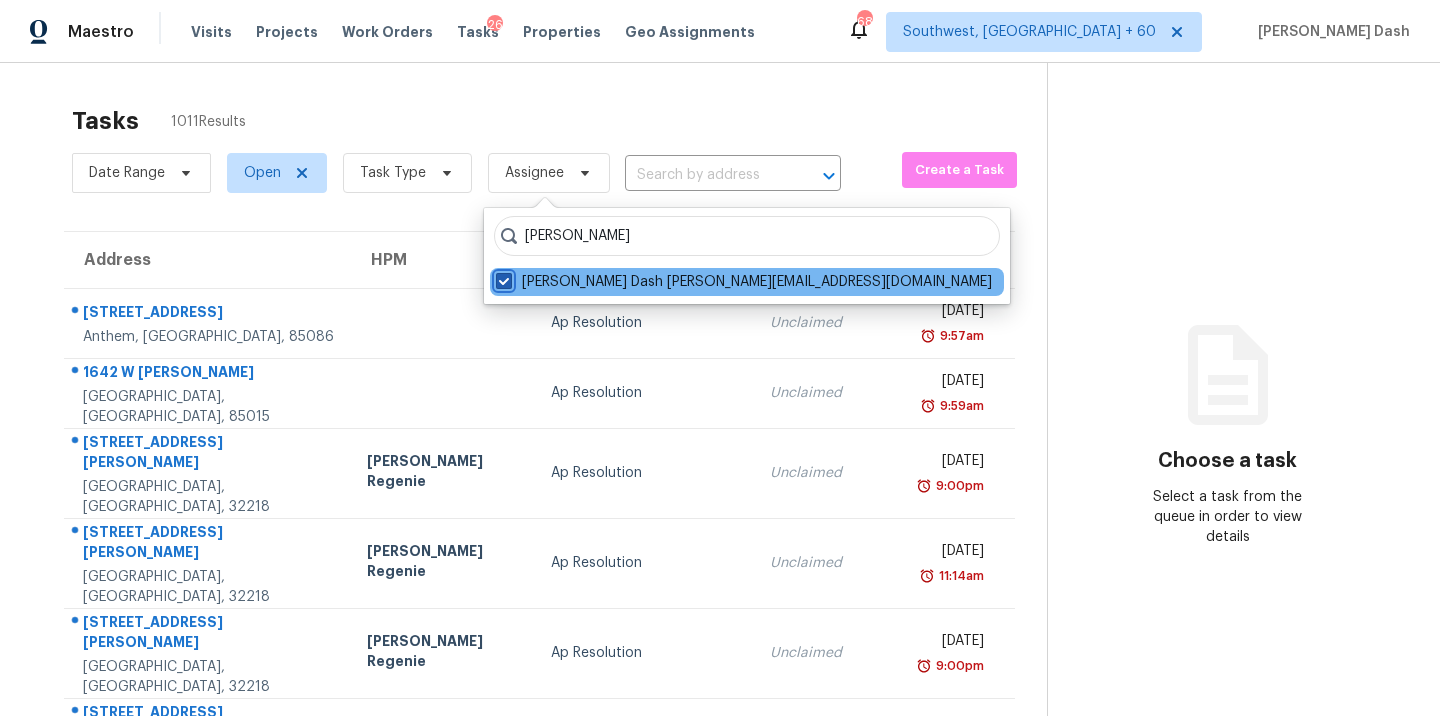 checkbox on "true" 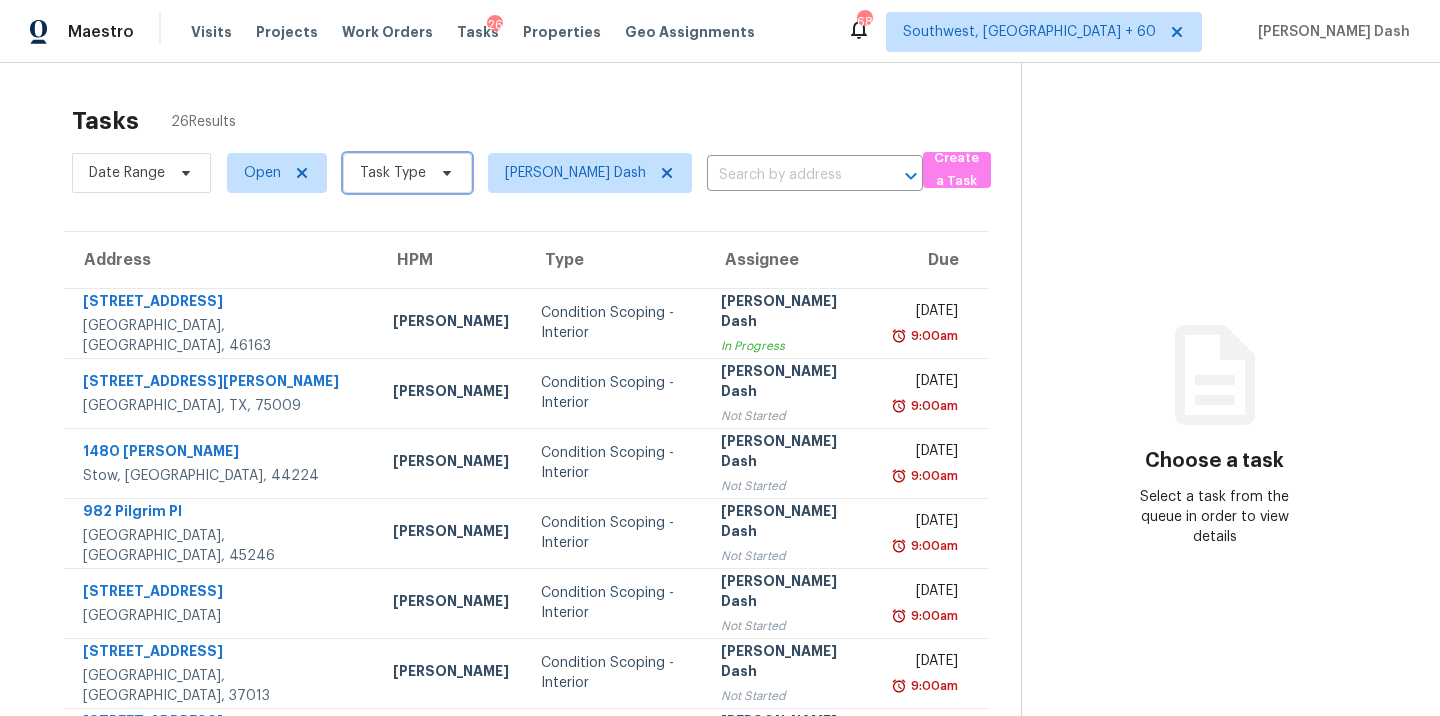 click on "Task Type" at bounding box center [393, 173] 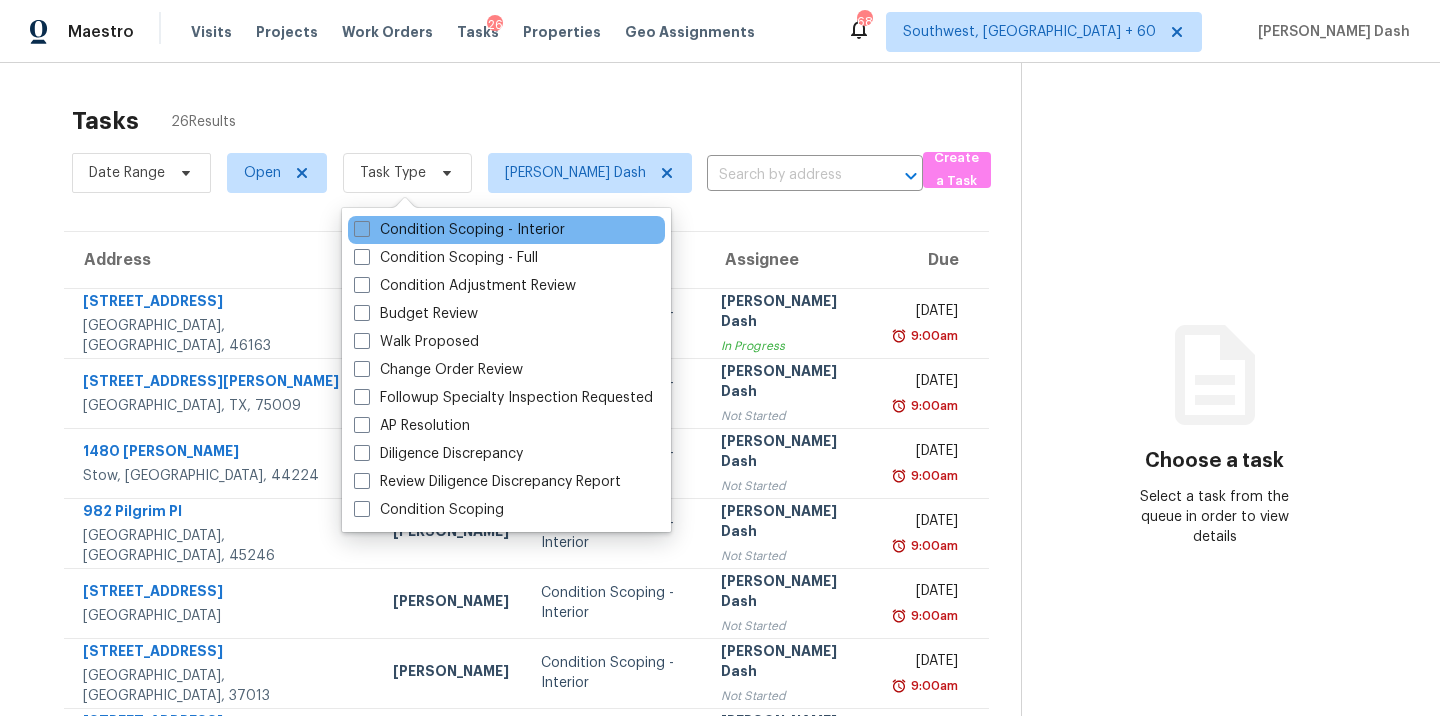 click on "Condition Scoping - Interior" at bounding box center [459, 230] 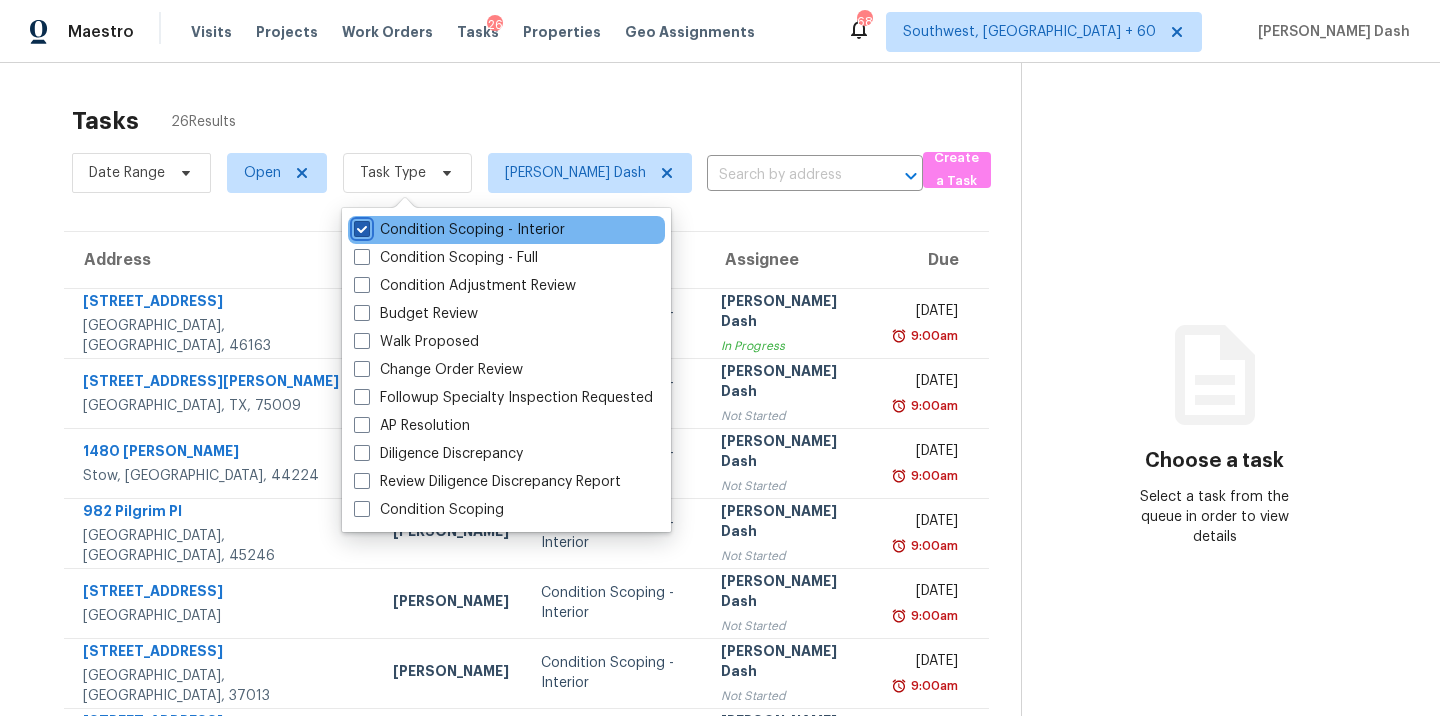 checkbox on "true" 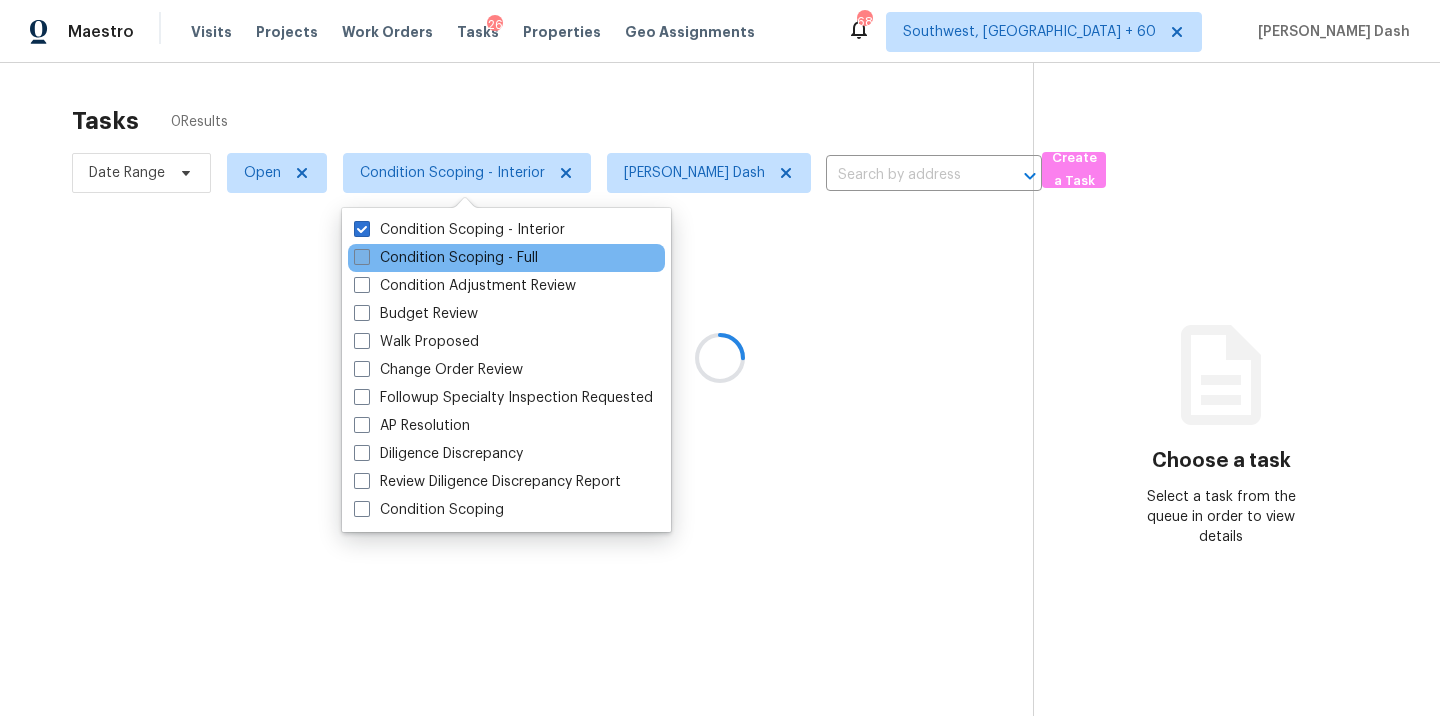 click on "Condition Scoping - Full" at bounding box center (446, 258) 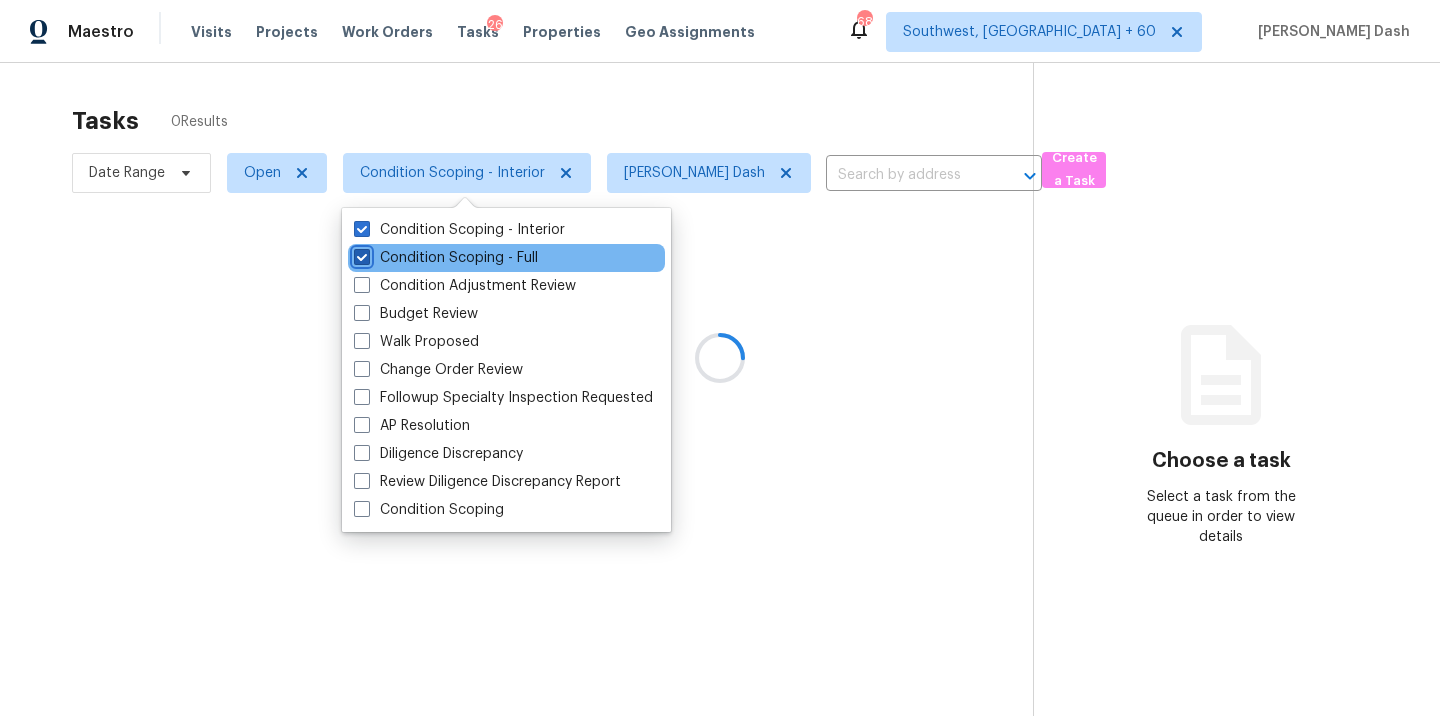 checkbox on "true" 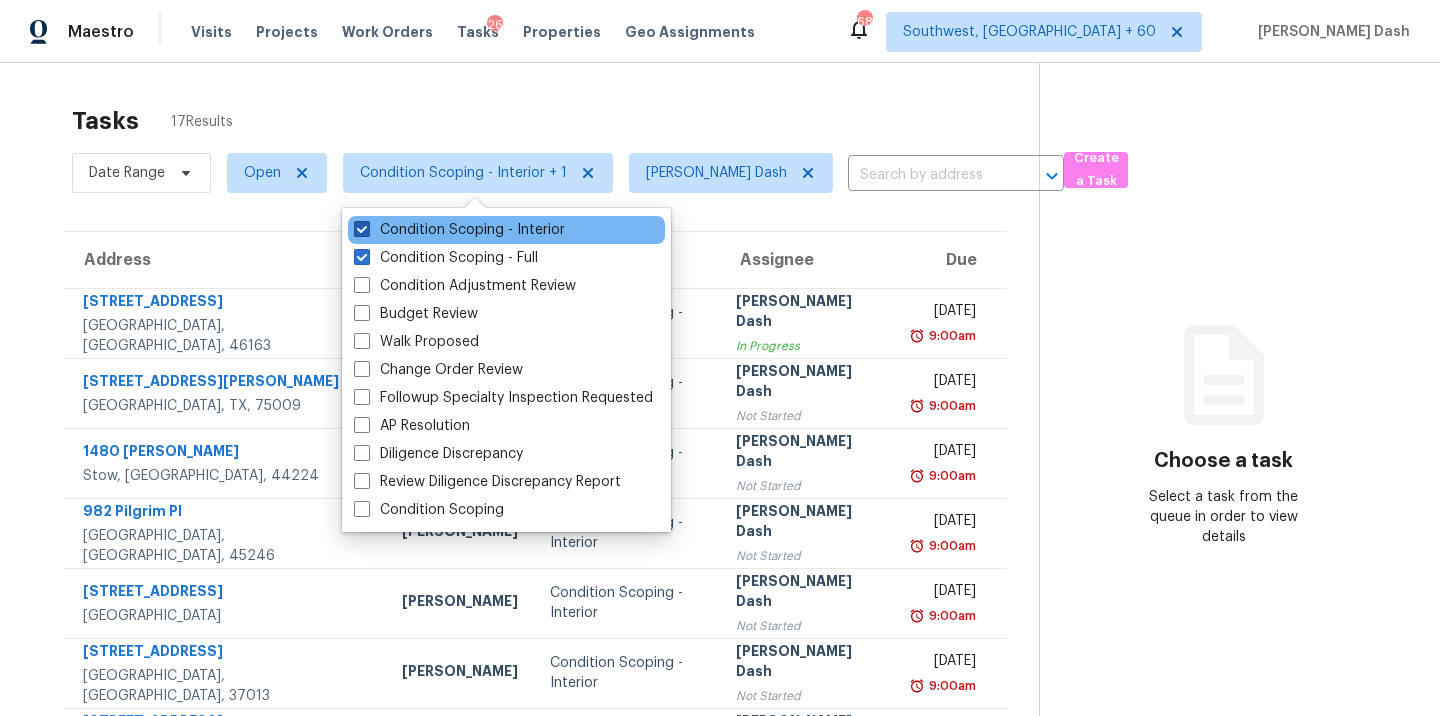 click on "Condition Scoping - Interior" at bounding box center [459, 230] 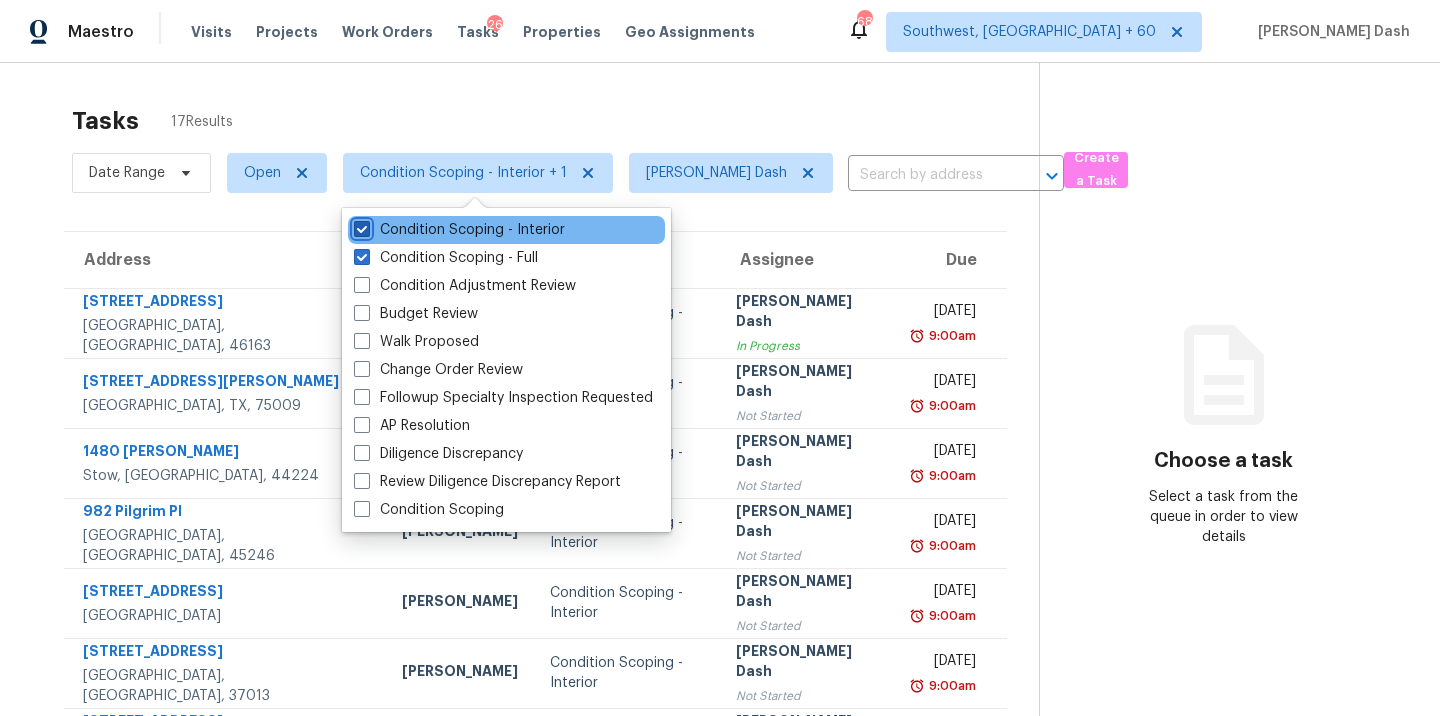 click on "Condition Scoping - Interior" at bounding box center [360, 226] 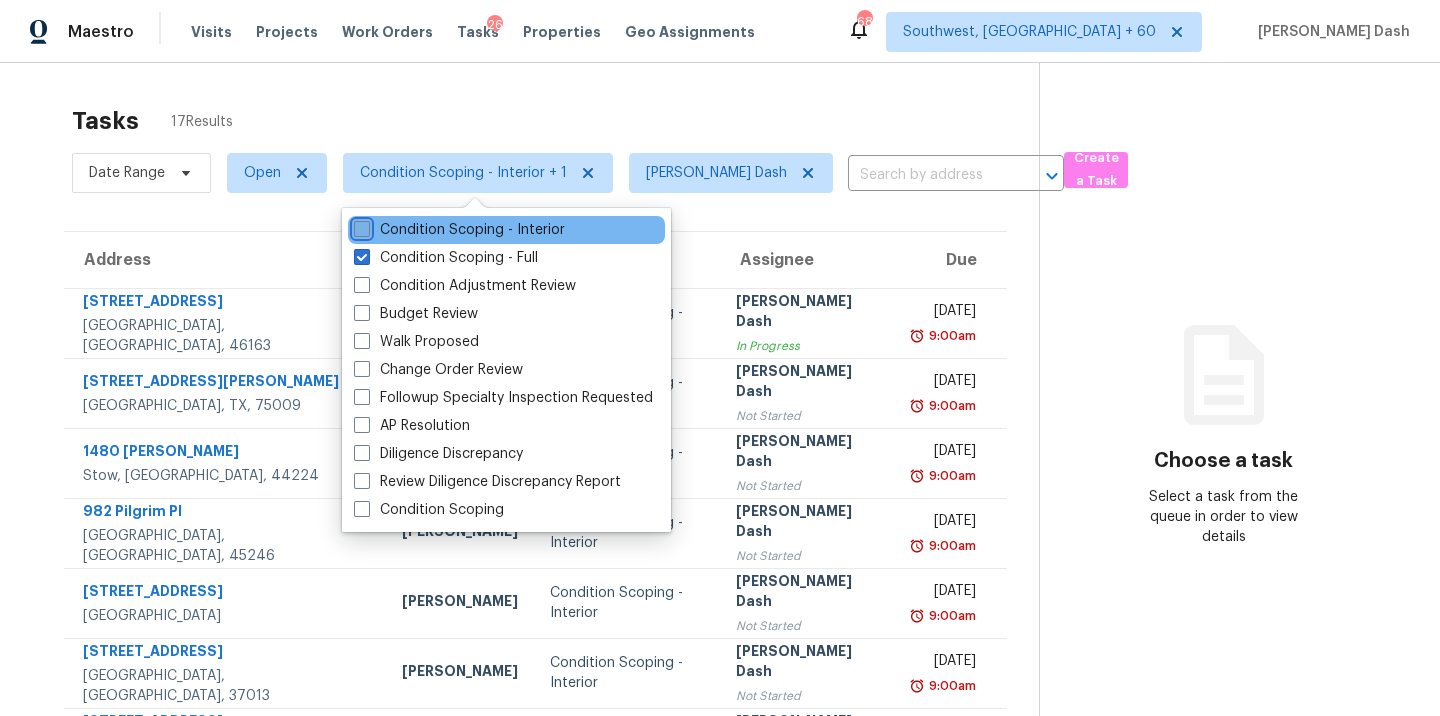 checkbox on "false" 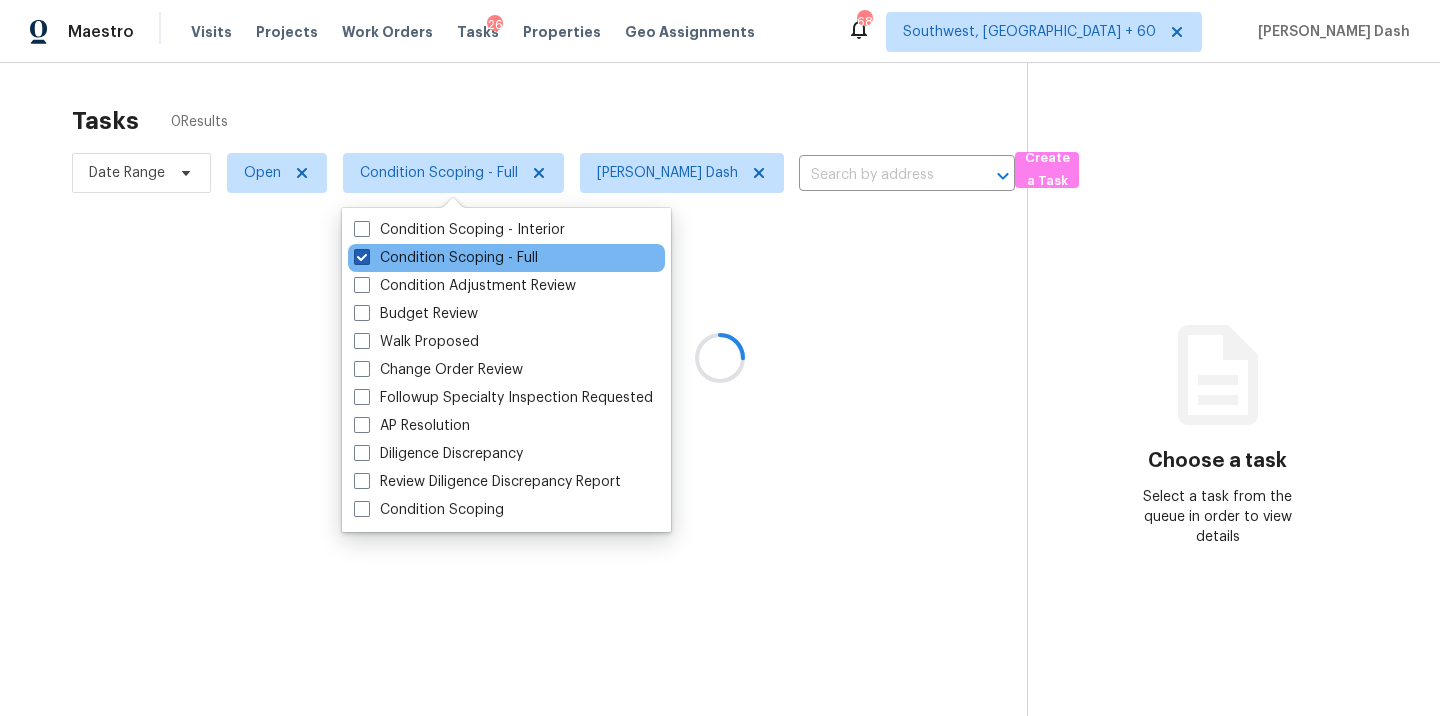click on "Condition Scoping - Full" at bounding box center [446, 258] 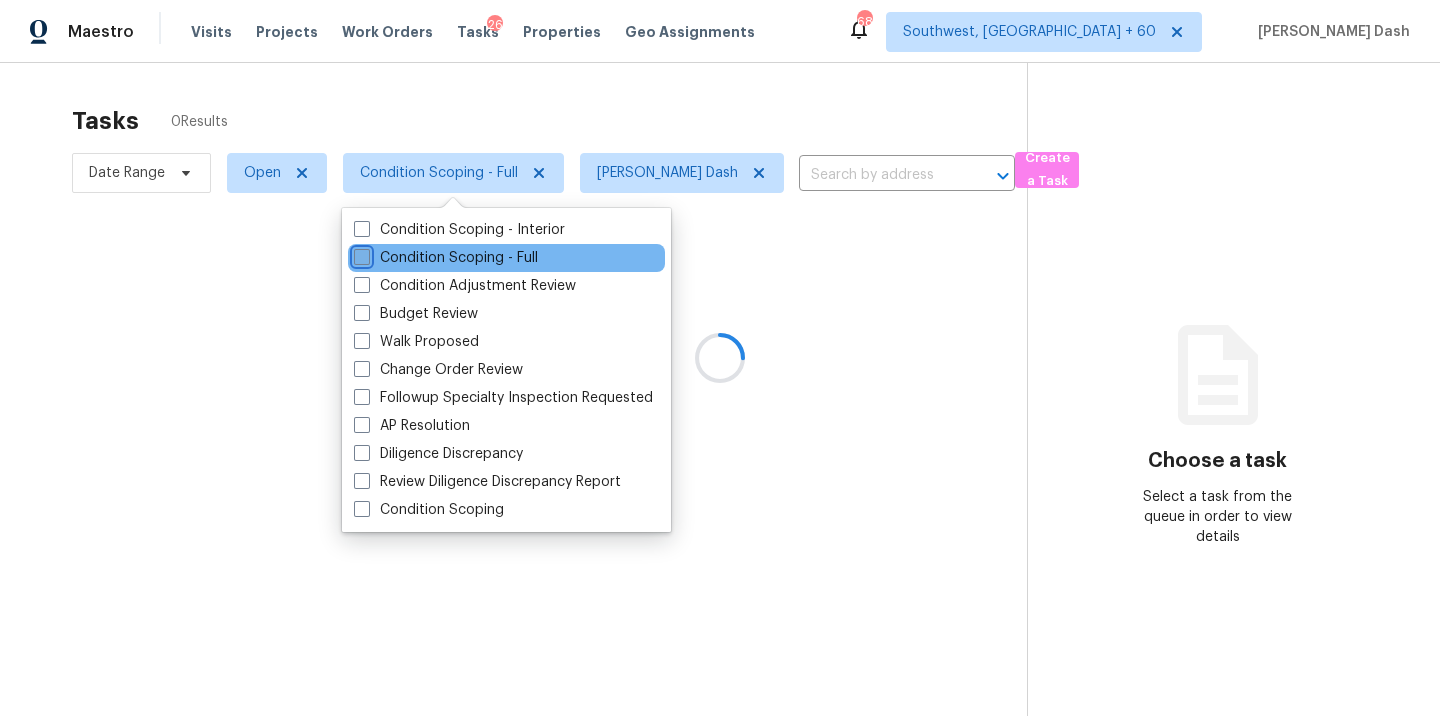 checkbox on "false" 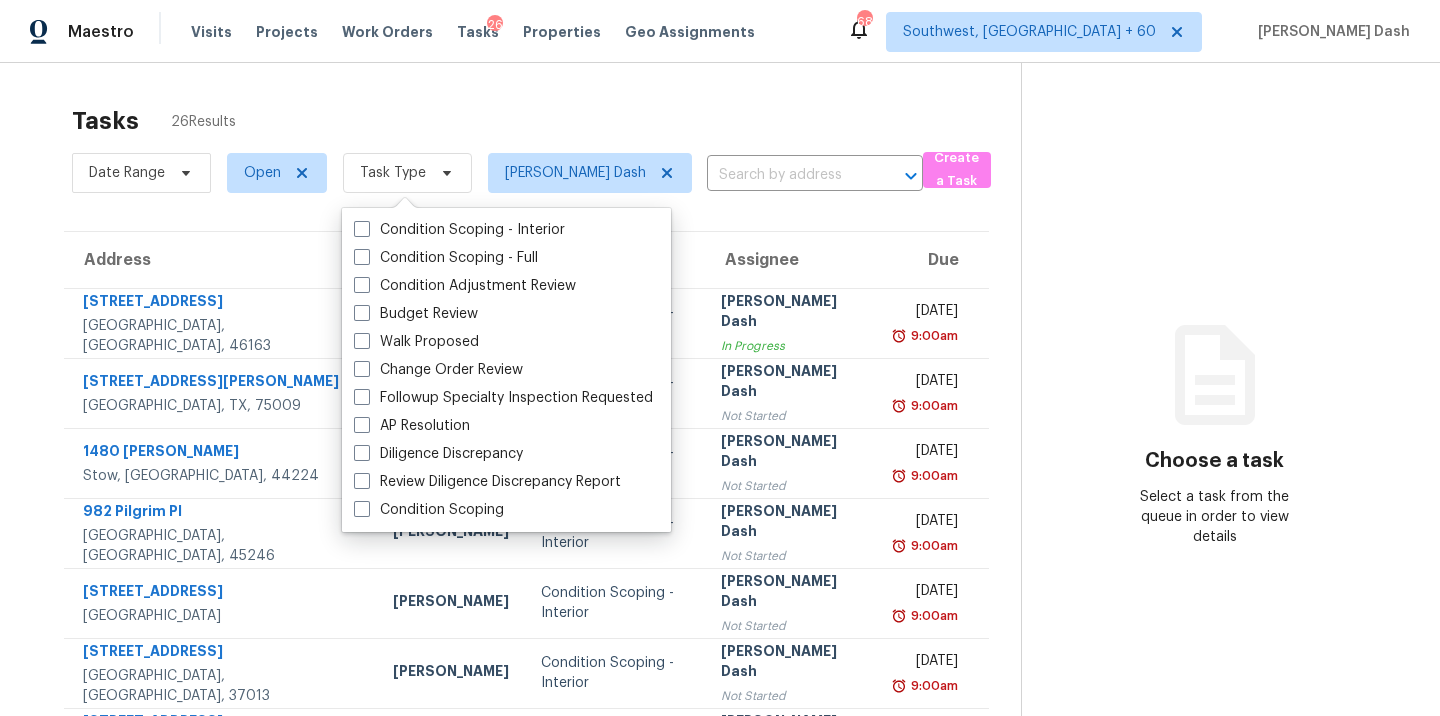 click on "Tasks 26  Results" at bounding box center (546, 121) 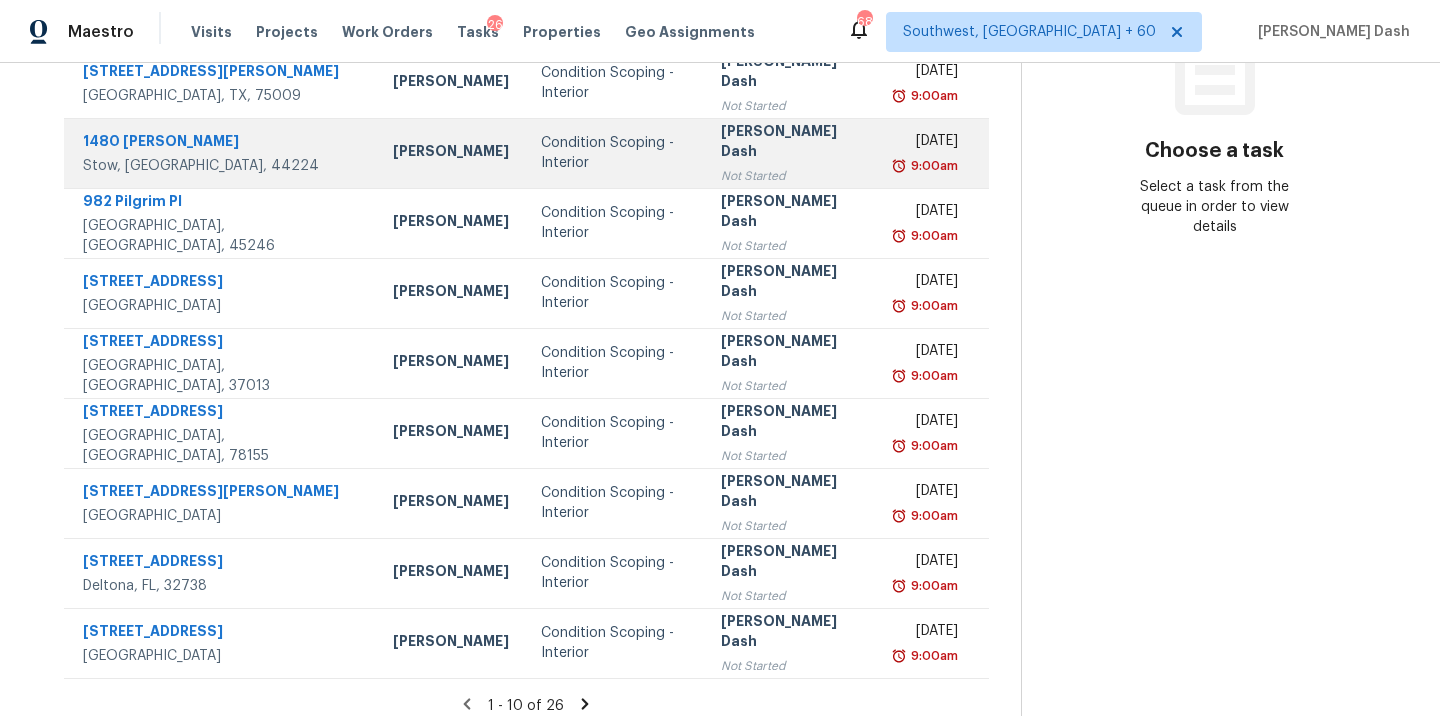 scroll, scrollTop: 325, scrollLeft: 0, axis: vertical 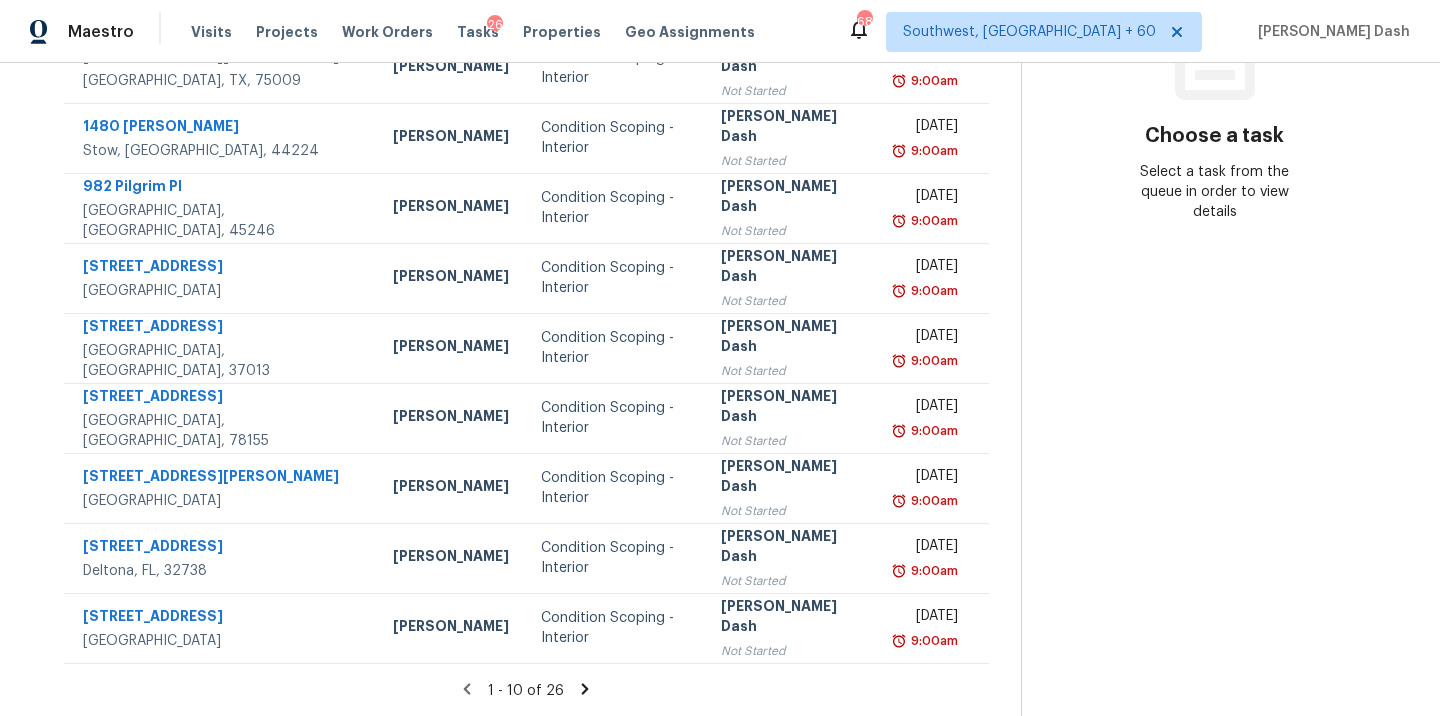 click 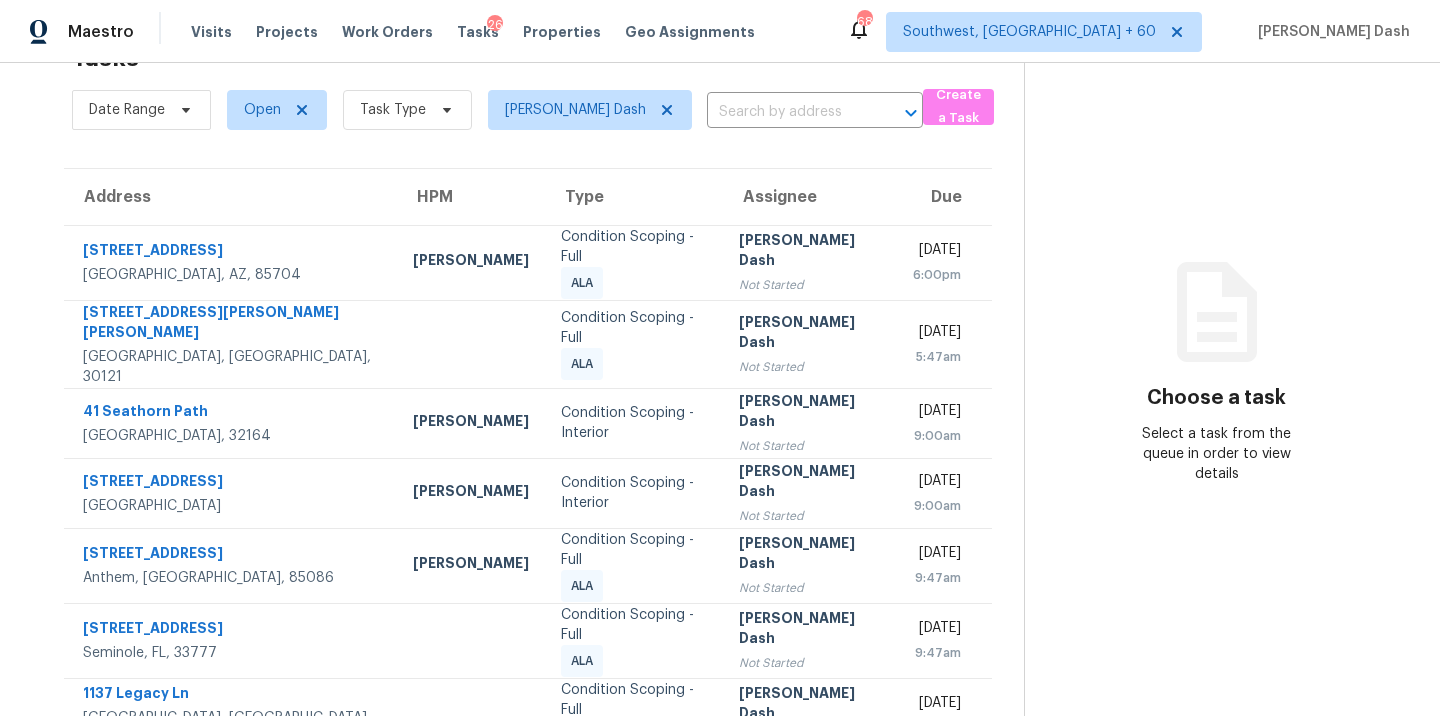 scroll, scrollTop: 115, scrollLeft: 0, axis: vertical 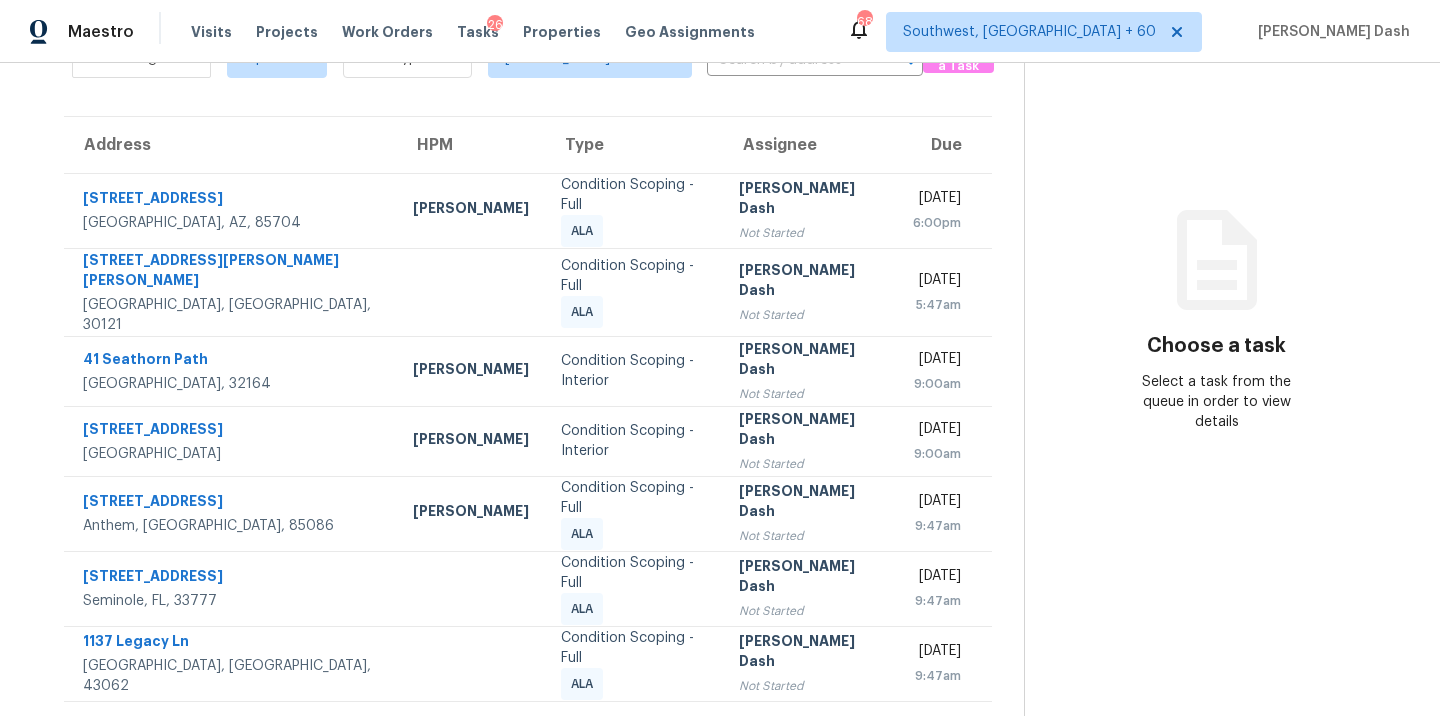 click 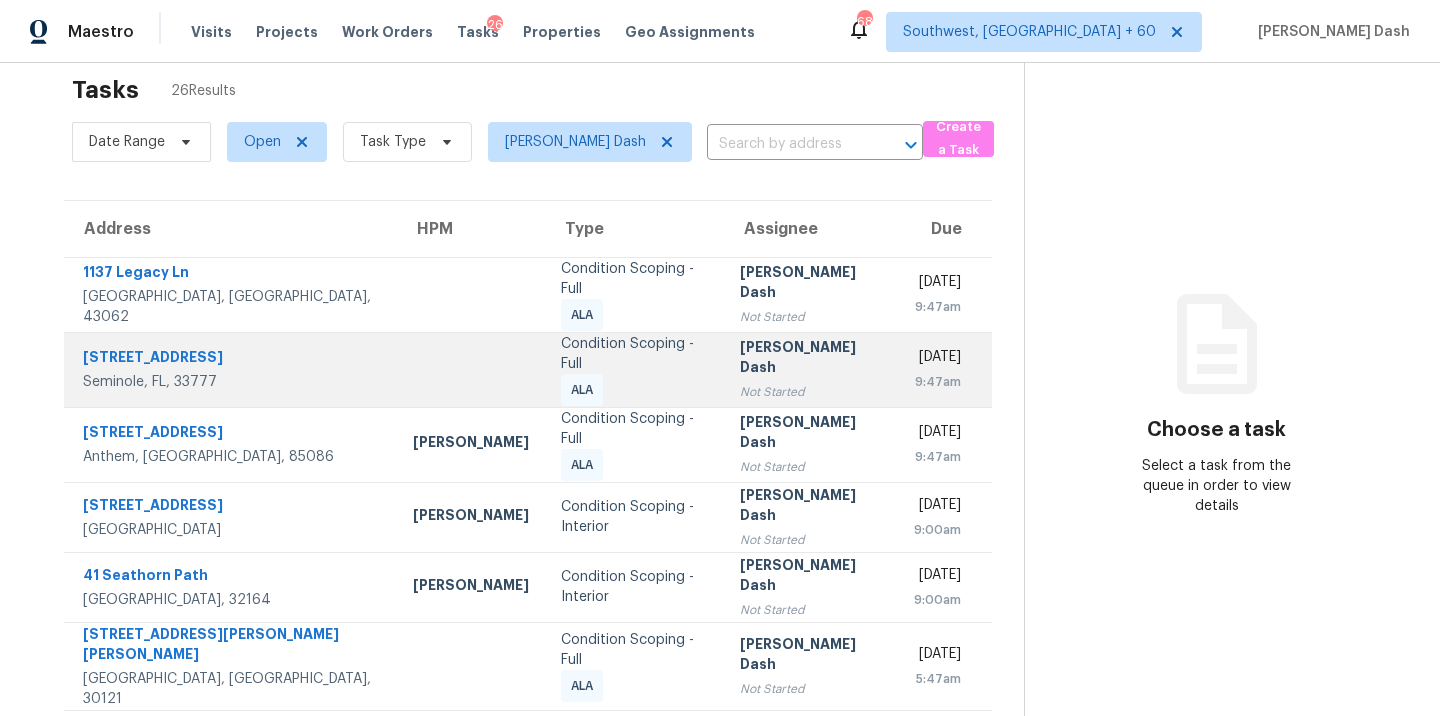 scroll, scrollTop: 0, scrollLeft: 0, axis: both 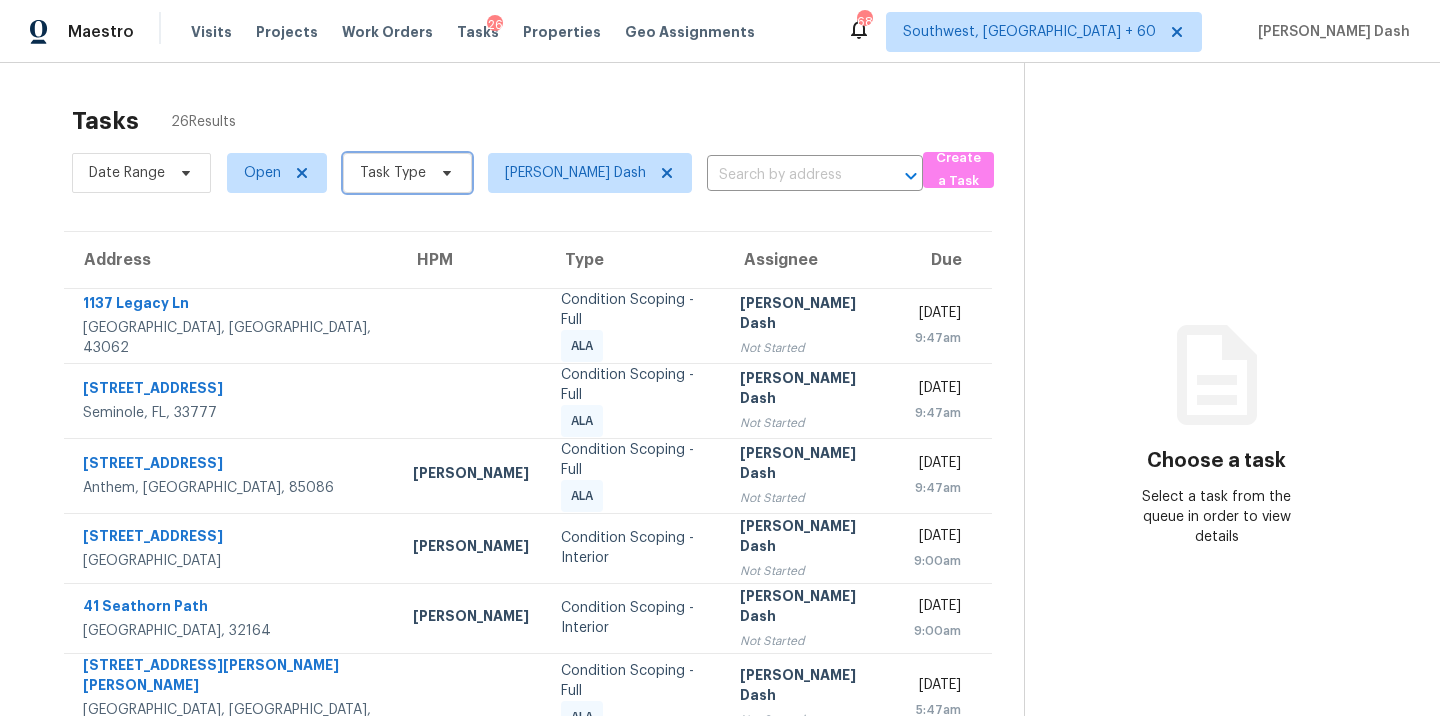 click on "Task Type" at bounding box center (393, 173) 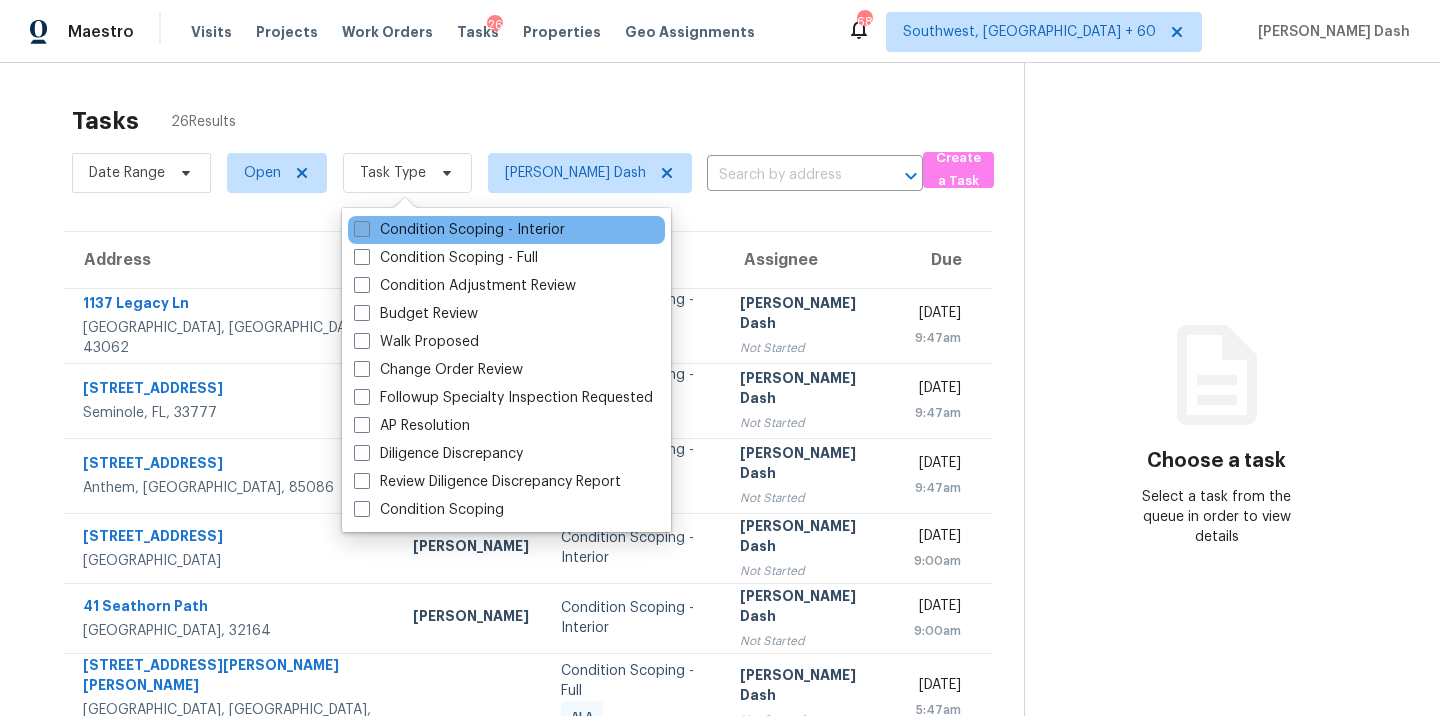click on "Condition Scoping - Interior" at bounding box center (459, 230) 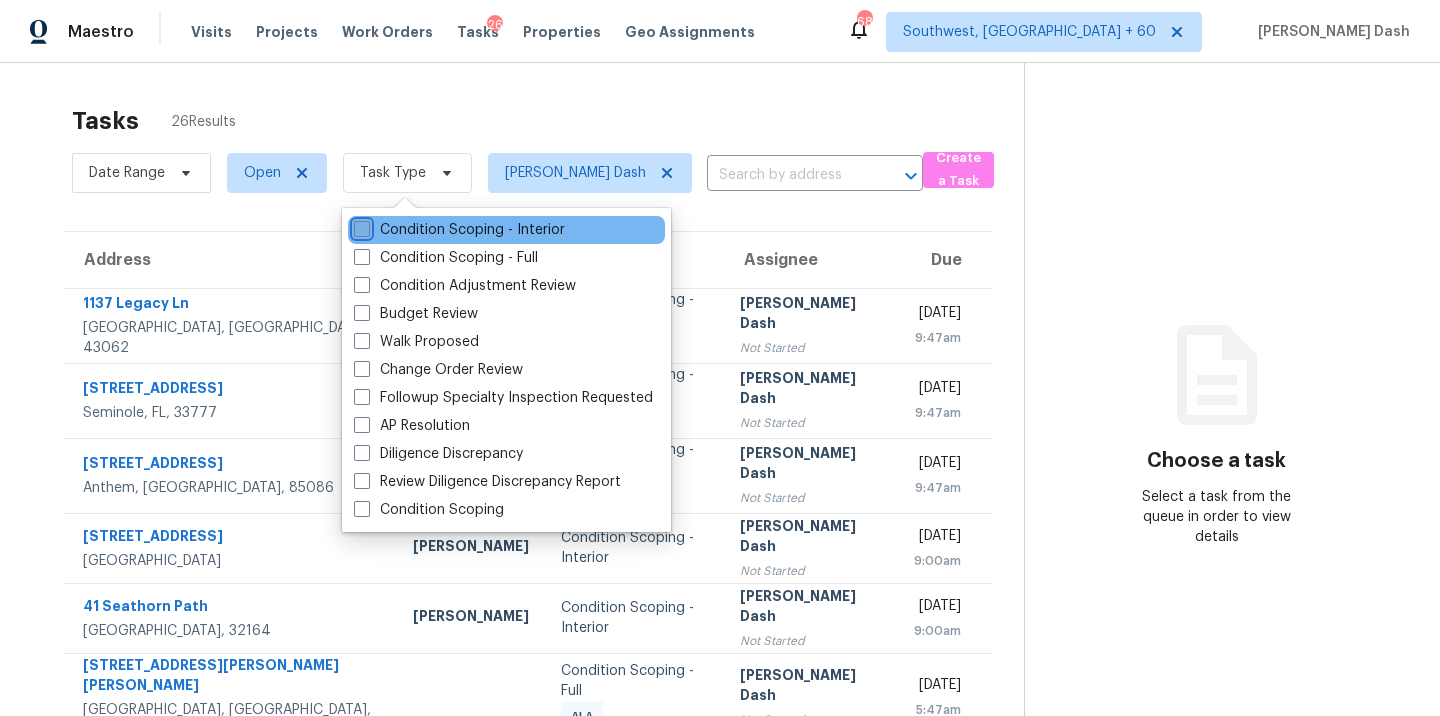 click on "Condition Scoping - Interior" at bounding box center [360, 226] 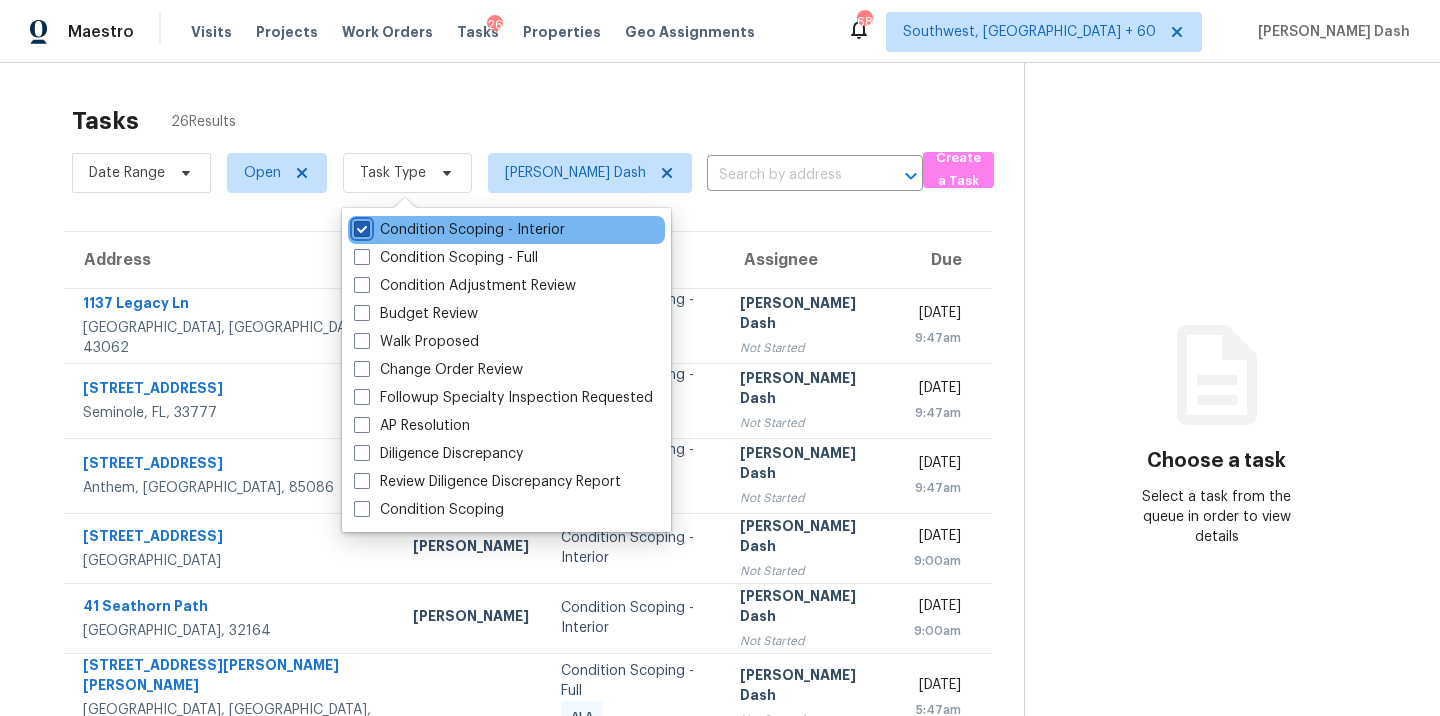 checkbox on "true" 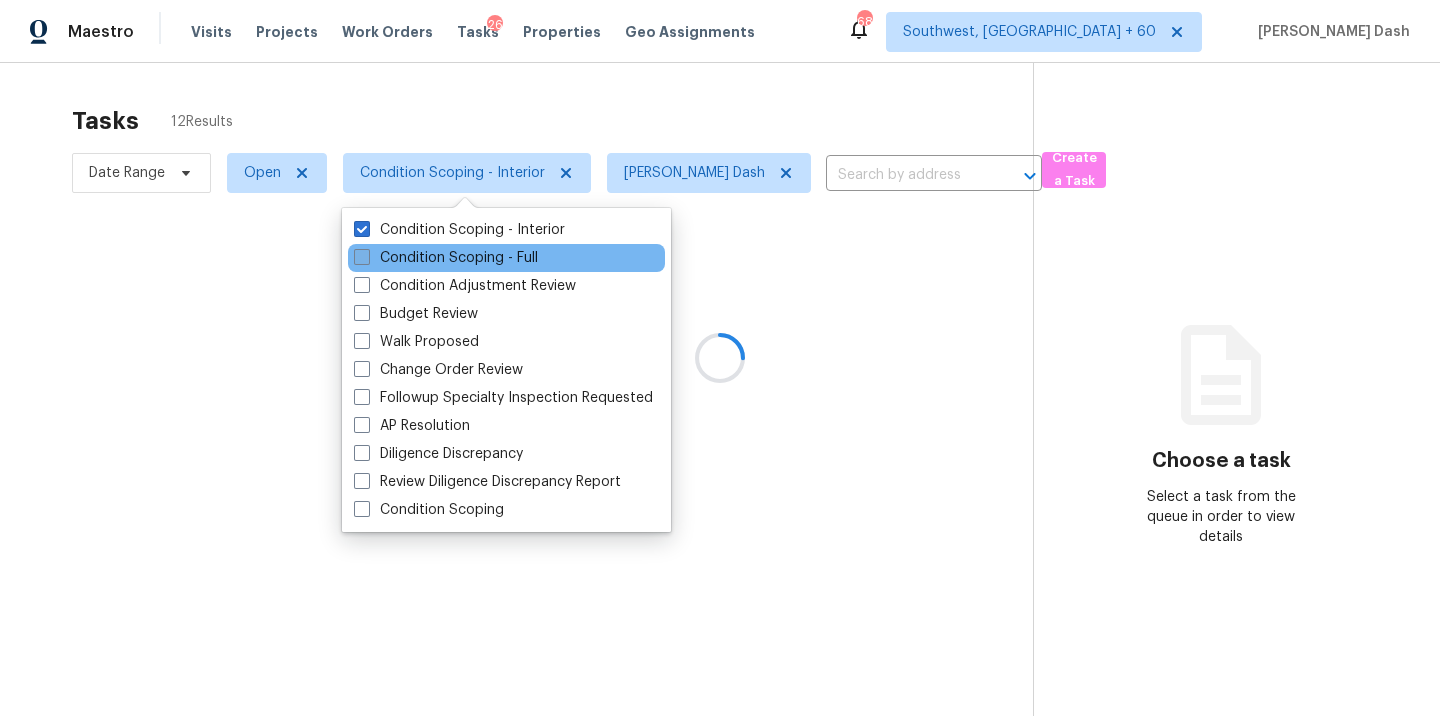 click on "Condition Scoping - Full" at bounding box center [446, 258] 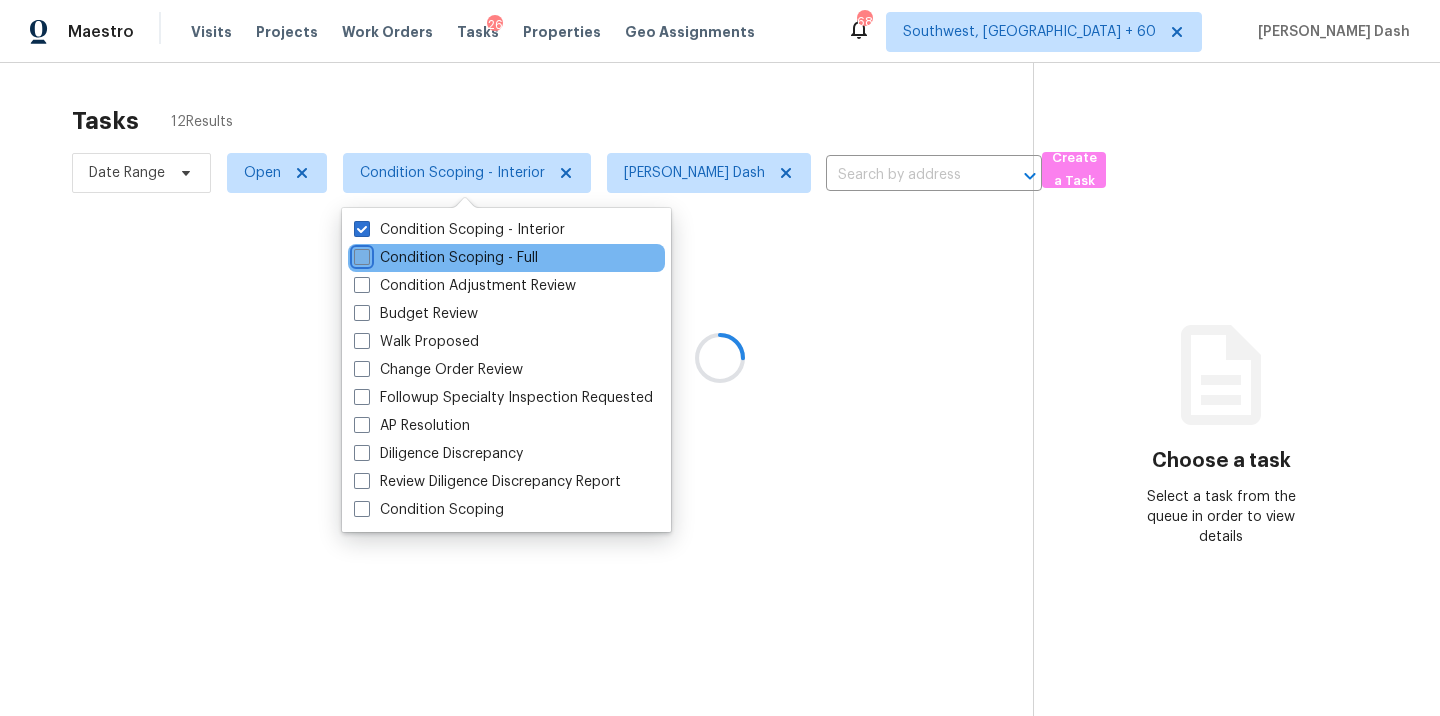 click on "Condition Scoping - Full" at bounding box center [360, 254] 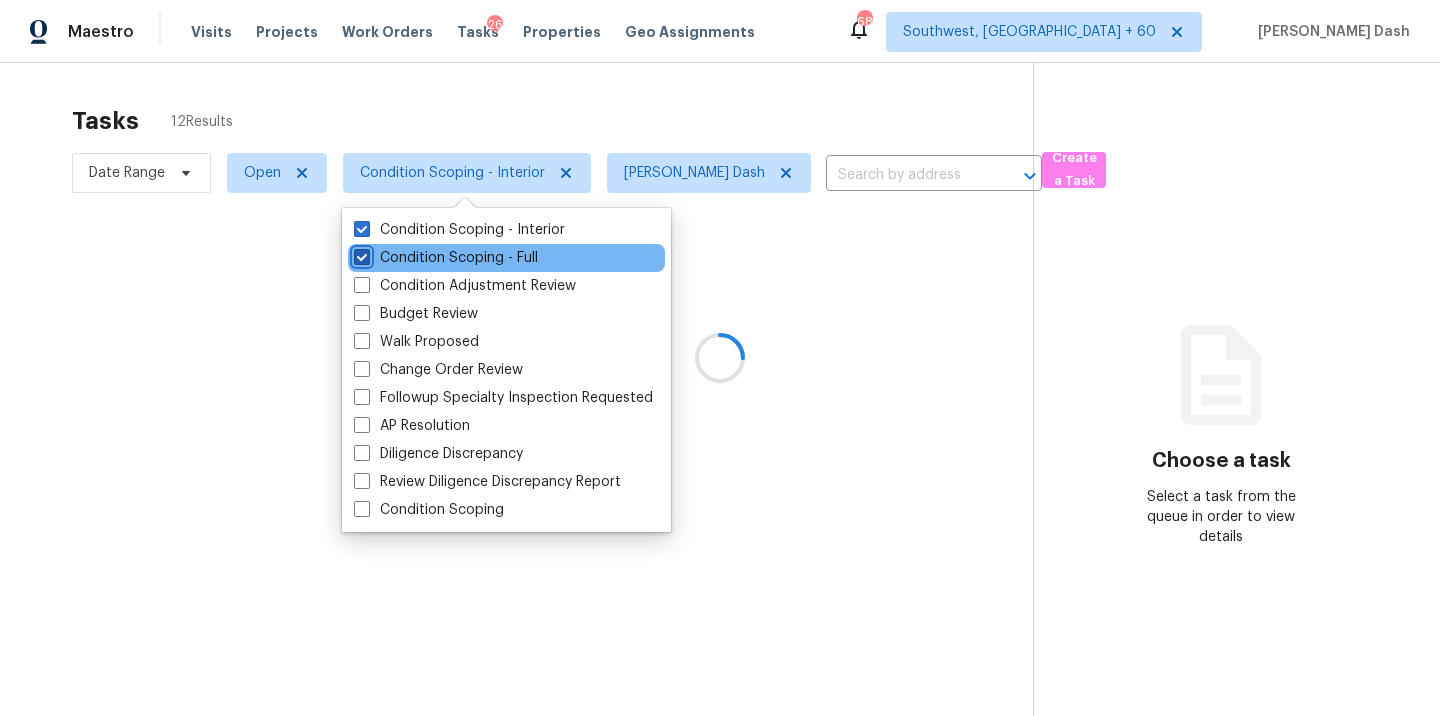 checkbox on "true" 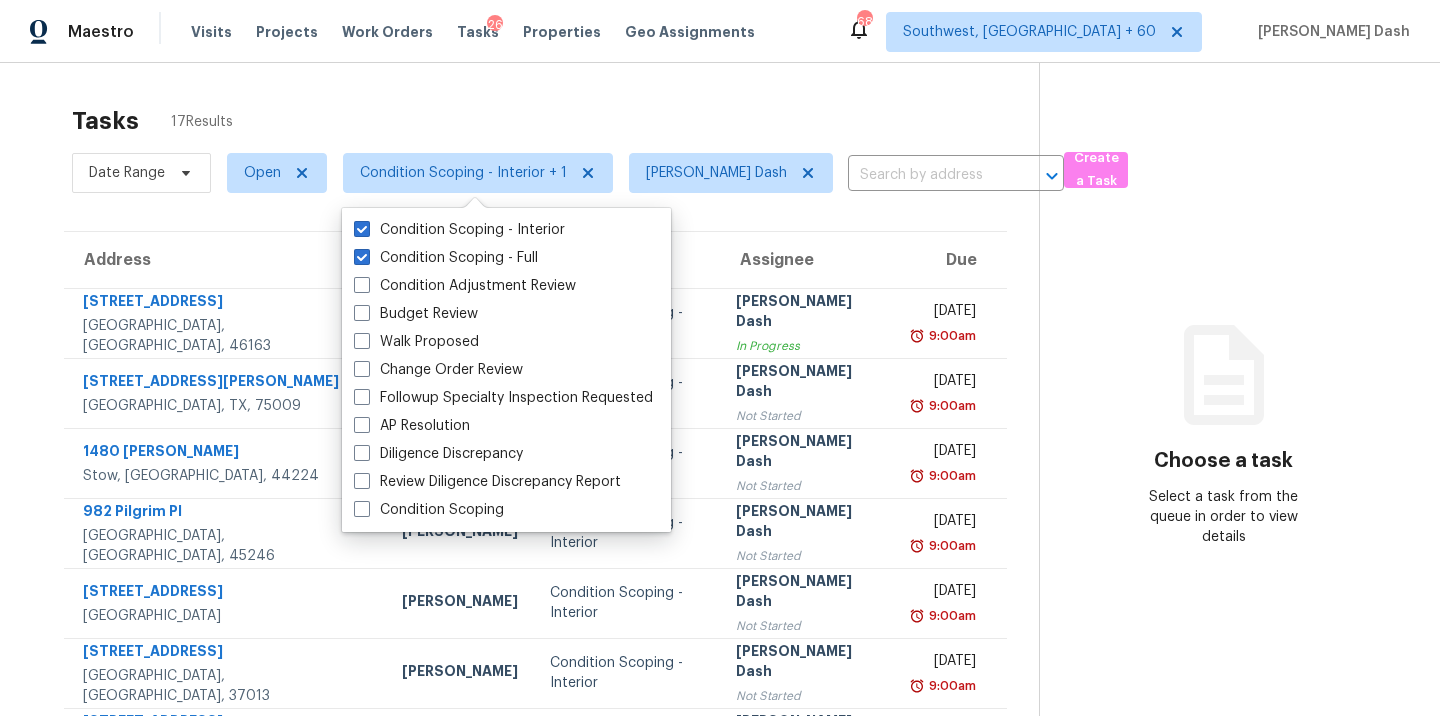 click on "Tasks 17  Results" at bounding box center [555, 121] 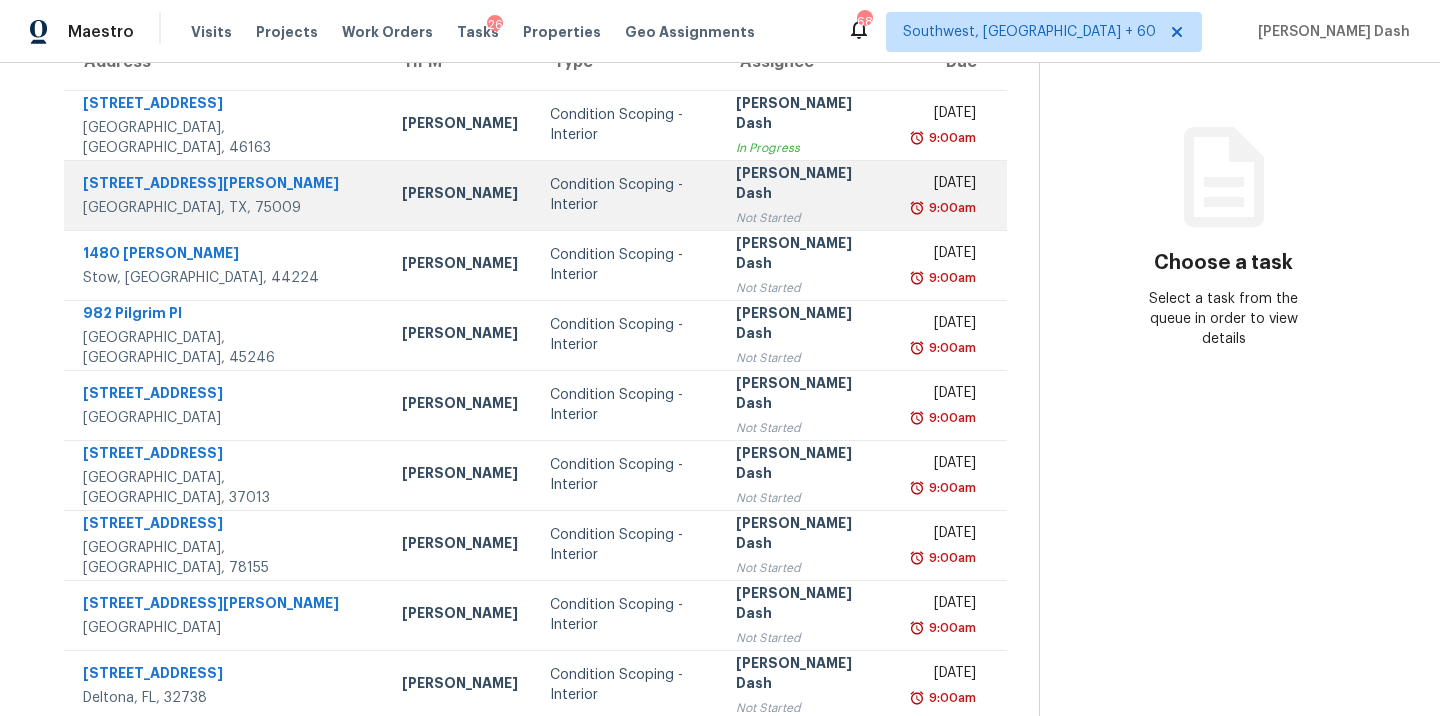 scroll, scrollTop: 0, scrollLeft: 0, axis: both 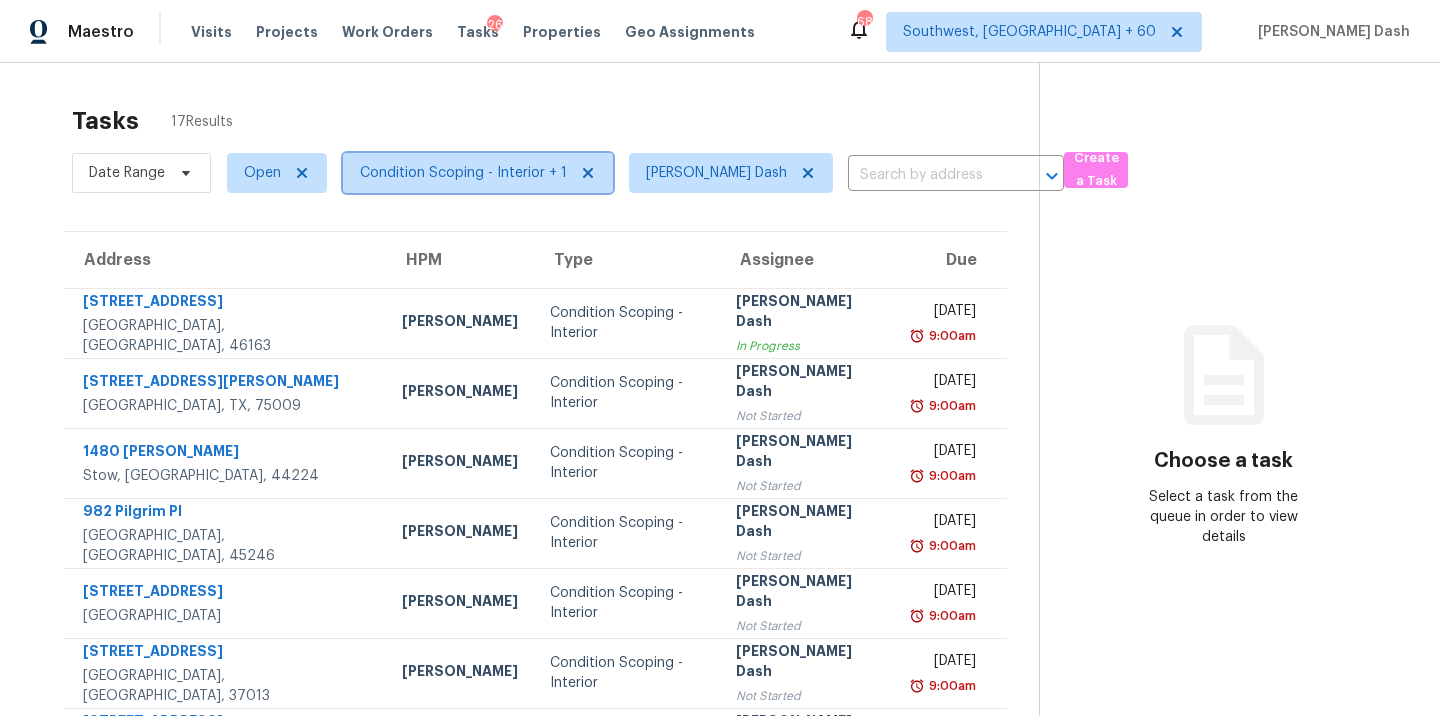 click on "Condition Scoping - Interior + 1" at bounding box center [478, 173] 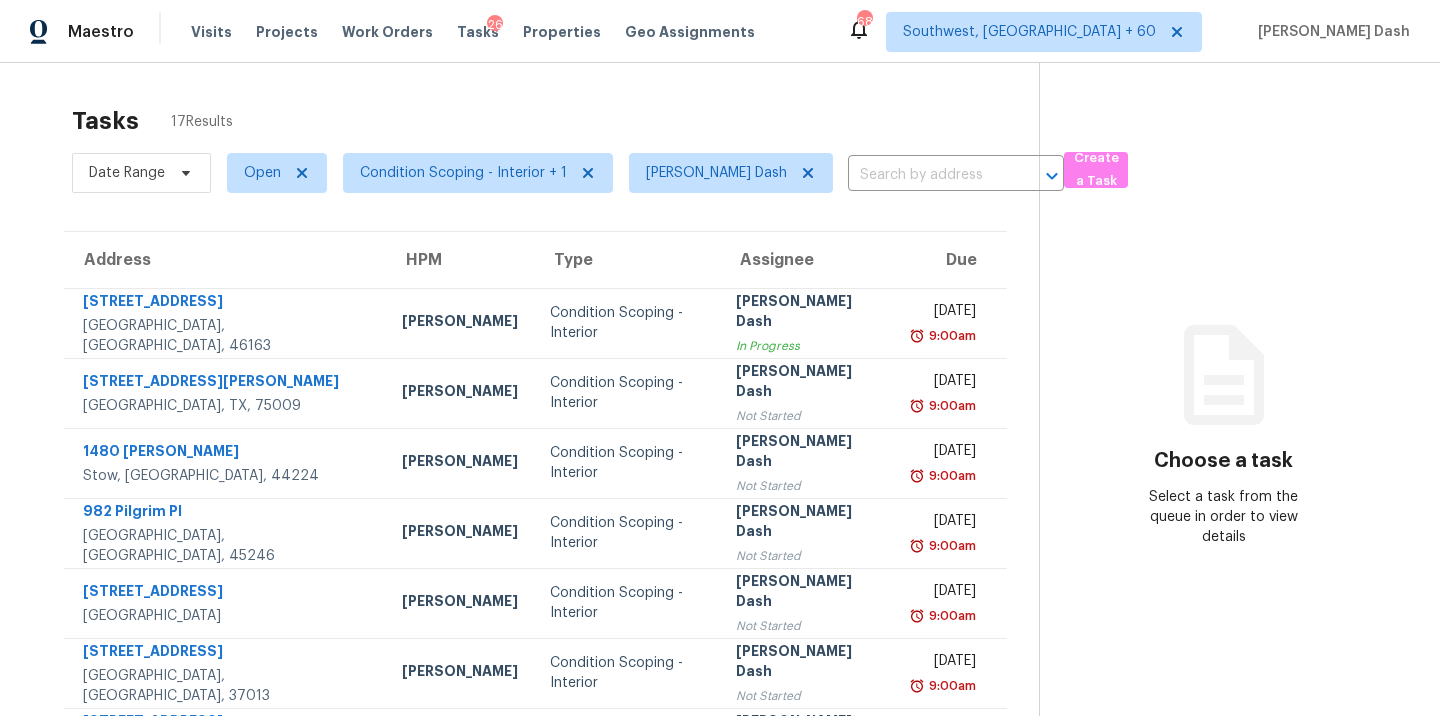 click on "Tasks 17  Results" at bounding box center [555, 121] 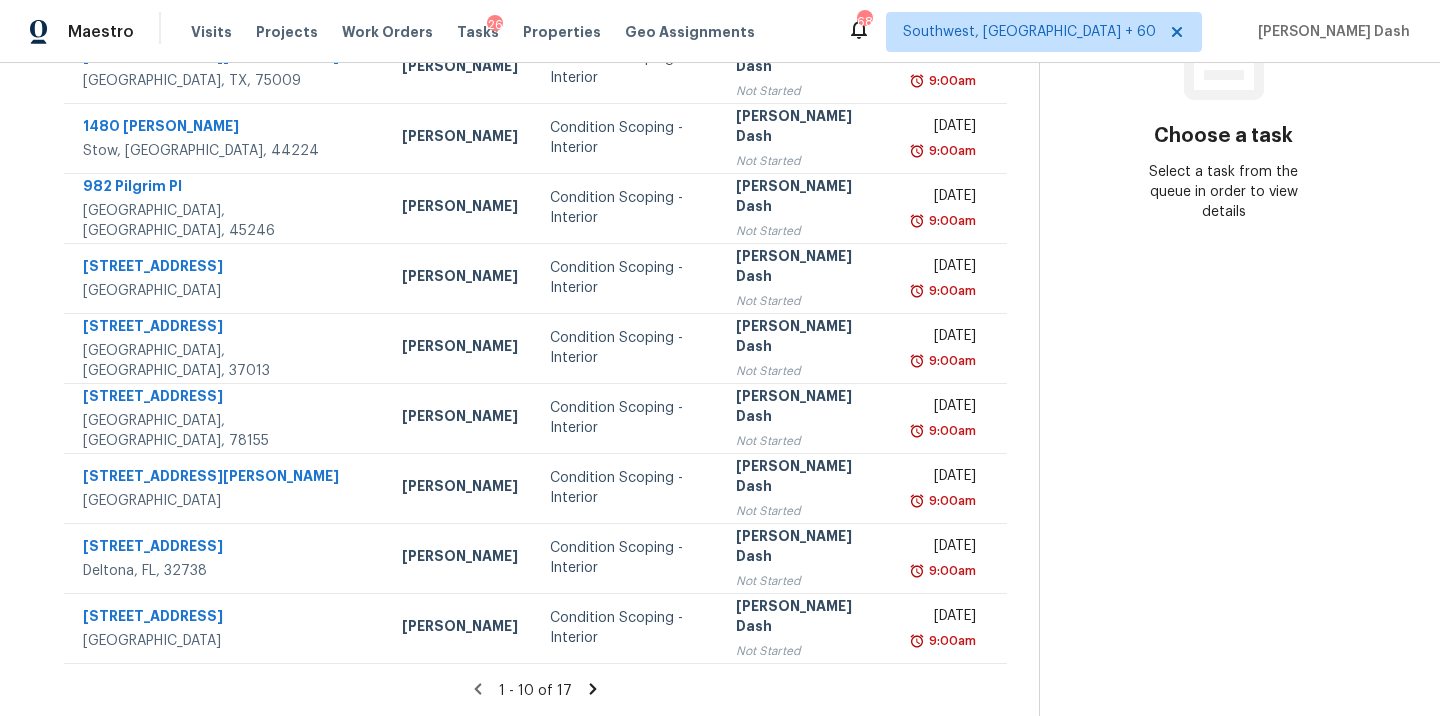 click 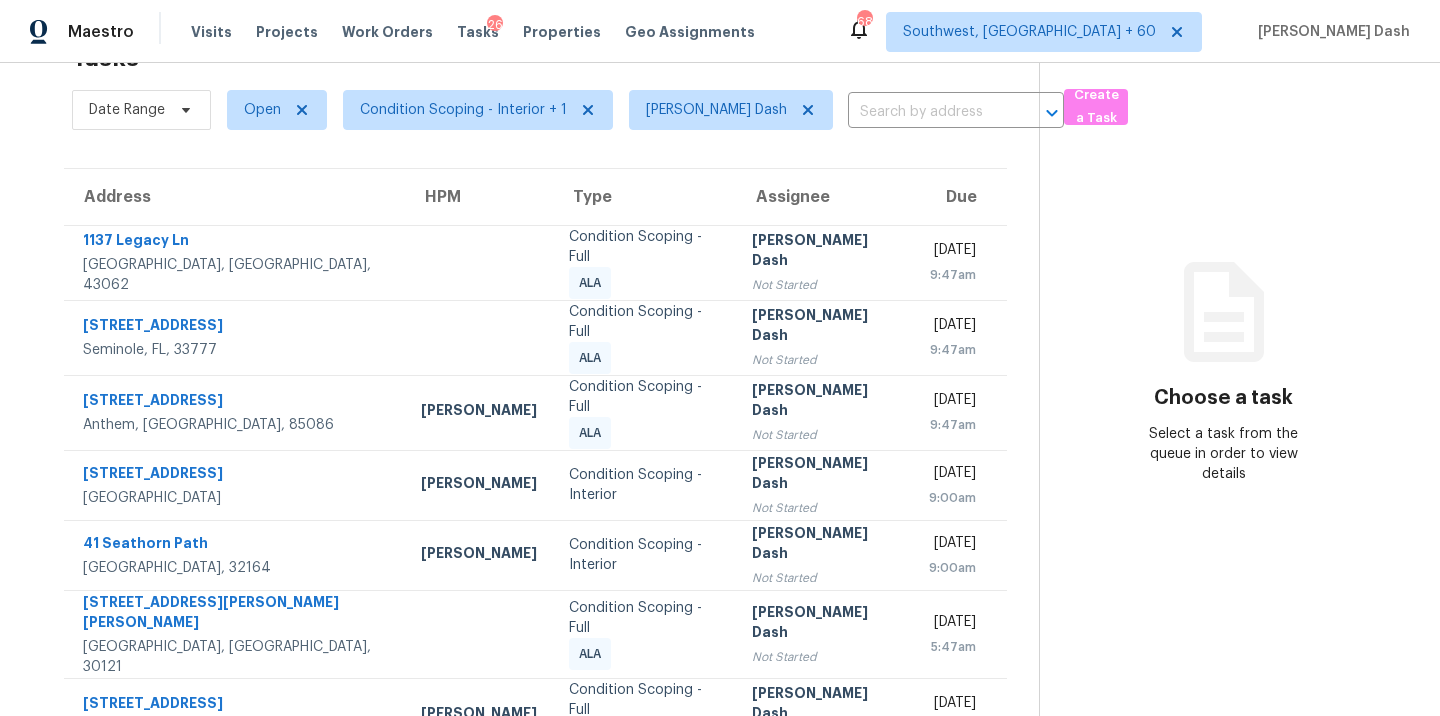 scroll, scrollTop: 115, scrollLeft: 0, axis: vertical 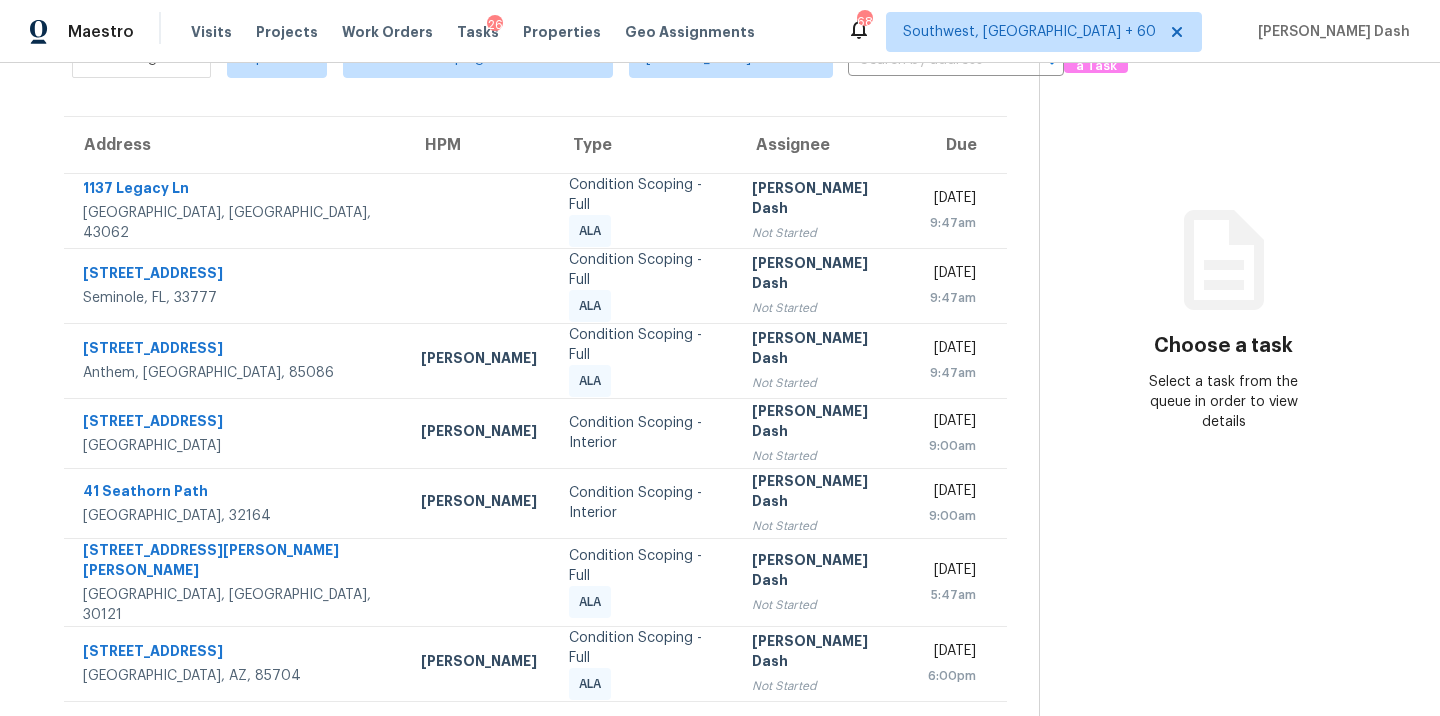 click 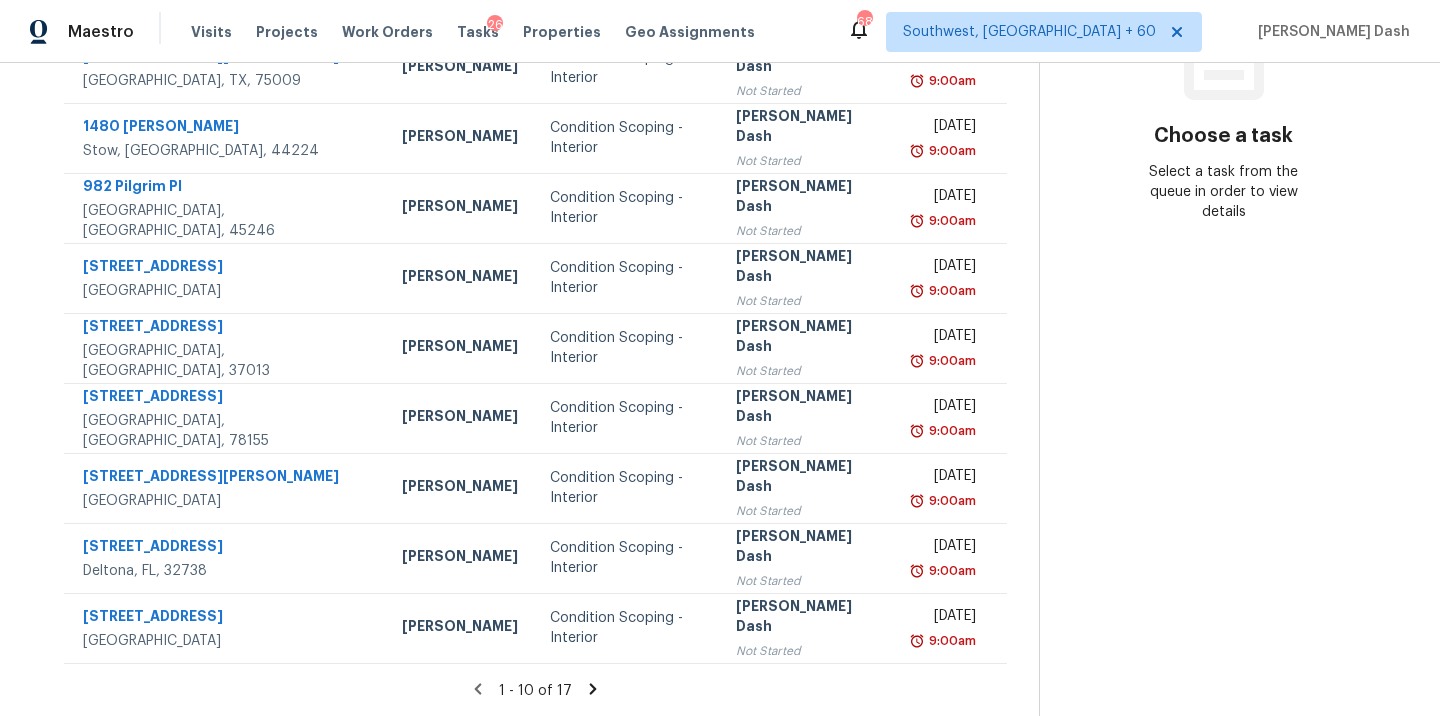 scroll, scrollTop: 0, scrollLeft: 0, axis: both 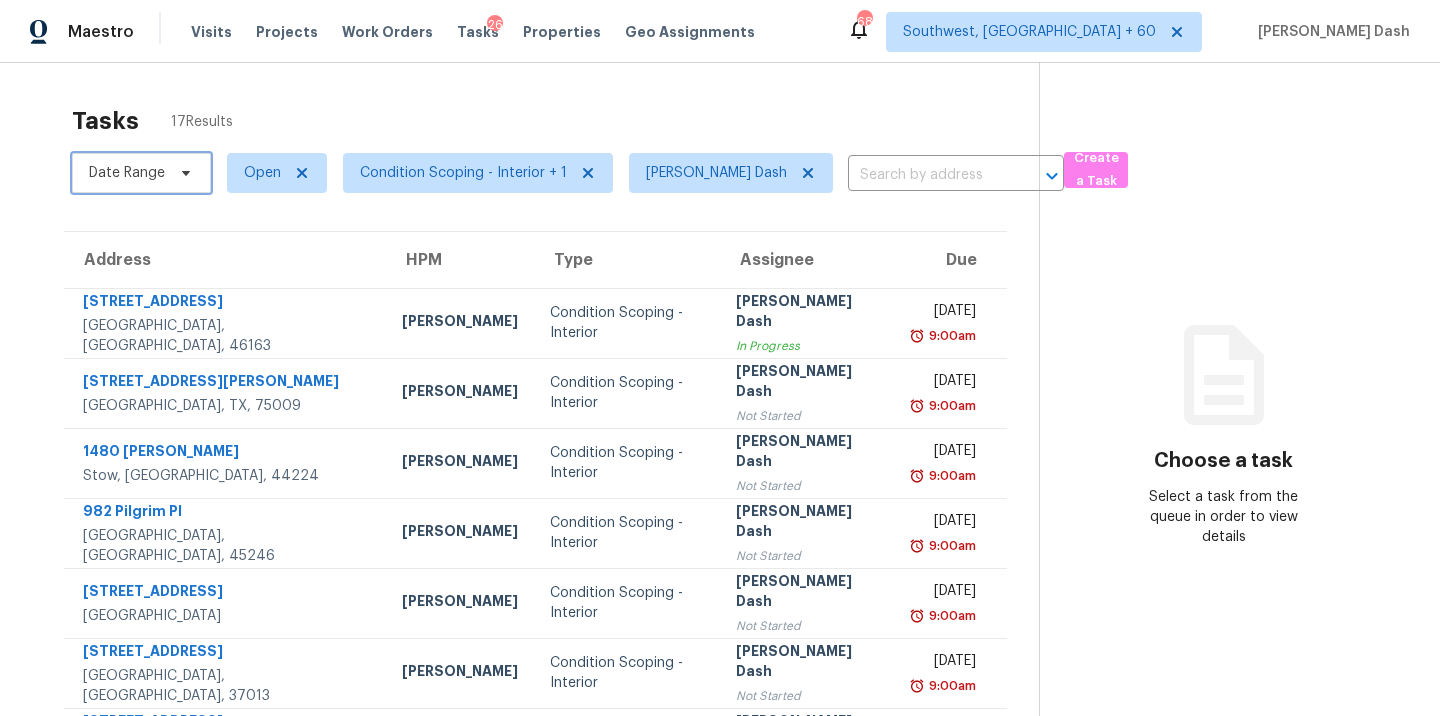 click on "Date Range" at bounding box center [127, 173] 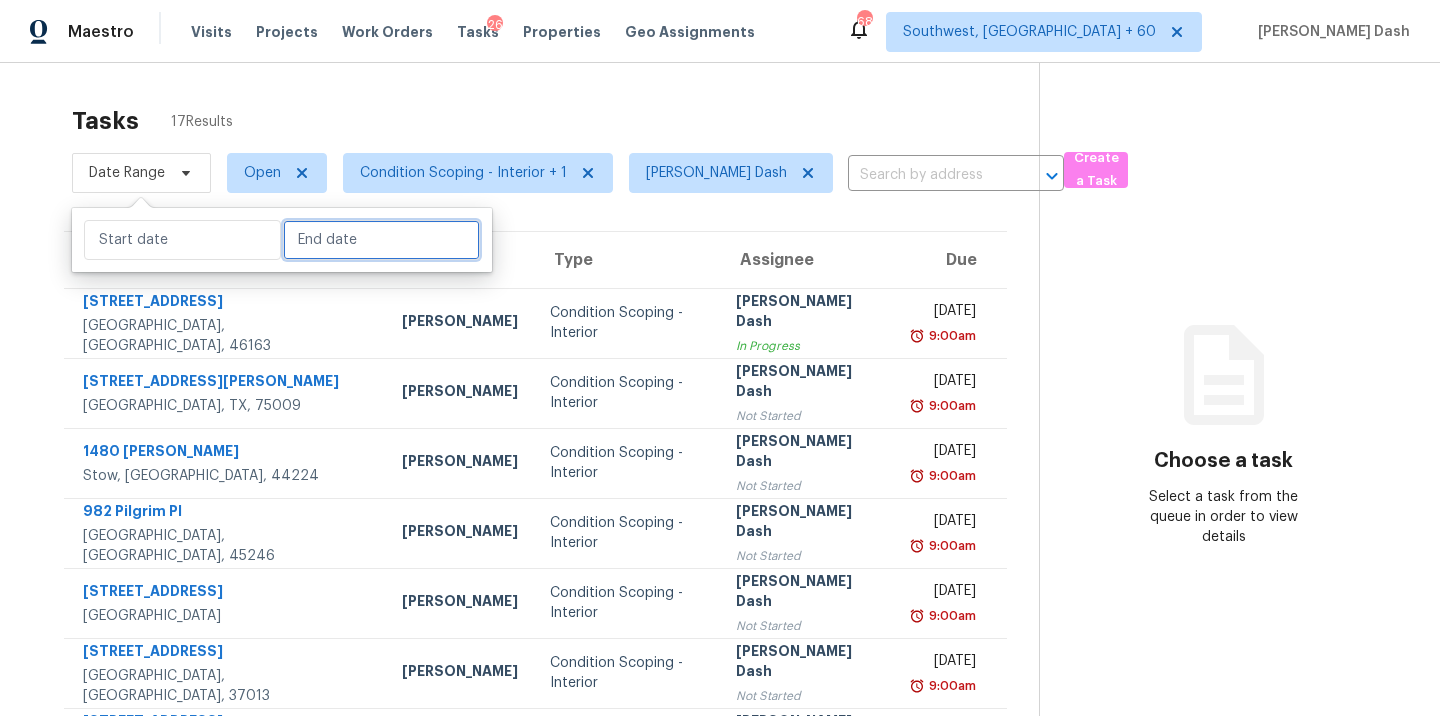 click at bounding box center [381, 240] 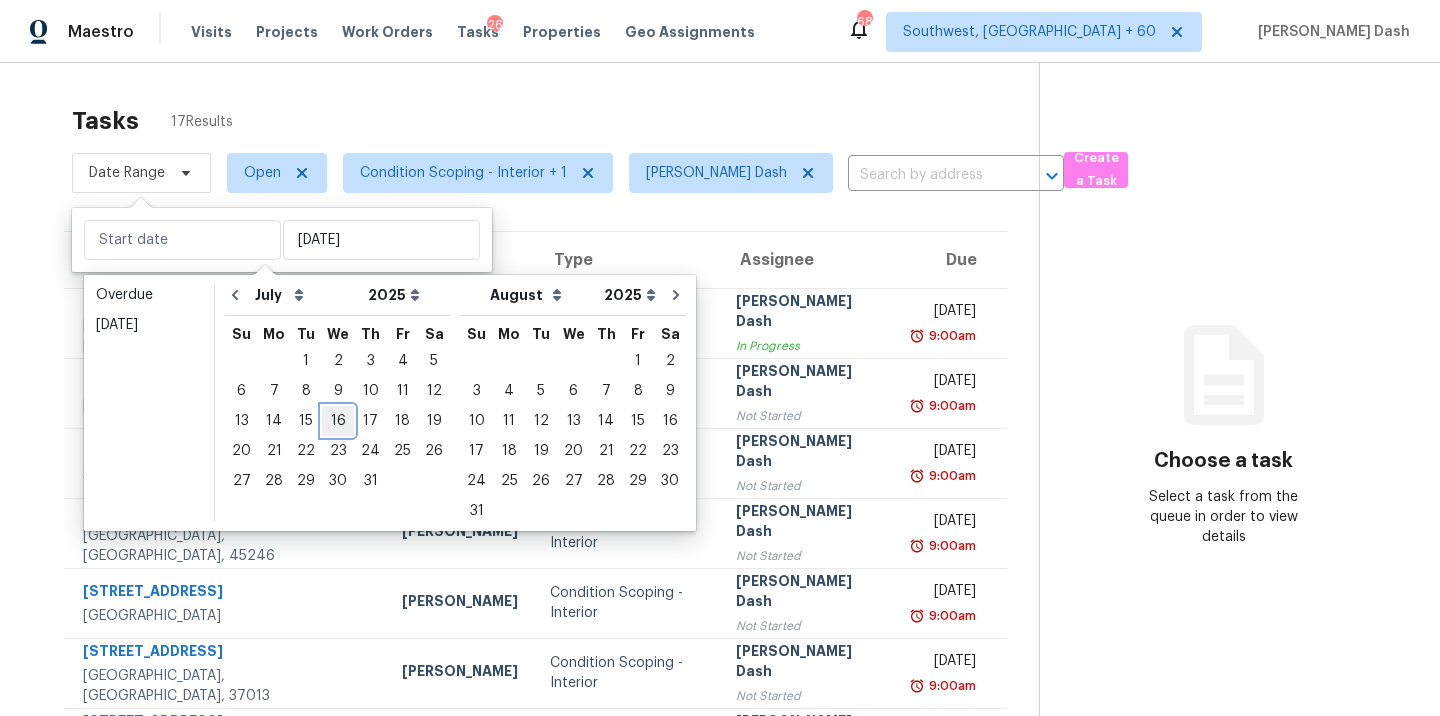 click on "16" at bounding box center [338, 421] 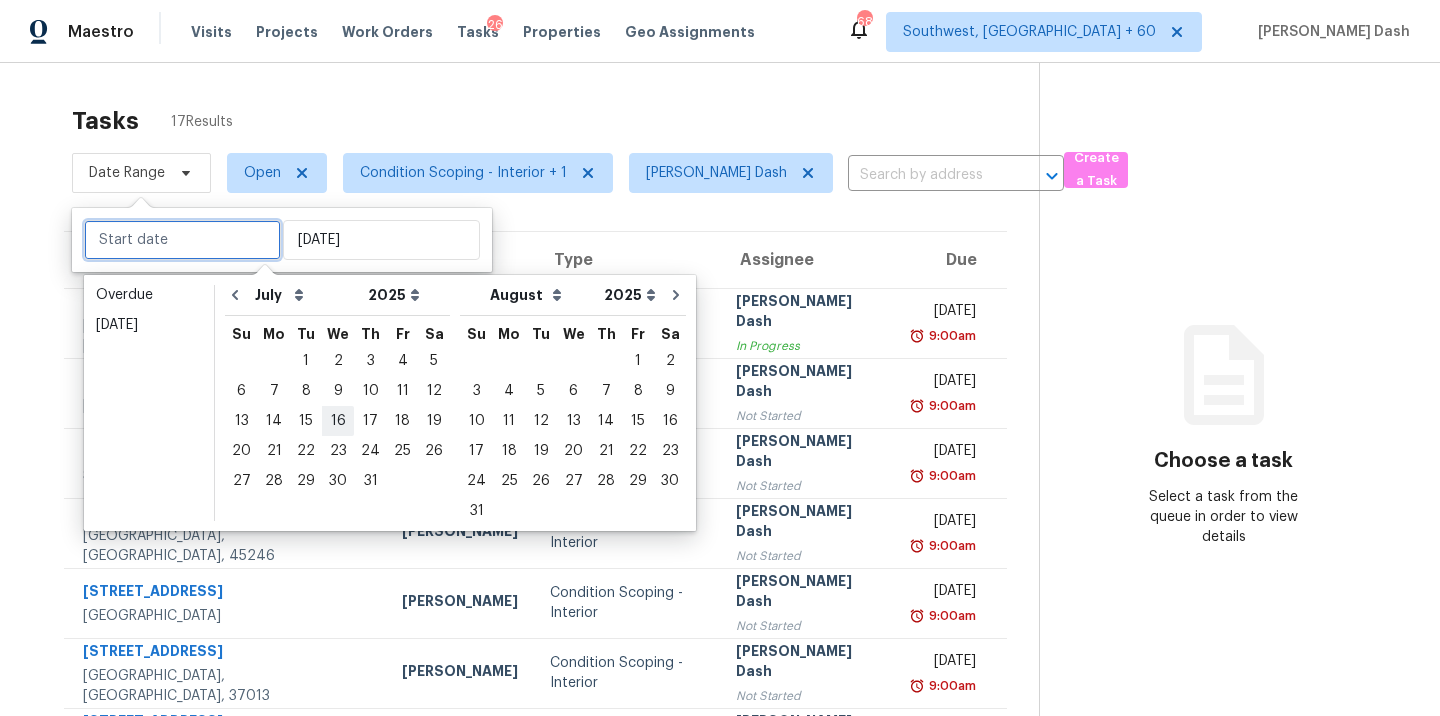 type on "[DATE]" 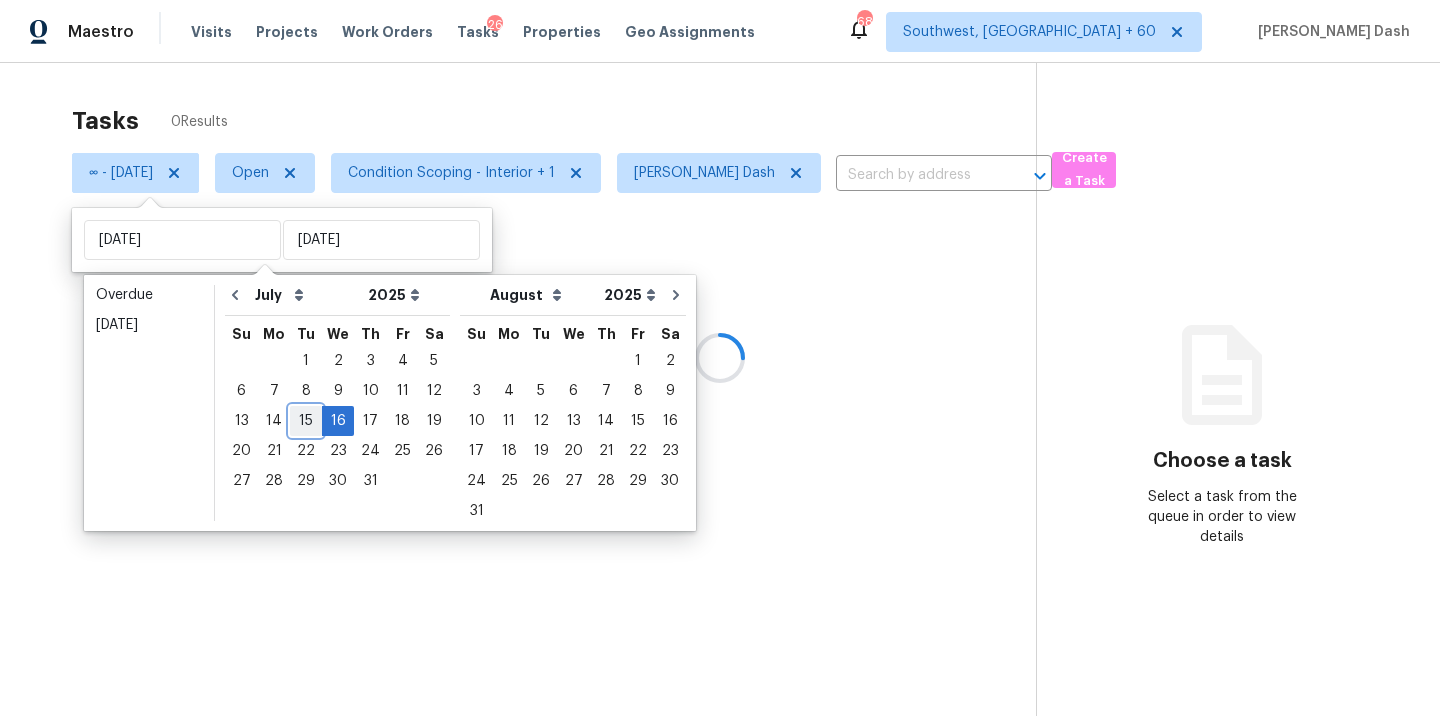 click on "15" at bounding box center [306, 421] 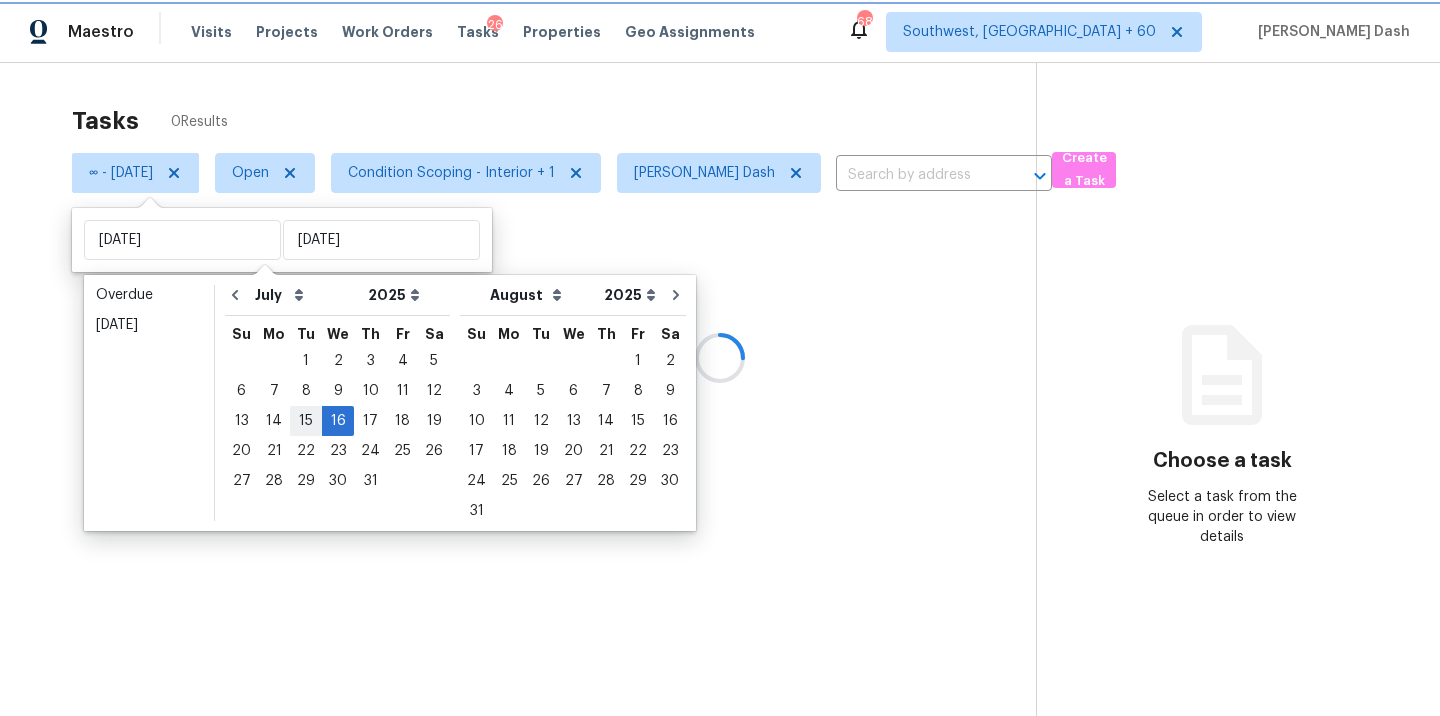 type on "[DATE]" 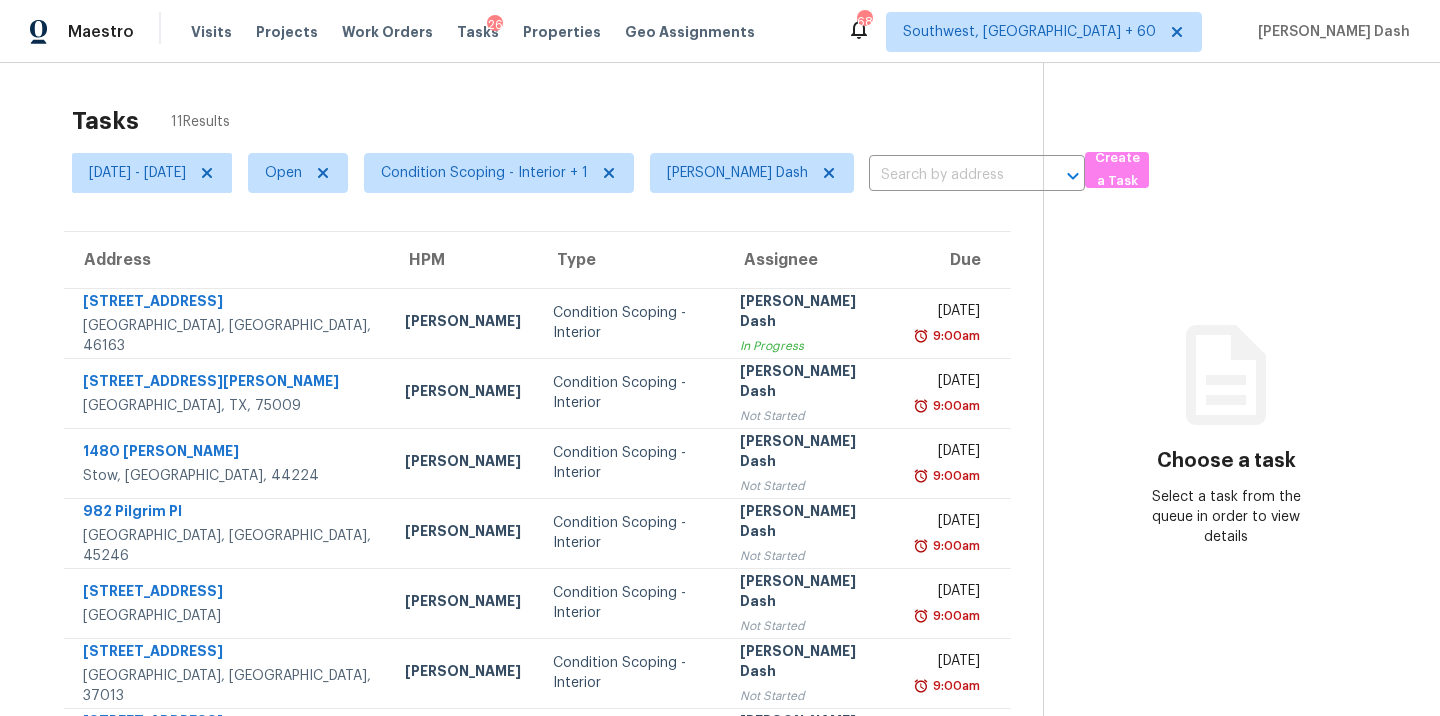 click on "Tasks 11  Results" at bounding box center [557, 121] 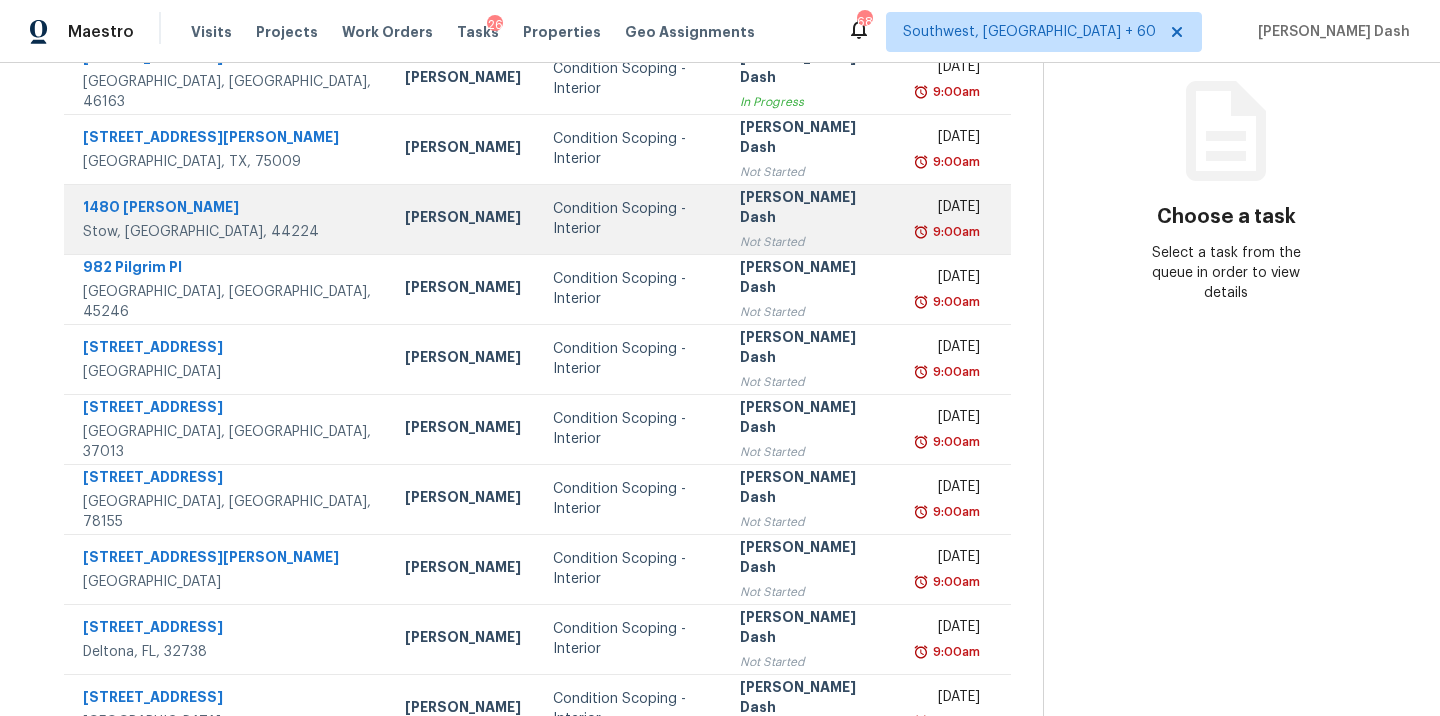 scroll, scrollTop: 325, scrollLeft: 0, axis: vertical 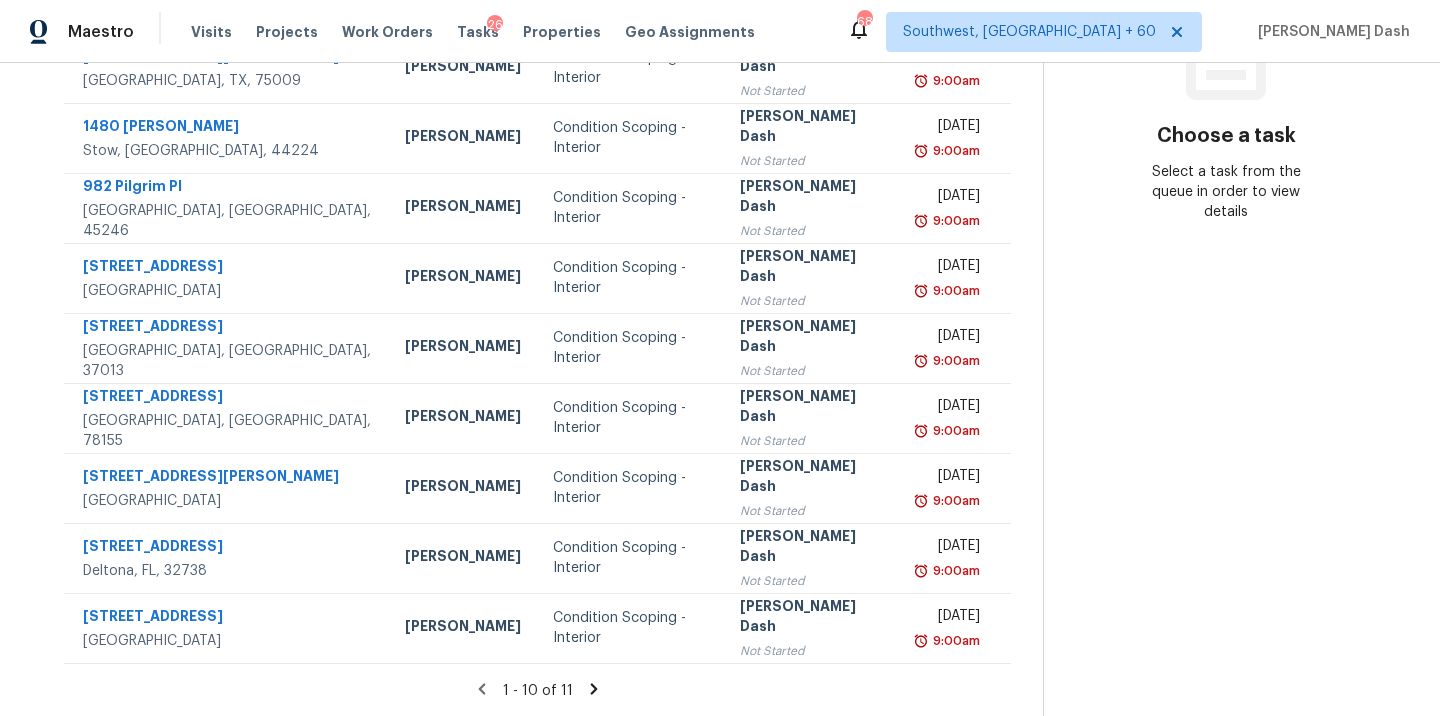 click 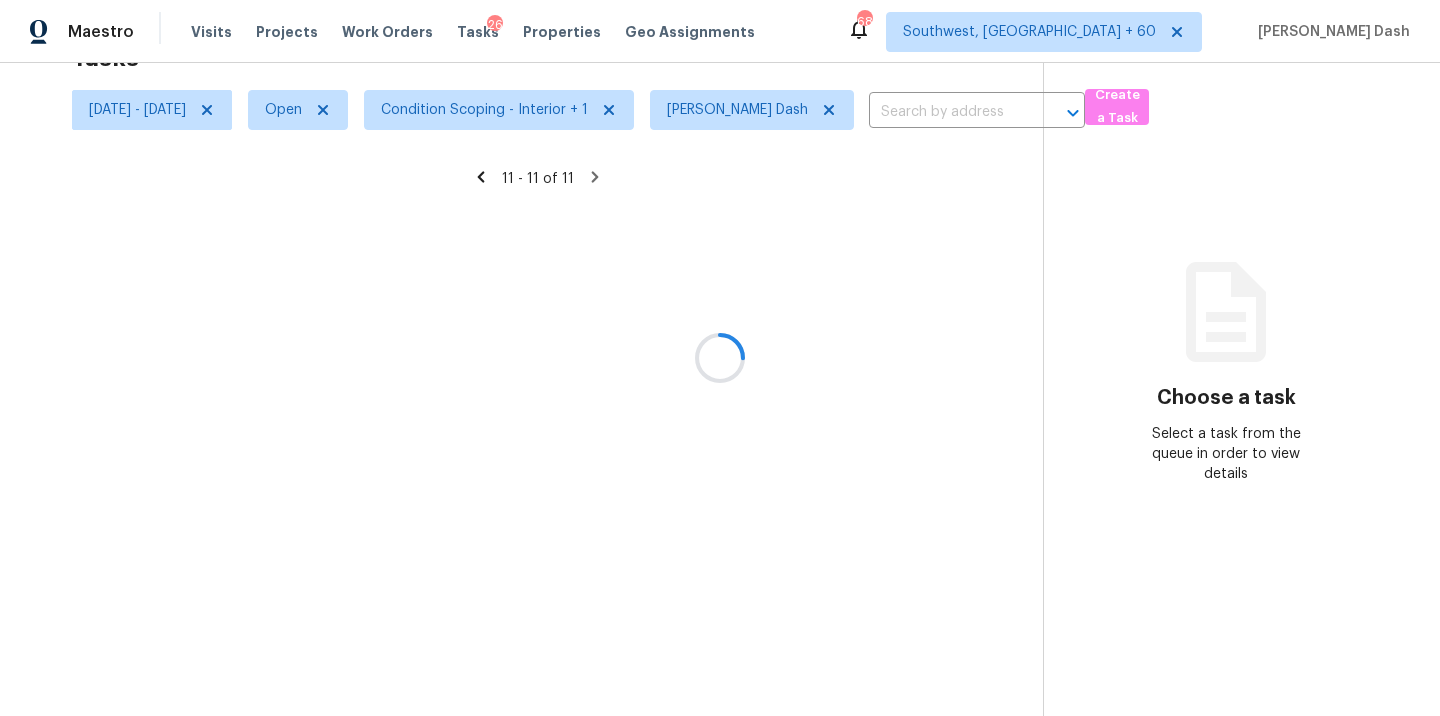 scroll, scrollTop: 63, scrollLeft: 0, axis: vertical 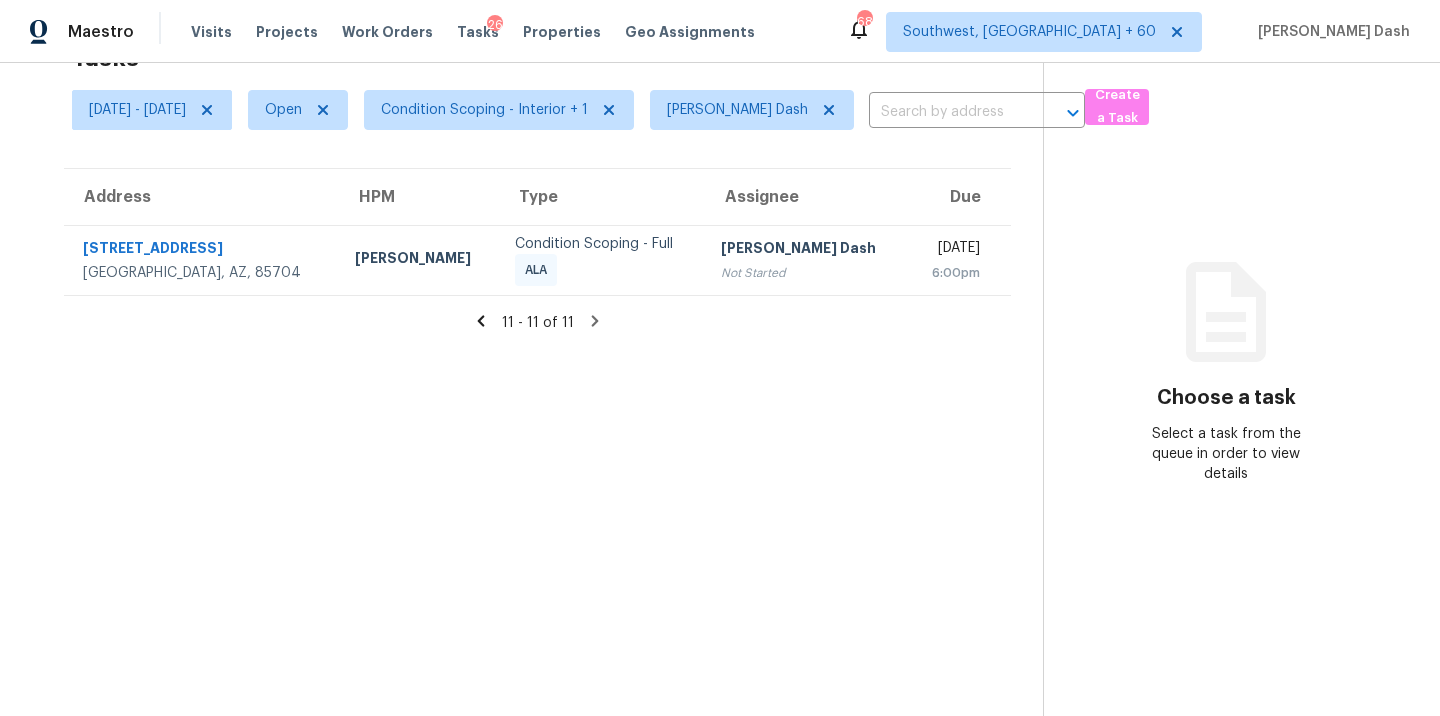 click on "11 - 11 of 11" at bounding box center [537, 322] 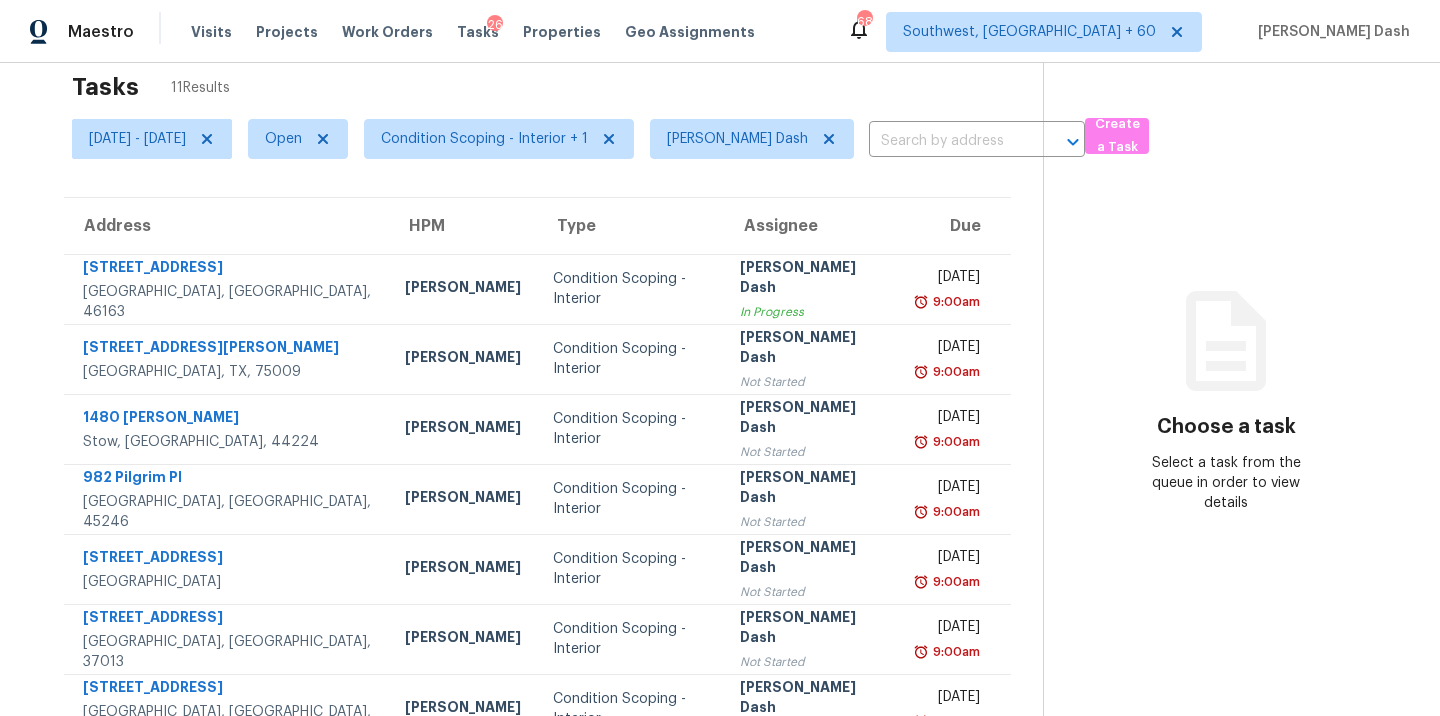 scroll, scrollTop: 0, scrollLeft: 0, axis: both 